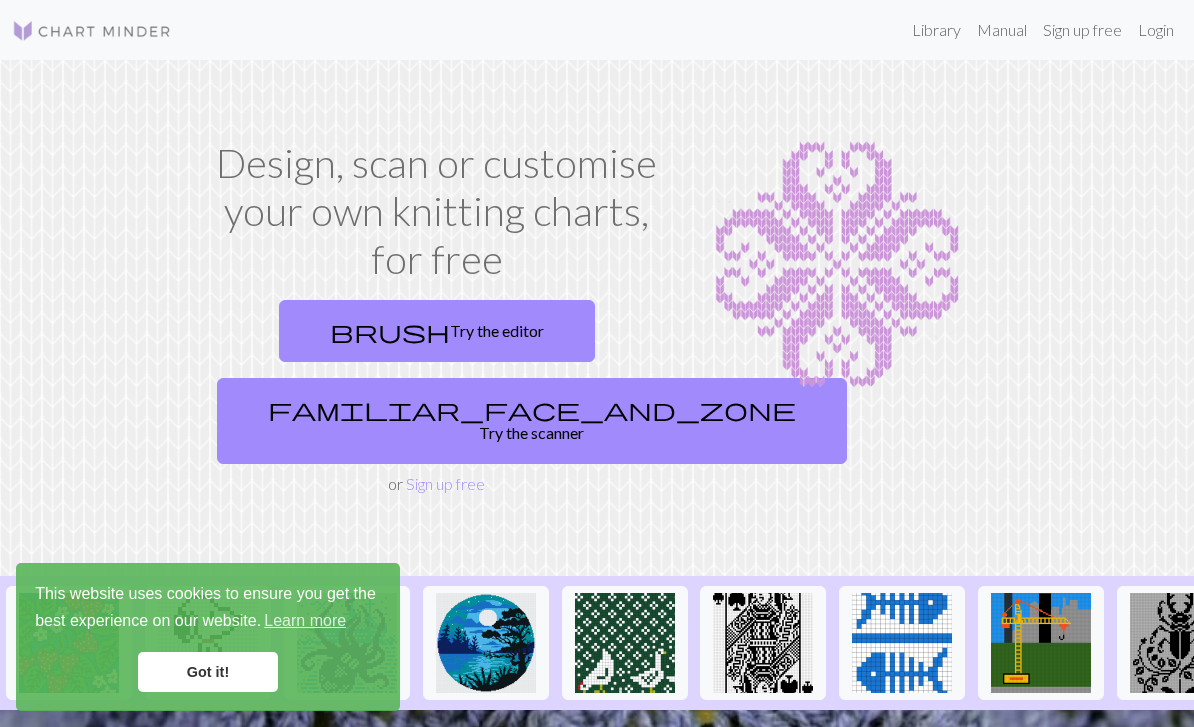 scroll, scrollTop: 0, scrollLeft: 0, axis: both 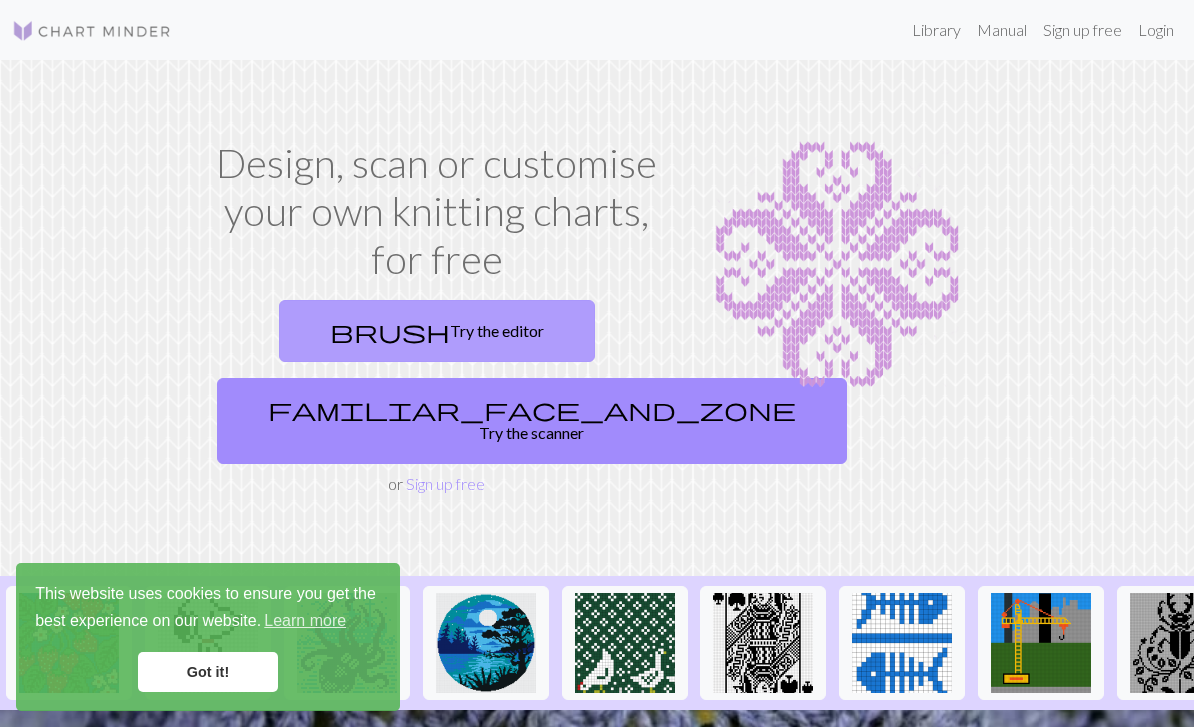 click on "brush  Try the editor" at bounding box center (437, 331) 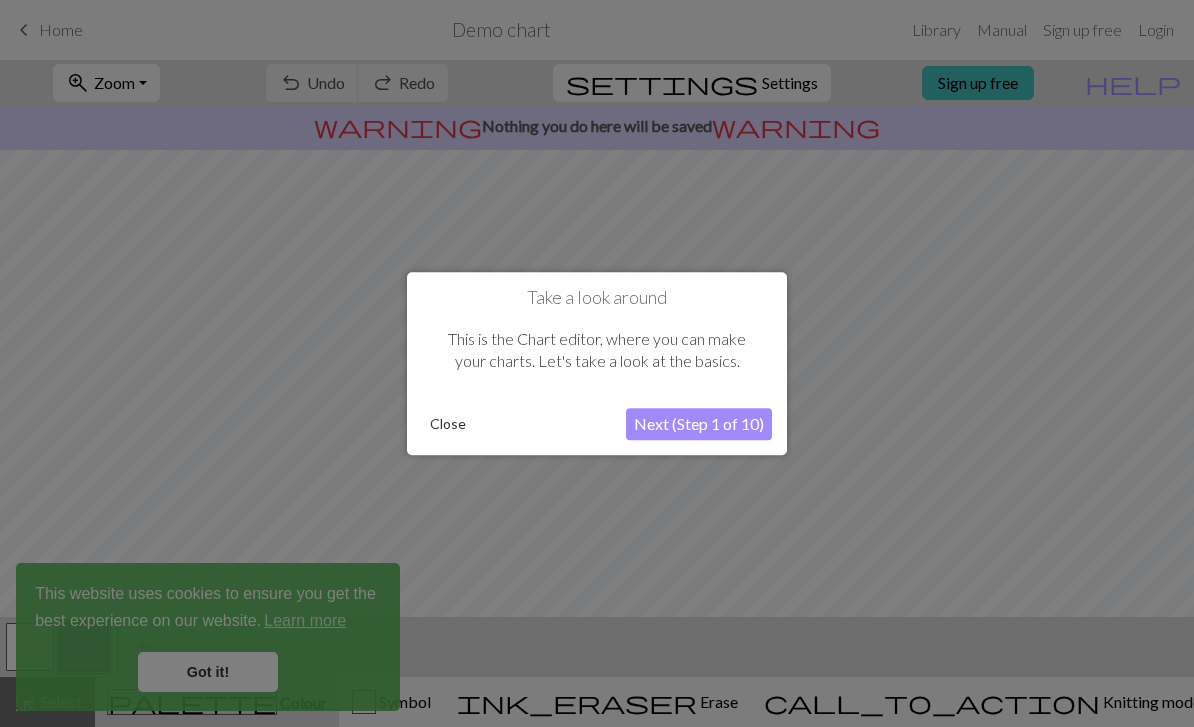 click at bounding box center [597, 363] 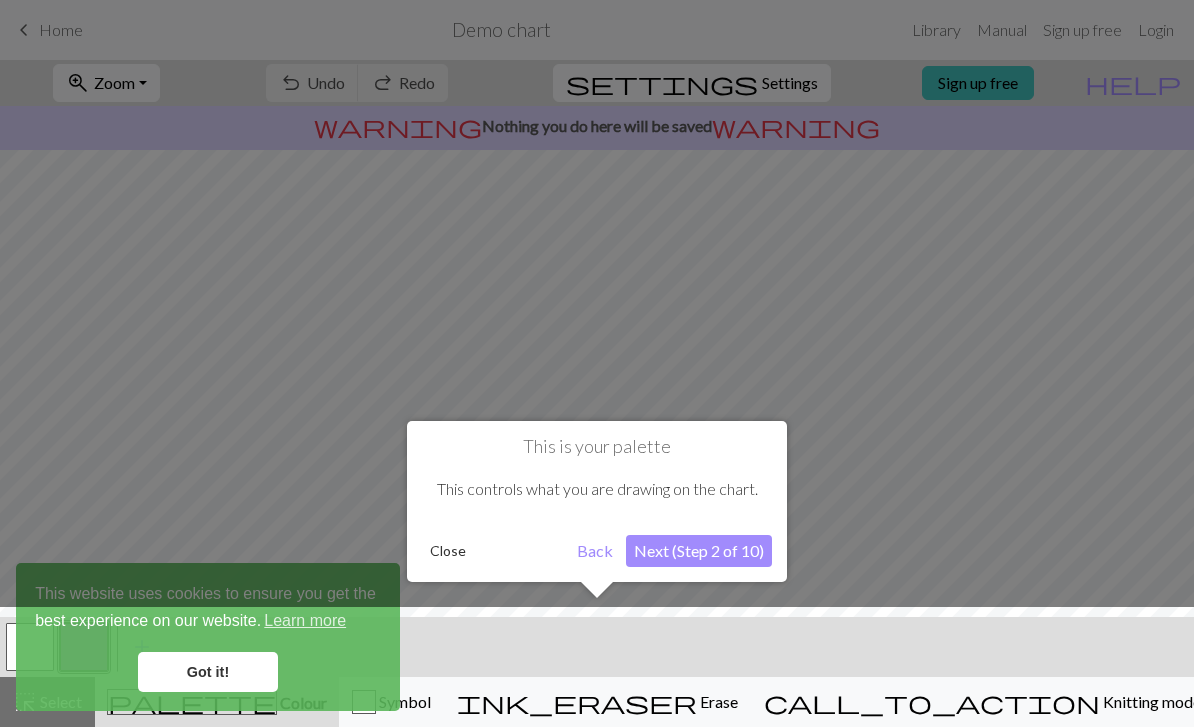click on "Back" at bounding box center [595, 551] 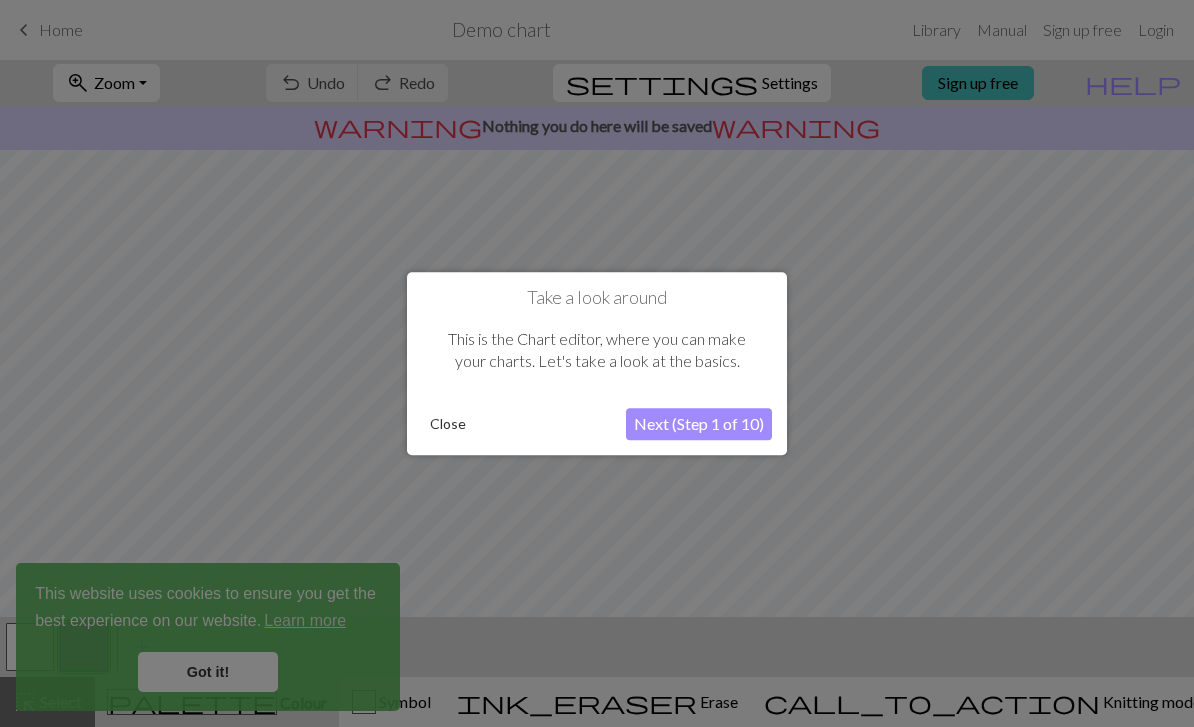 click on "Next (Step 1 of 10)" at bounding box center (699, 424) 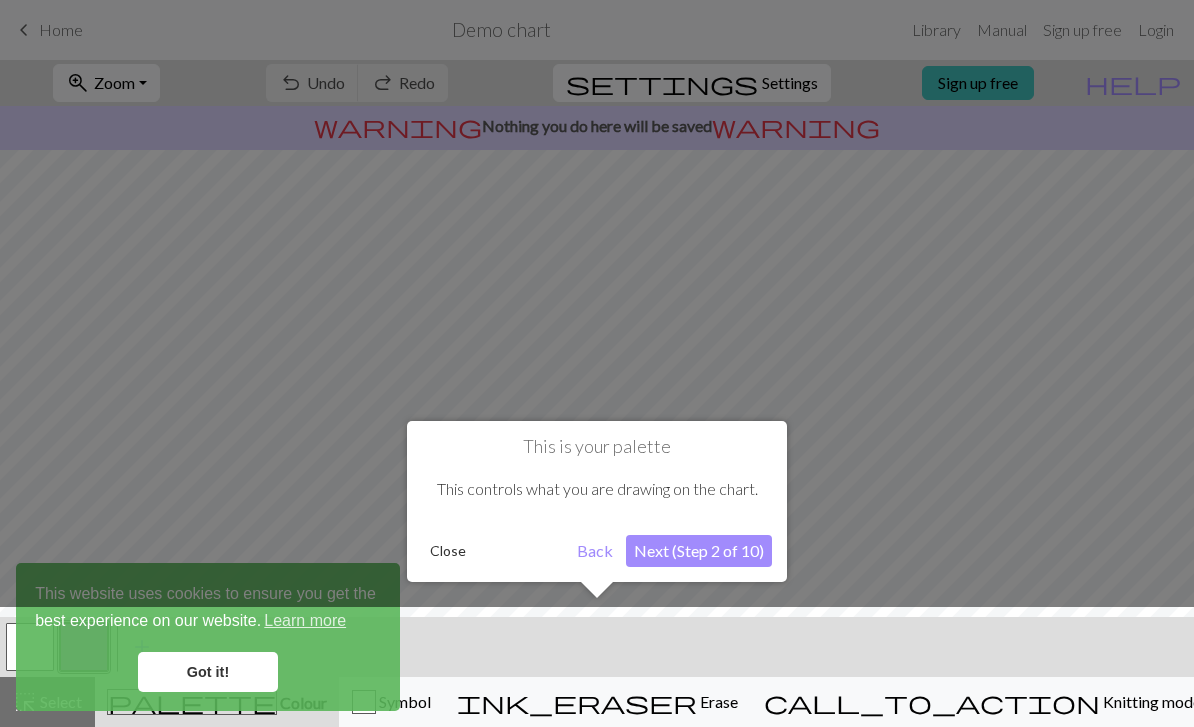 click at bounding box center [597, 672] 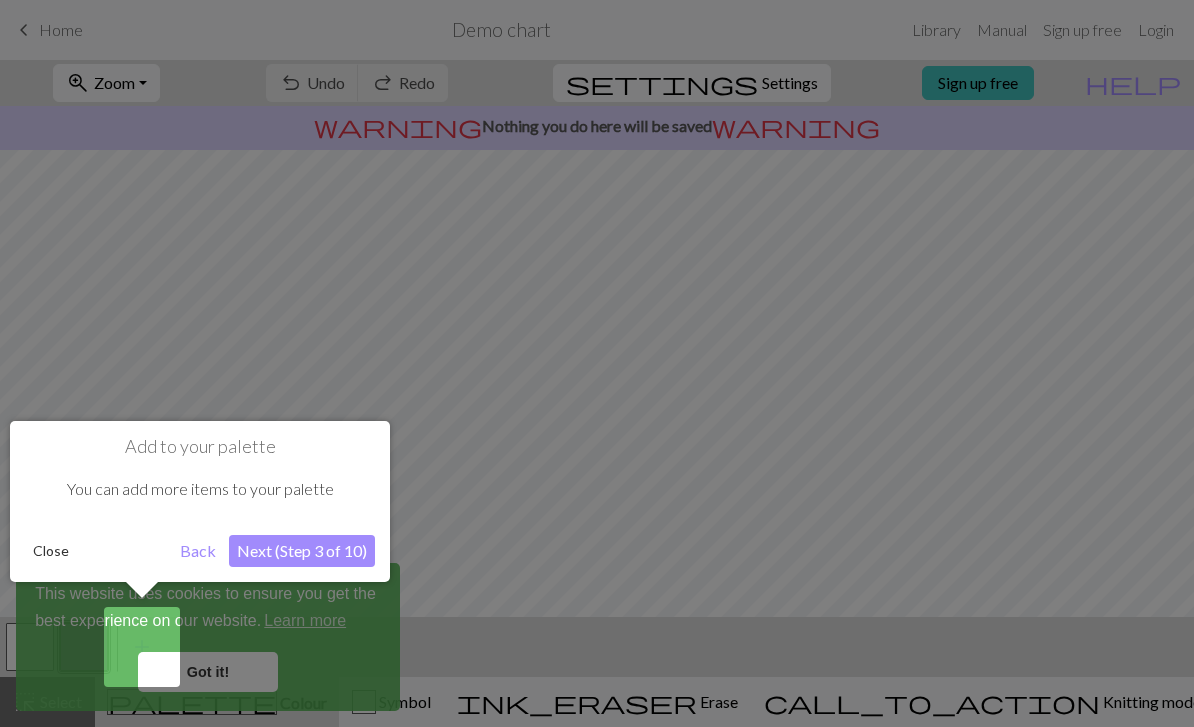 click at bounding box center (597, 363) 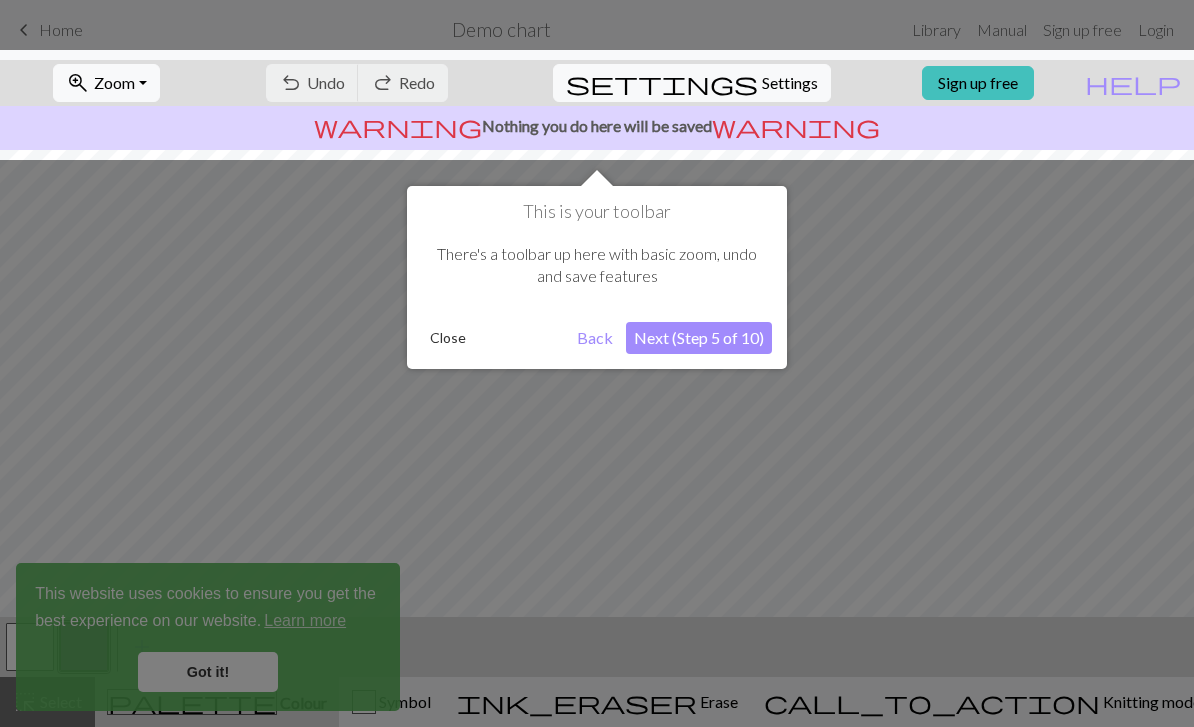 click on "Back" at bounding box center [595, 338] 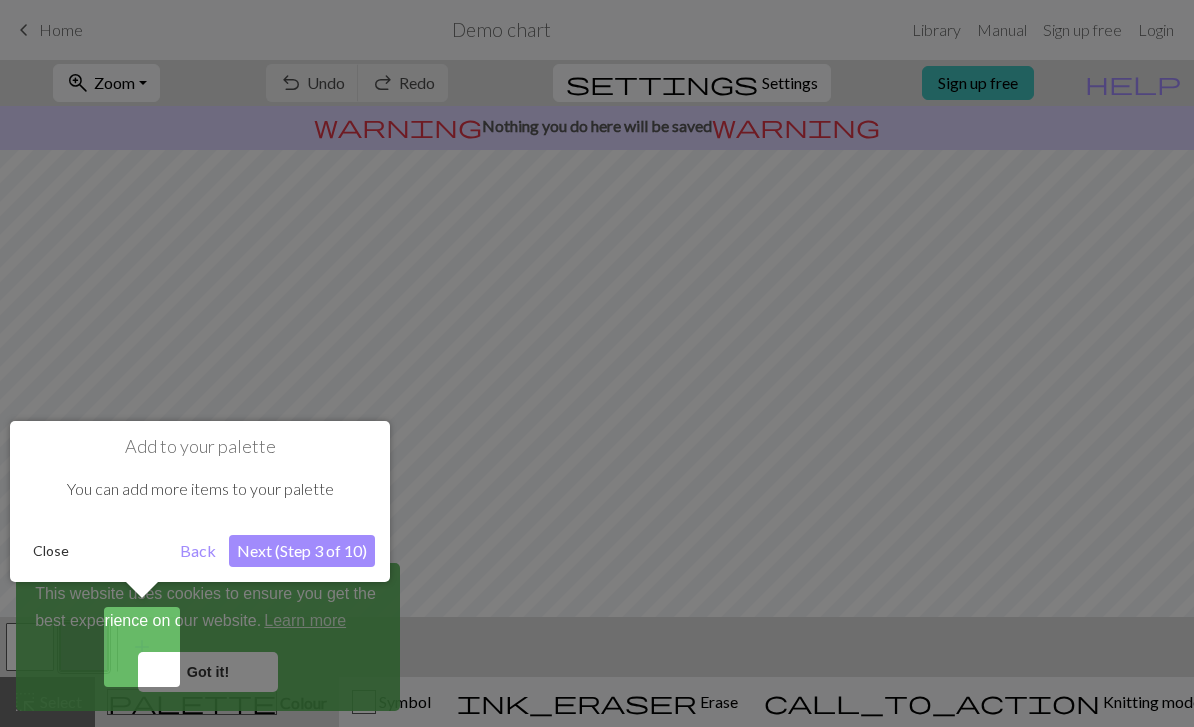 click on "Back" at bounding box center (198, 551) 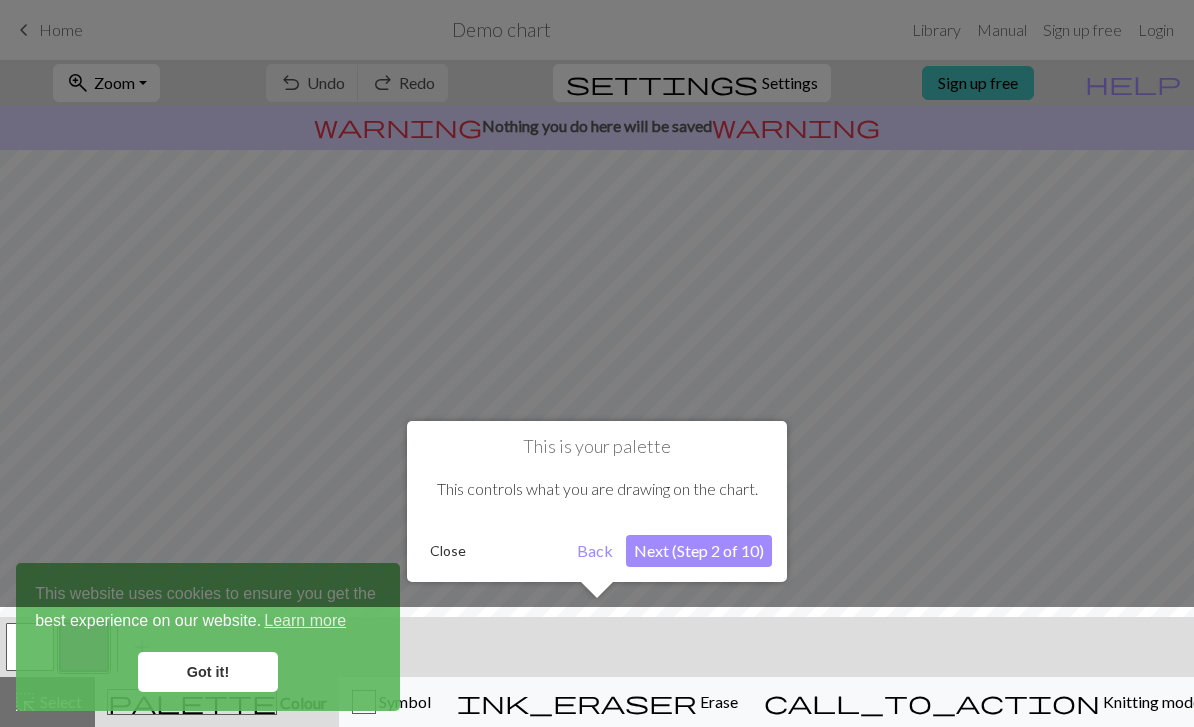 click on "Back" at bounding box center (595, 551) 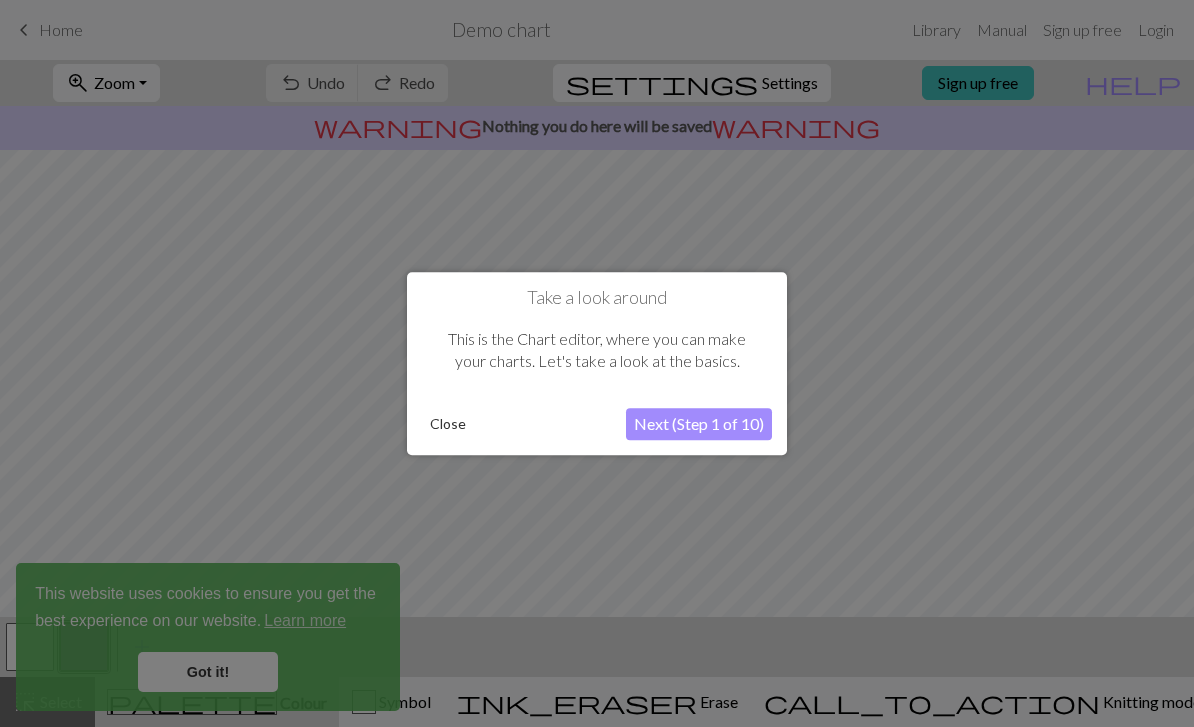 click on "Next (Step 1 of 10)" at bounding box center (699, 424) 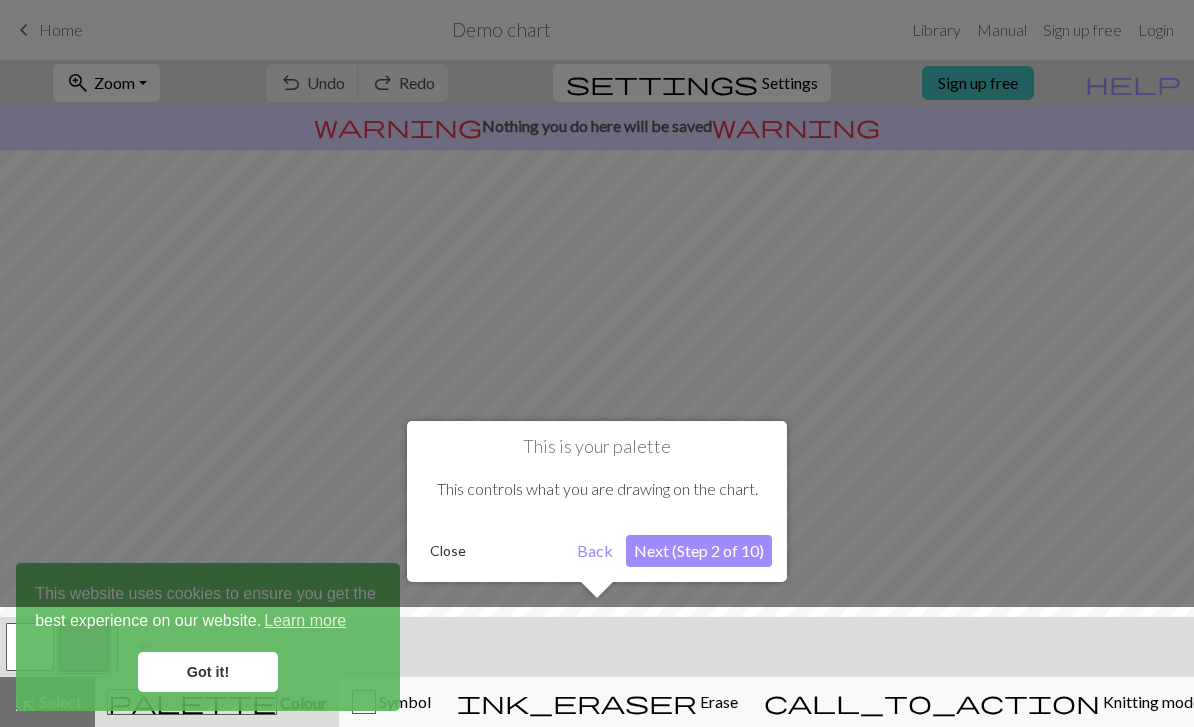 click on "Next (Step 2 of 10)" at bounding box center [699, 551] 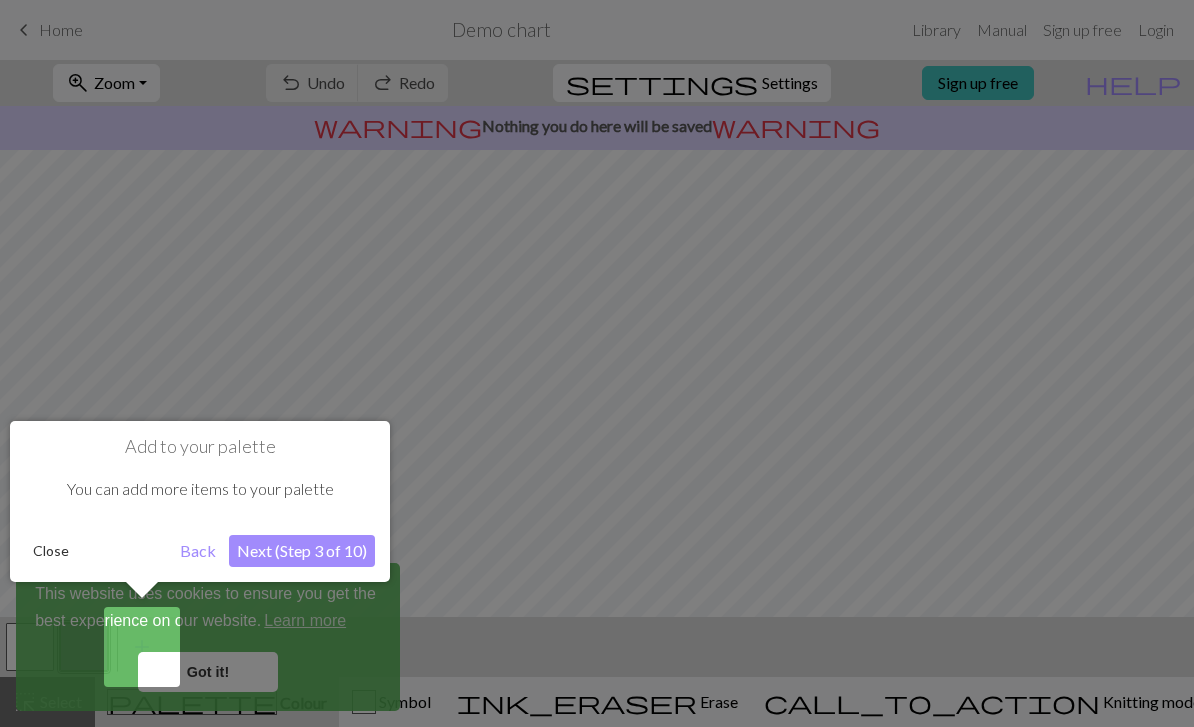 click on "Next (Step 3 of 10)" at bounding box center [302, 551] 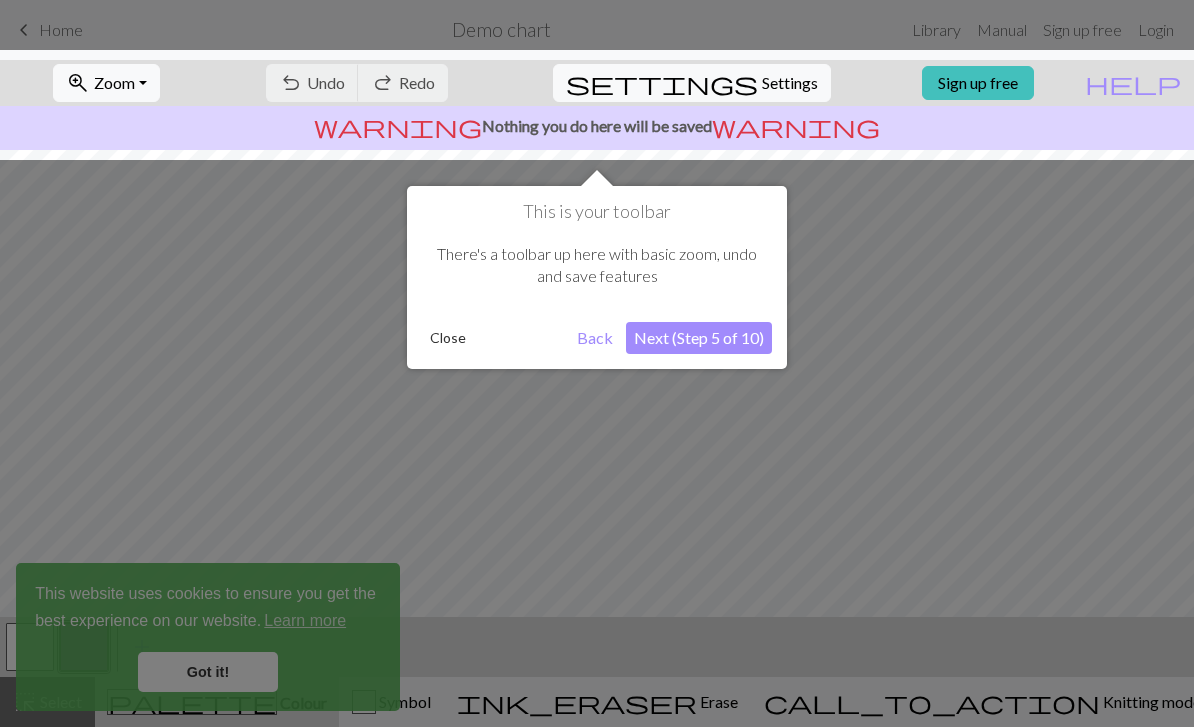 click on "Next (Step 5 of 10)" at bounding box center (699, 338) 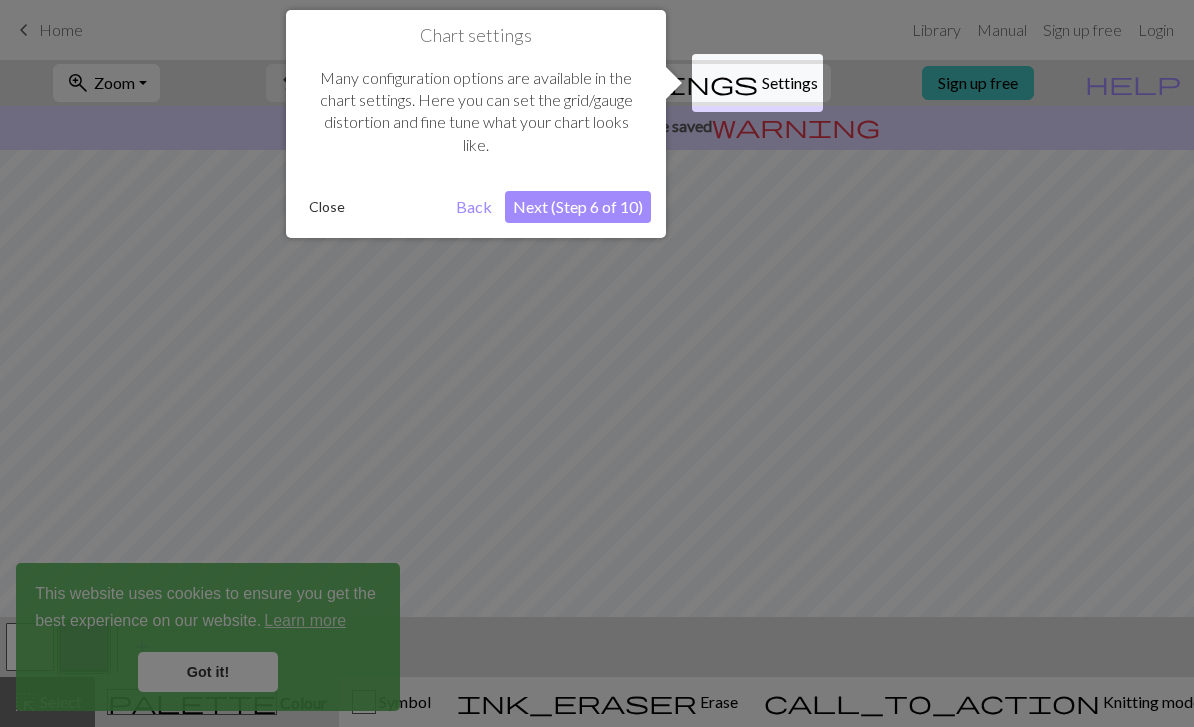 click on "Next (Step 6 of 10)" at bounding box center (578, 207) 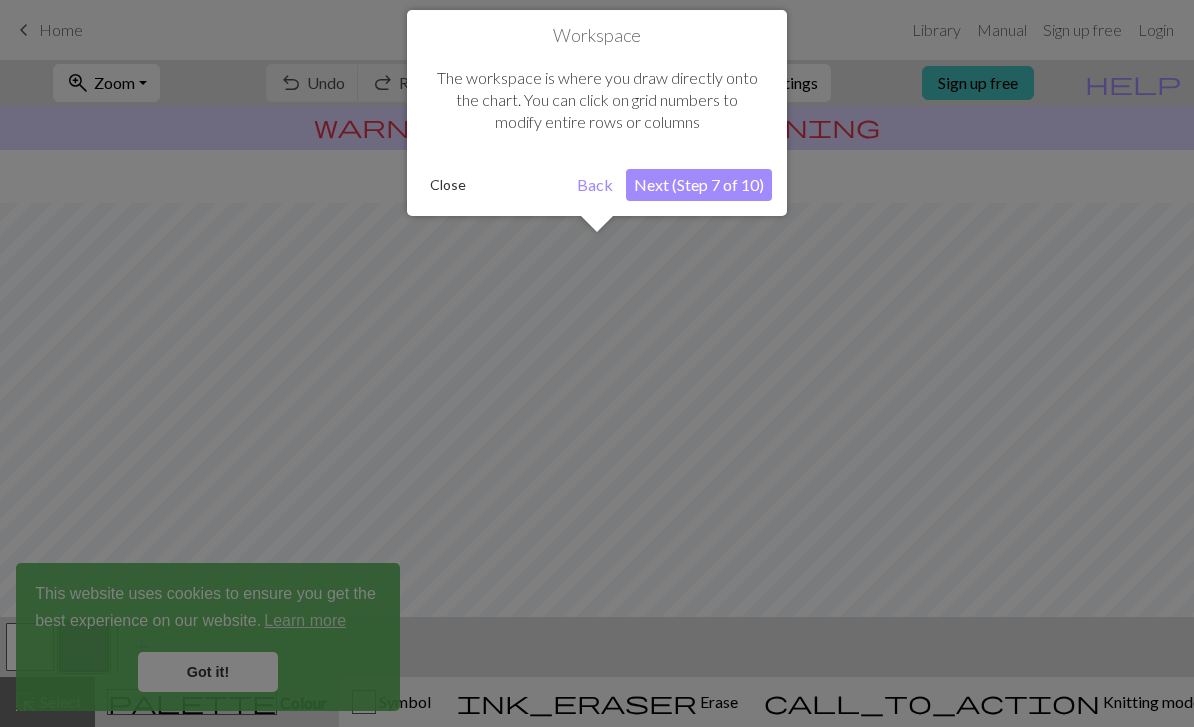 scroll, scrollTop: 120, scrollLeft: 0, axis: vertical 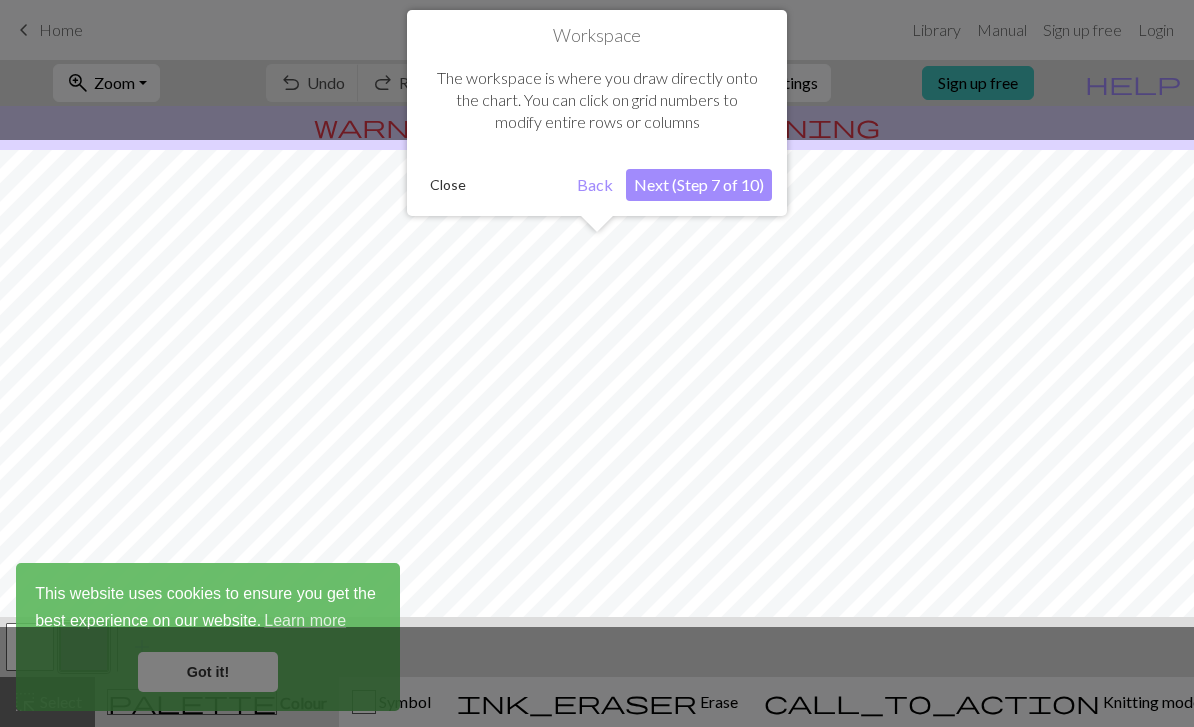 click on "Next (Step 7 of 10)" at bounding box center (699, 185) 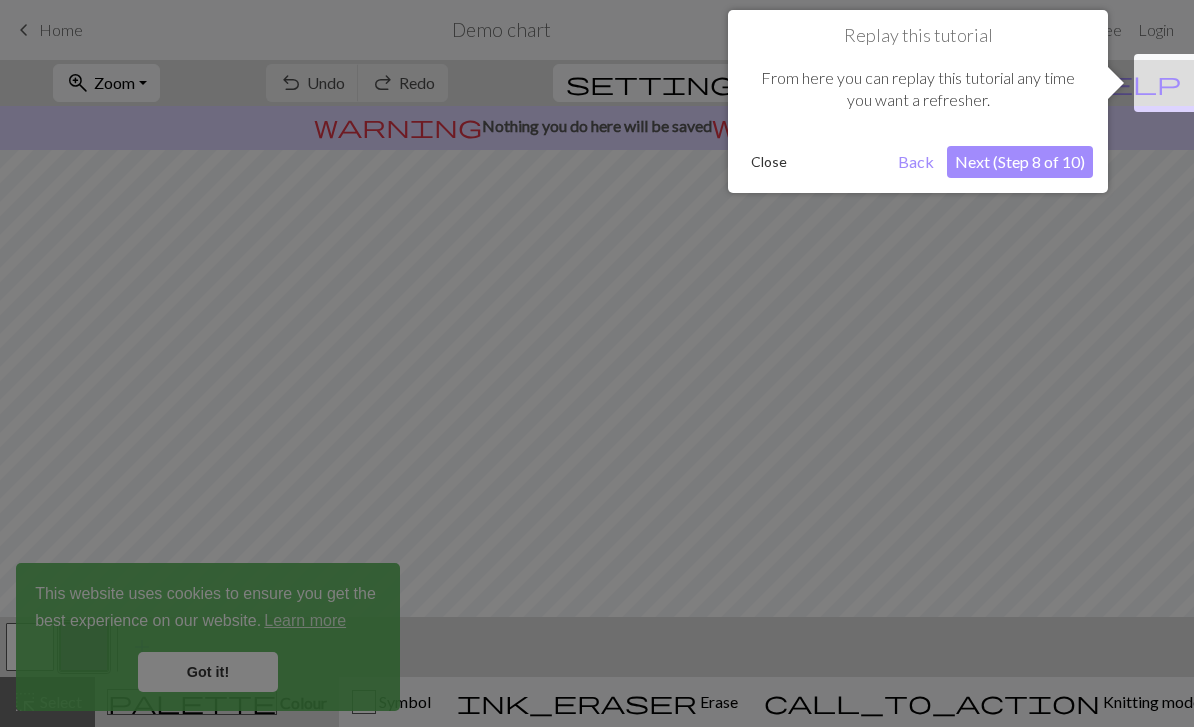 click on "Next (Step 8 of 10)" at bounding box center [1020, 162] 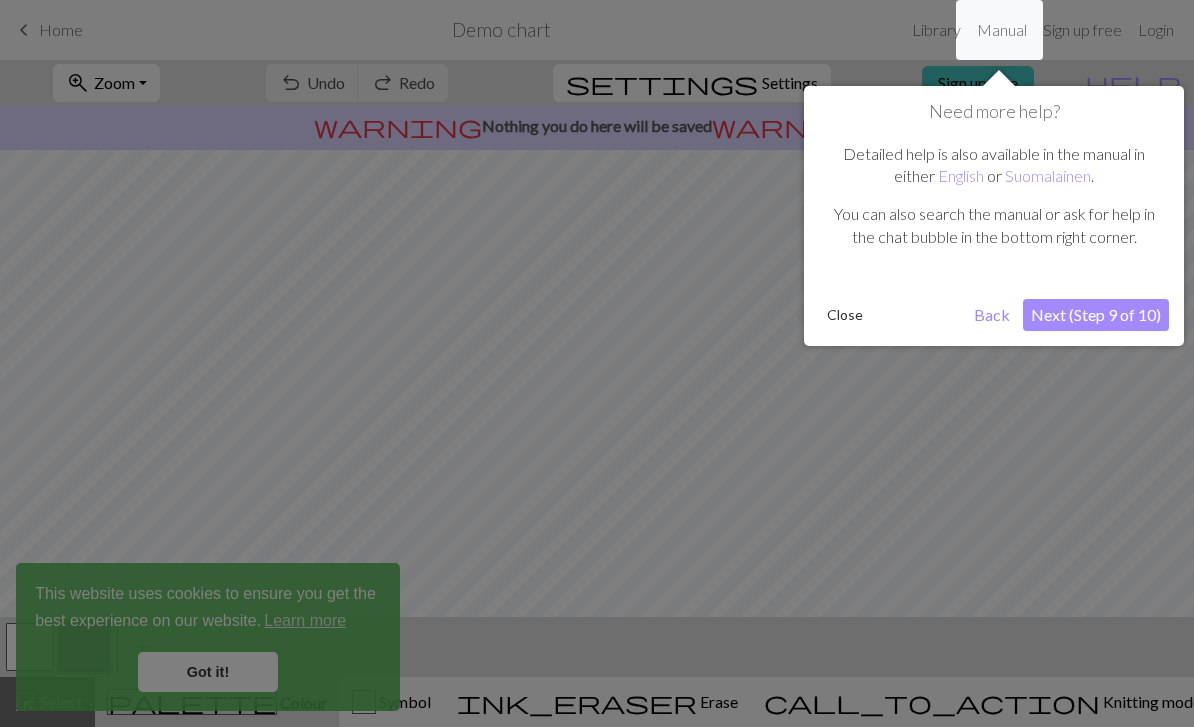 click on "Next (Step 9 of 10)" at bounding box center (1096, 315) 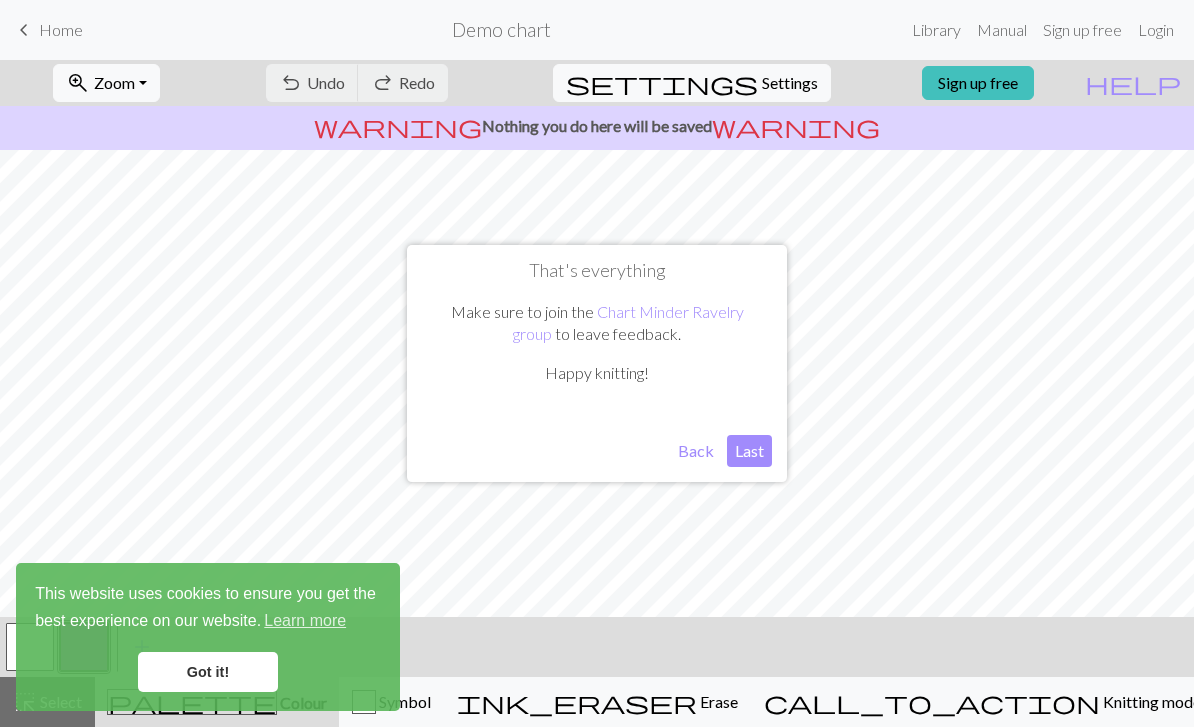 click on "Last" at bounding box center (749, 451) 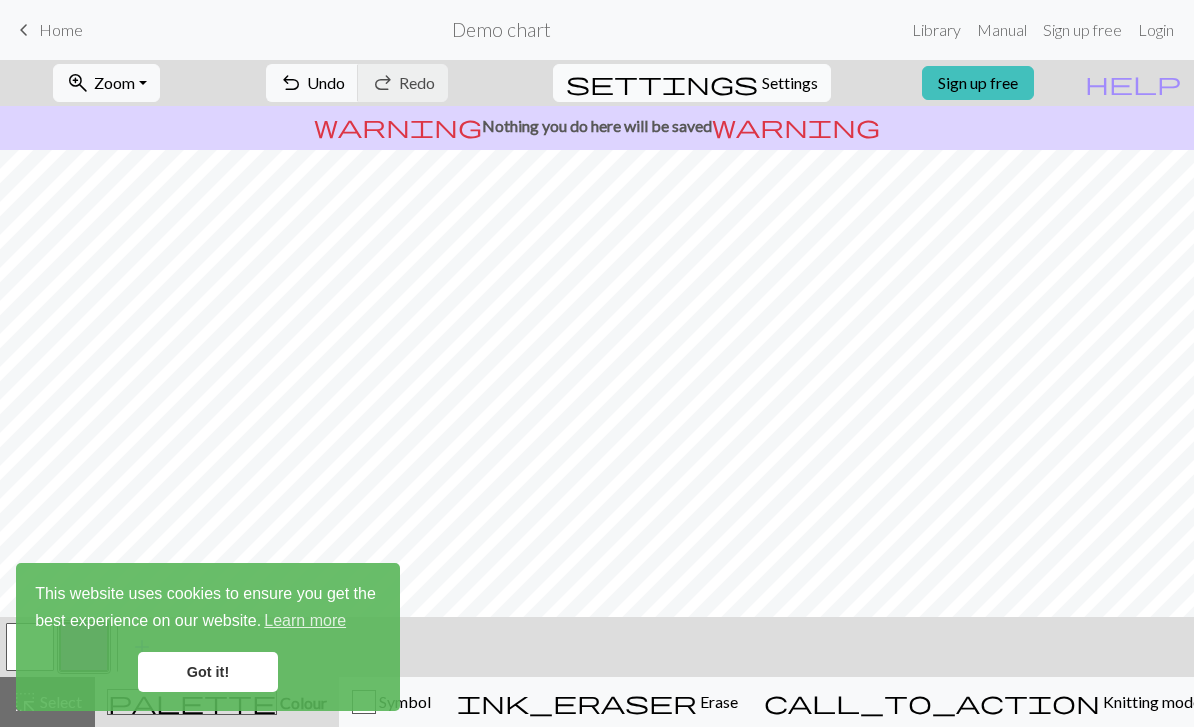 click on "Settings" at bounding box center [790, 83] 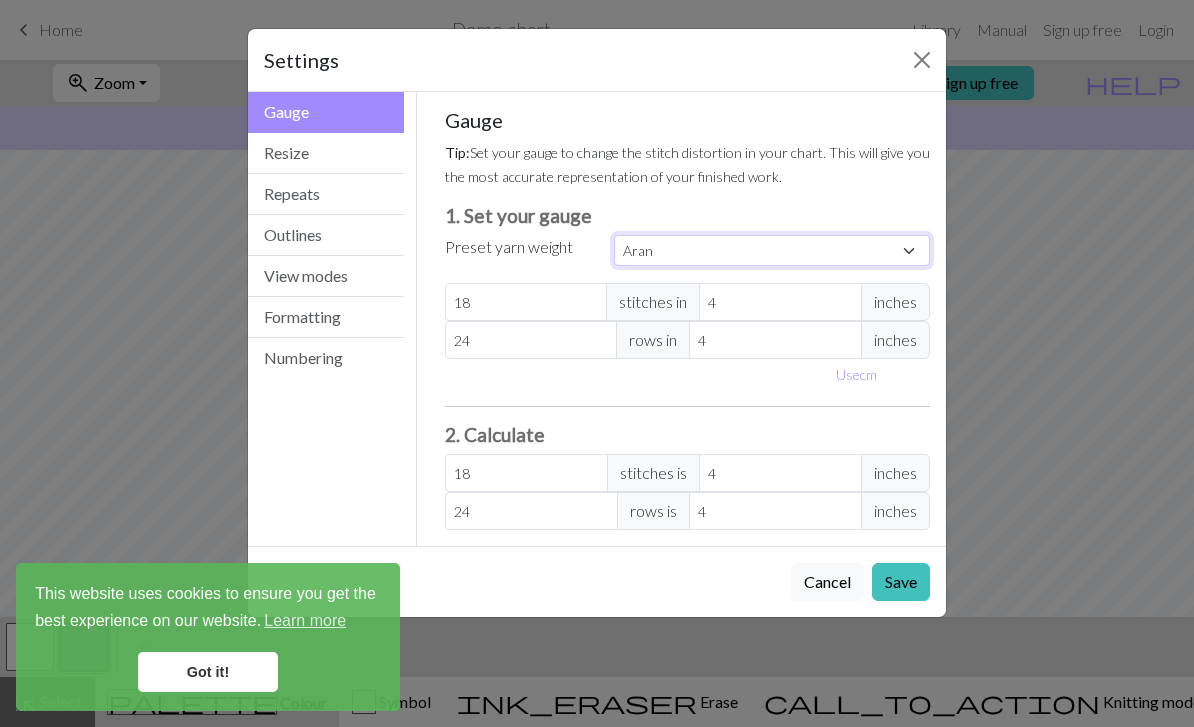 click on "Custom Square Lace Light Fingering Fingering Sport Double knit Worsted Aran Bulky Super Bulky" at bounding box center (772, 250) 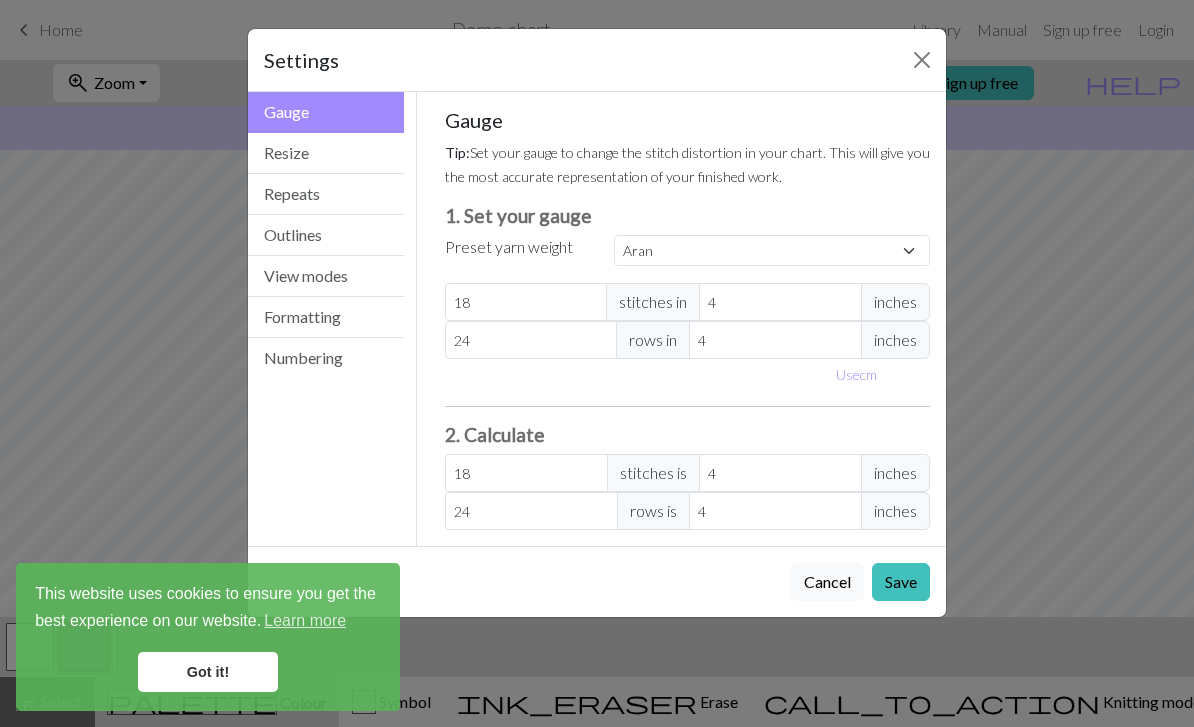 click on "Settings Gauge Gauge Resize Repeats Outlines View modes Formatting Numbering Gauge Resize Repeats Outlines View modes Formatting Numbering Gauge Tip:  Set your gauge to change the stitch distortion in your chart. This will give you the most accurate representation of your finished work. 1. Set your gauge Preset yarn weight Custom Square Lace Light Fingering Fingering Sport Double knit Worsted Aran Bulky Super Bulky 18 stitches in  4 inches 24 rows in  4 inches Use  cm 2. Calculate 18 stitches is 4 inches 24 rows is 4 inches Resize your chart Tip:  Changes will be applied from the bottom right. To change rows and columns in other areas (e.g. within the chart or at the top), use the select tool or click the grid numbers to select then insert or remove from the top toolbar. Width 30 Height 32 Repeats workspace_premium Become a Pro user   to  visualise repeats Tip:   This will show your entire chart repeated, so you can preview what joining panels look like together. arrow_forward  Horizontal 1 arrow_downward 1" at bounding box center (597, 363) 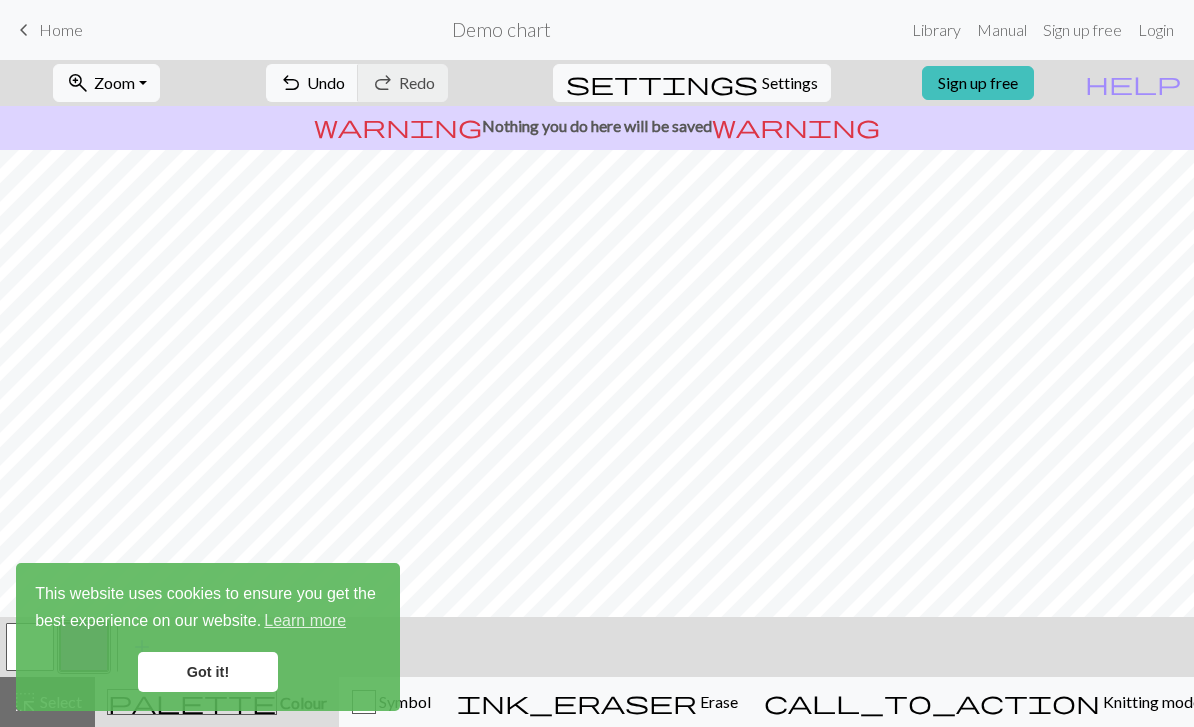 click on "Repeats" at bounding box center [326, 144] 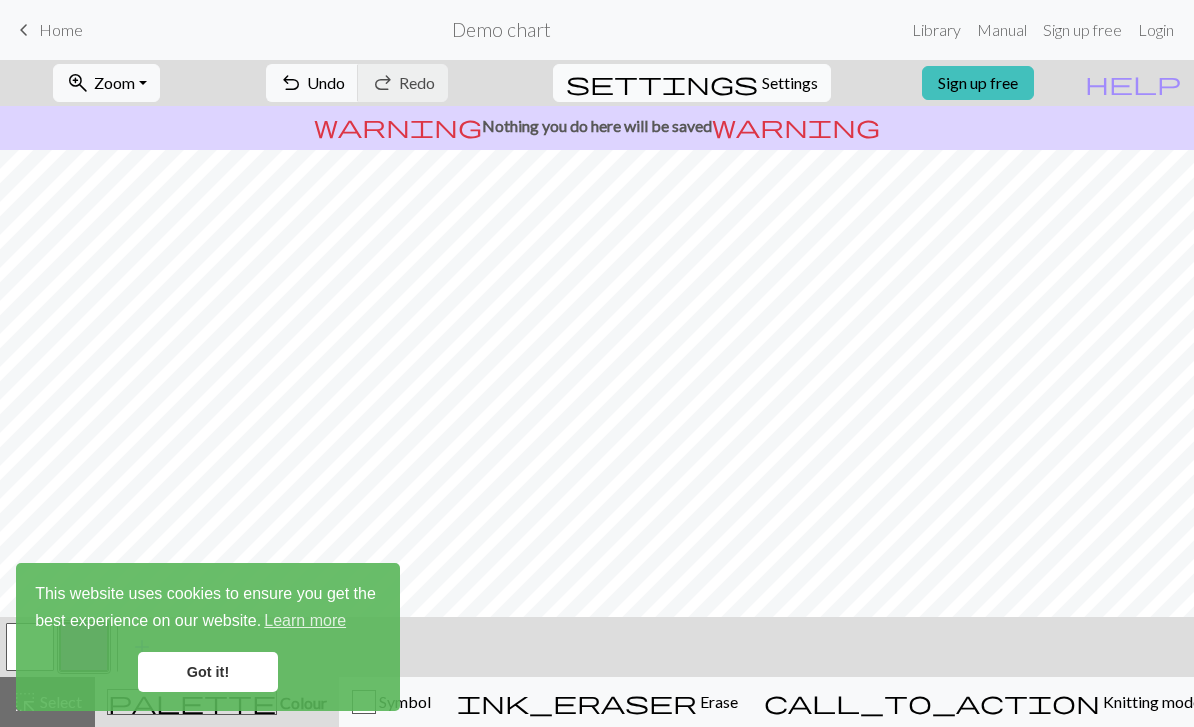 click on "Settings" at bounding box center [790, 83] 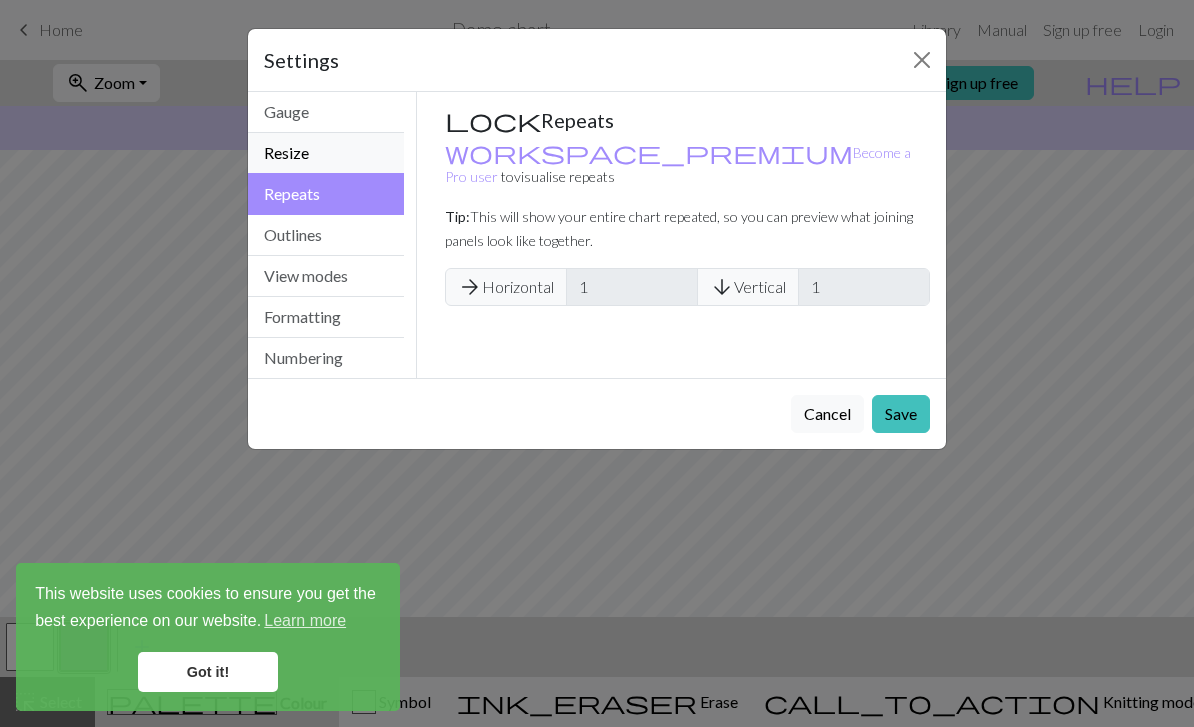 click on "Resize" at bounding box center [326, 153] 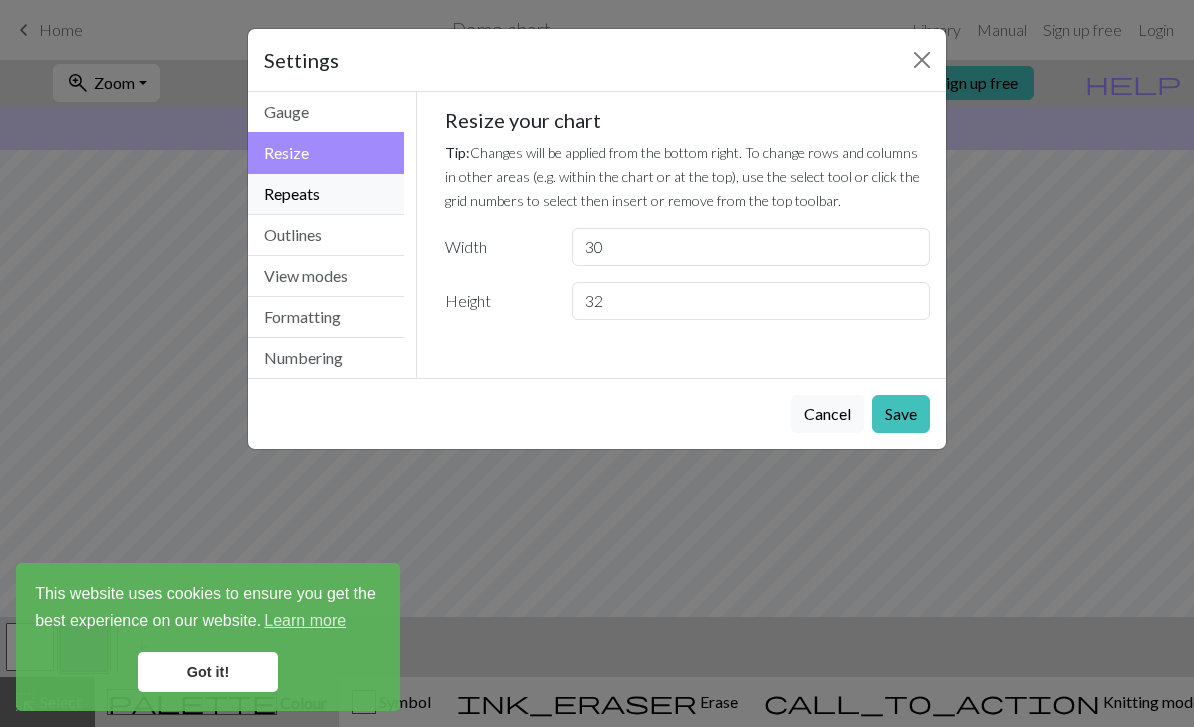 click on "Repeats" at bounding box center (326, 194) 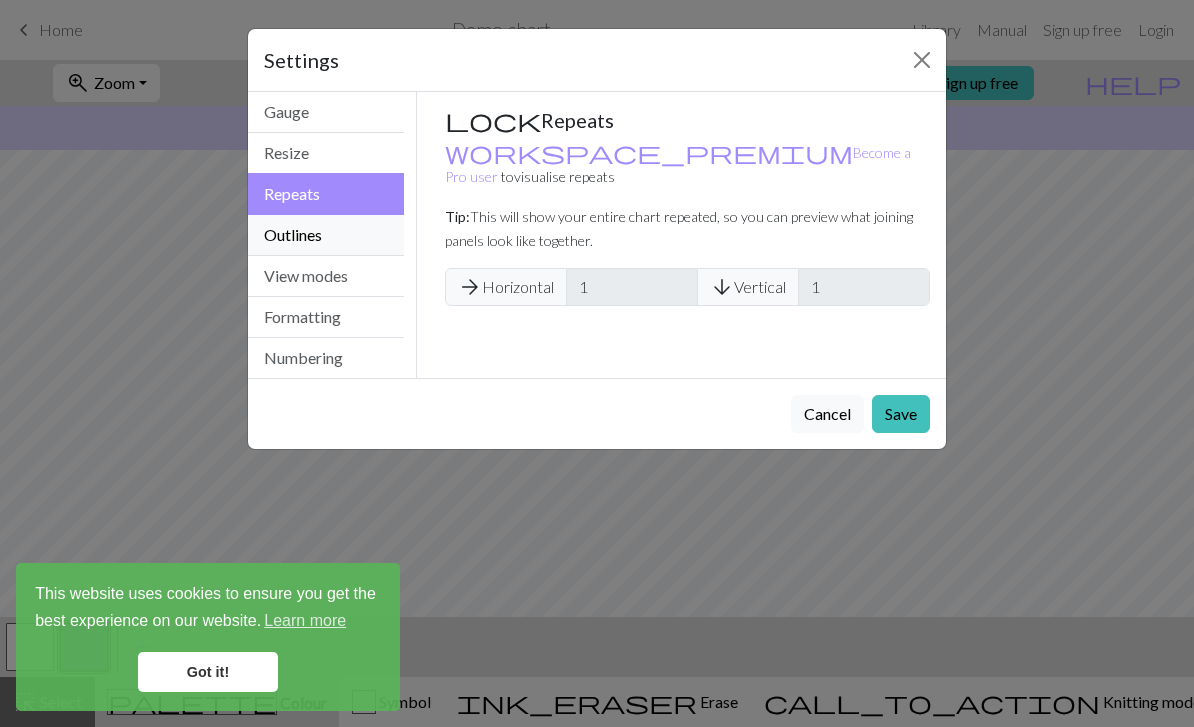 click on "Outlines" at bounding box center [326, 235] 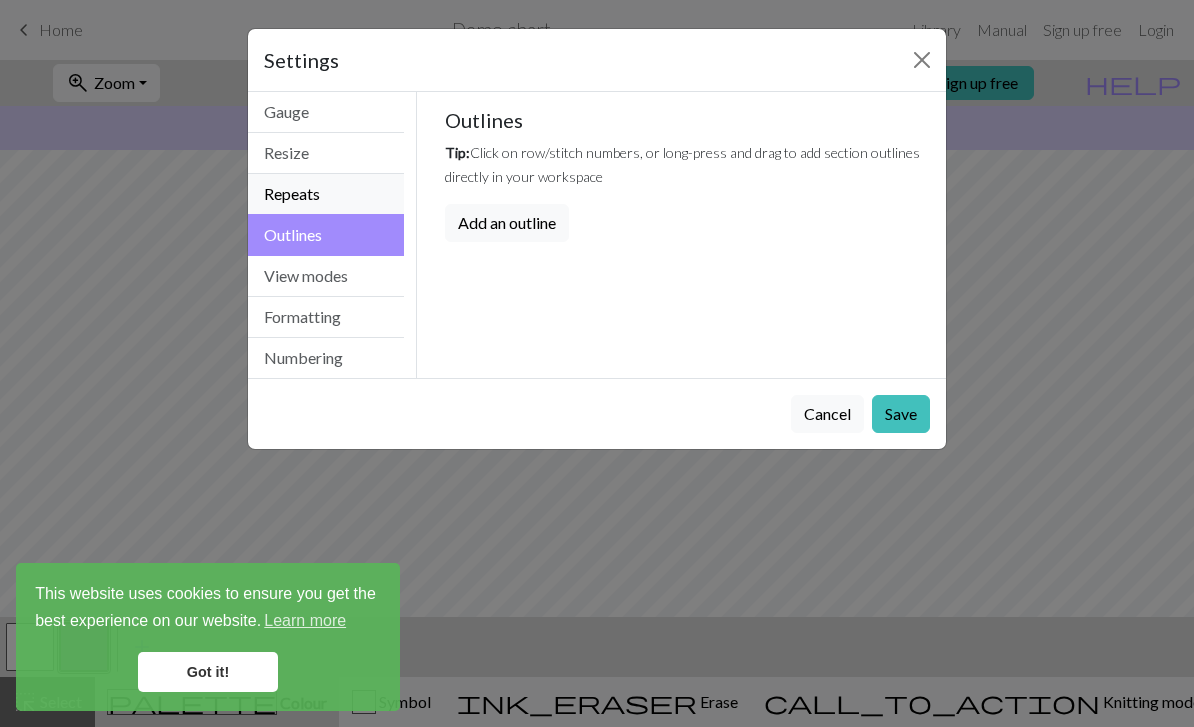 click on "Repeats" at bounding box center [326, 194] 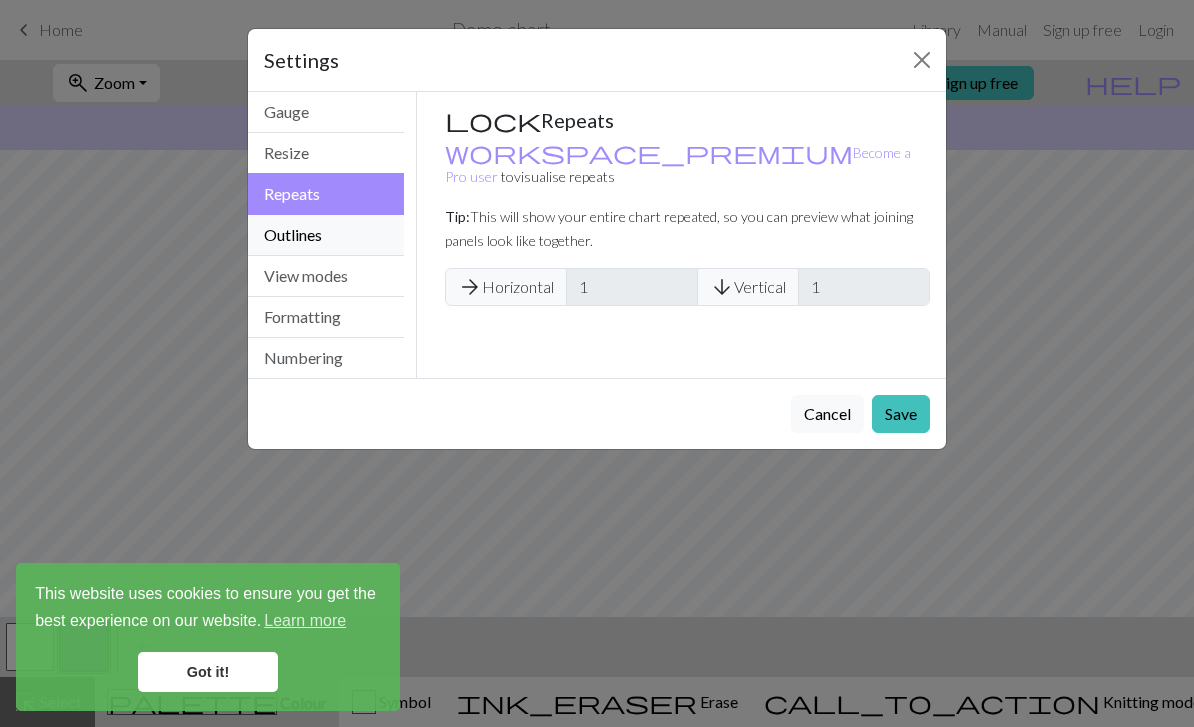 click on "Outlines" at bounding box center [326, 235] 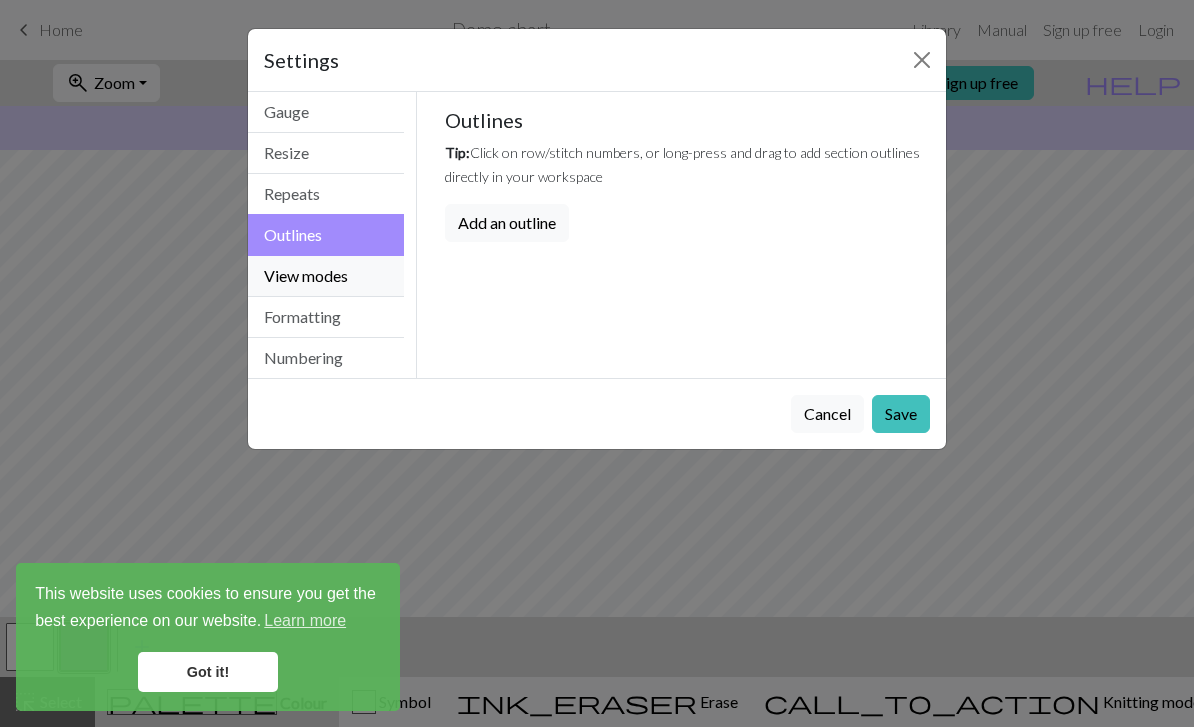 click on "View modes" at bounding box center [326, 276] 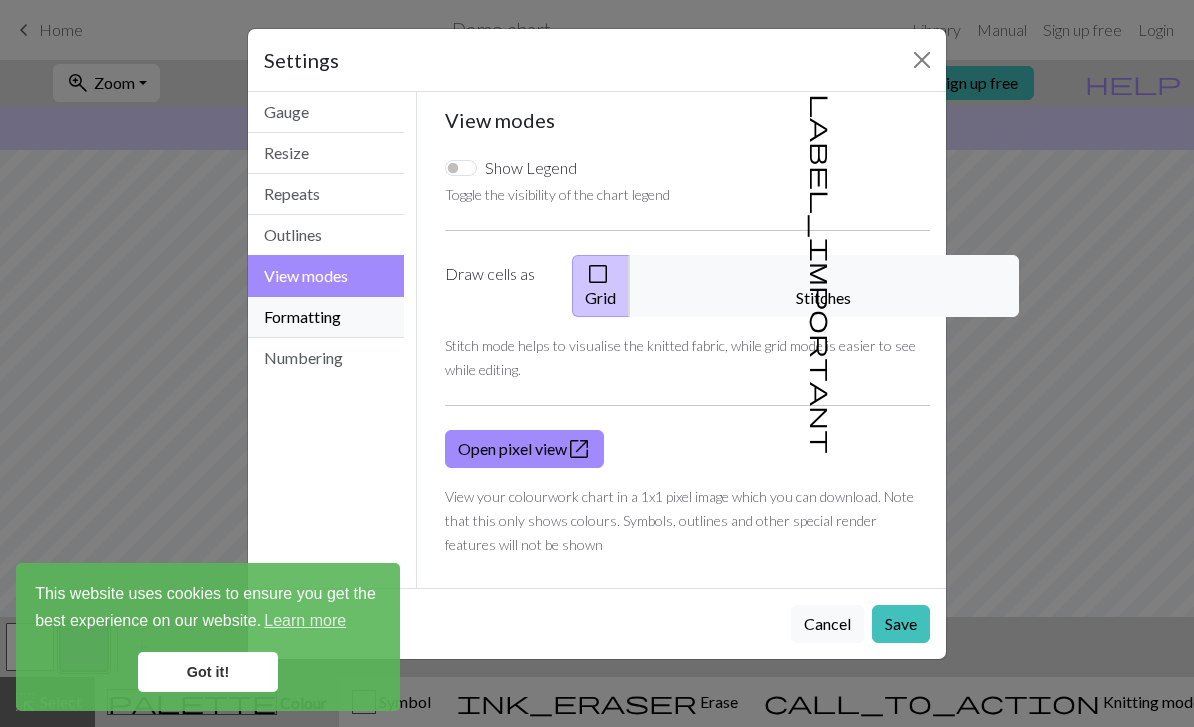 click on "Formatting" at bounding box center [326, 317] 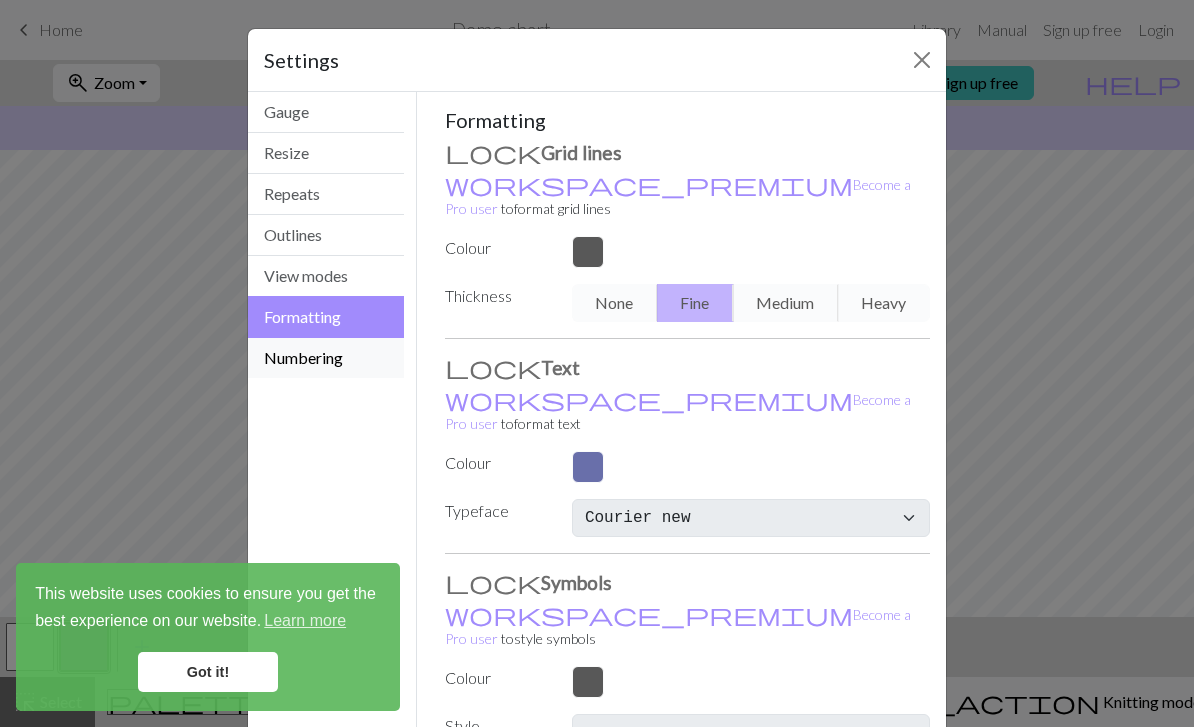 click on "Numbering" at bounding box center (326, 358) 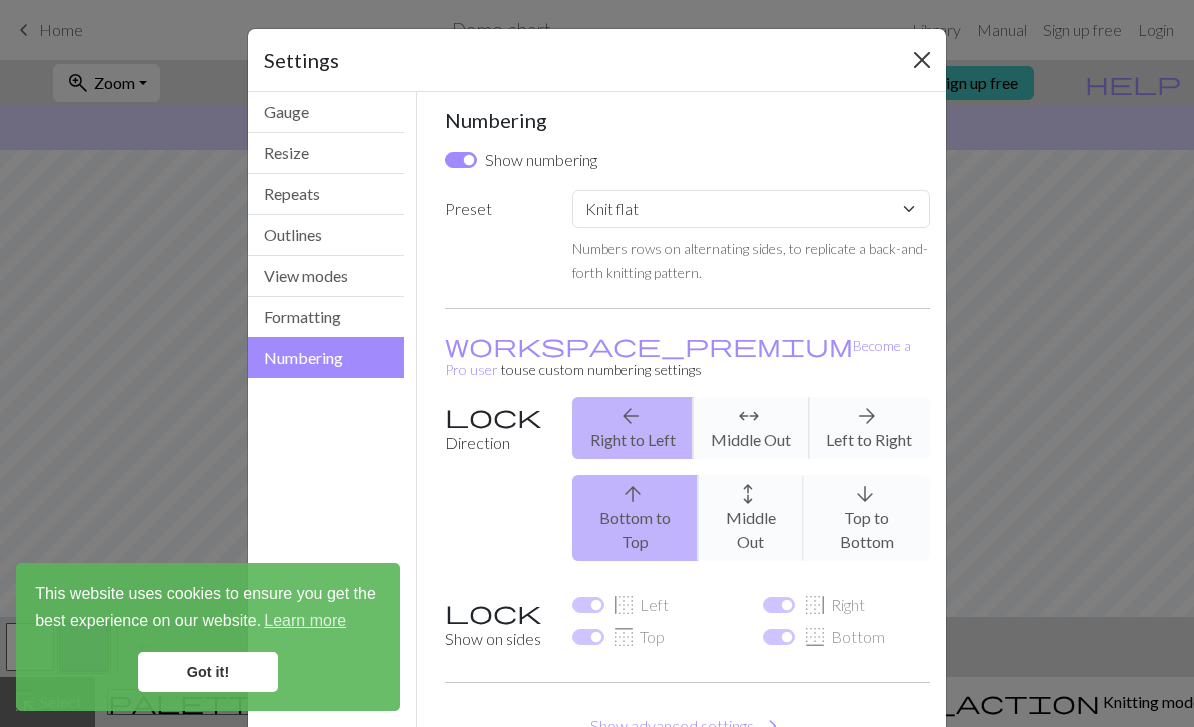 click at bounding box center (922, 60) 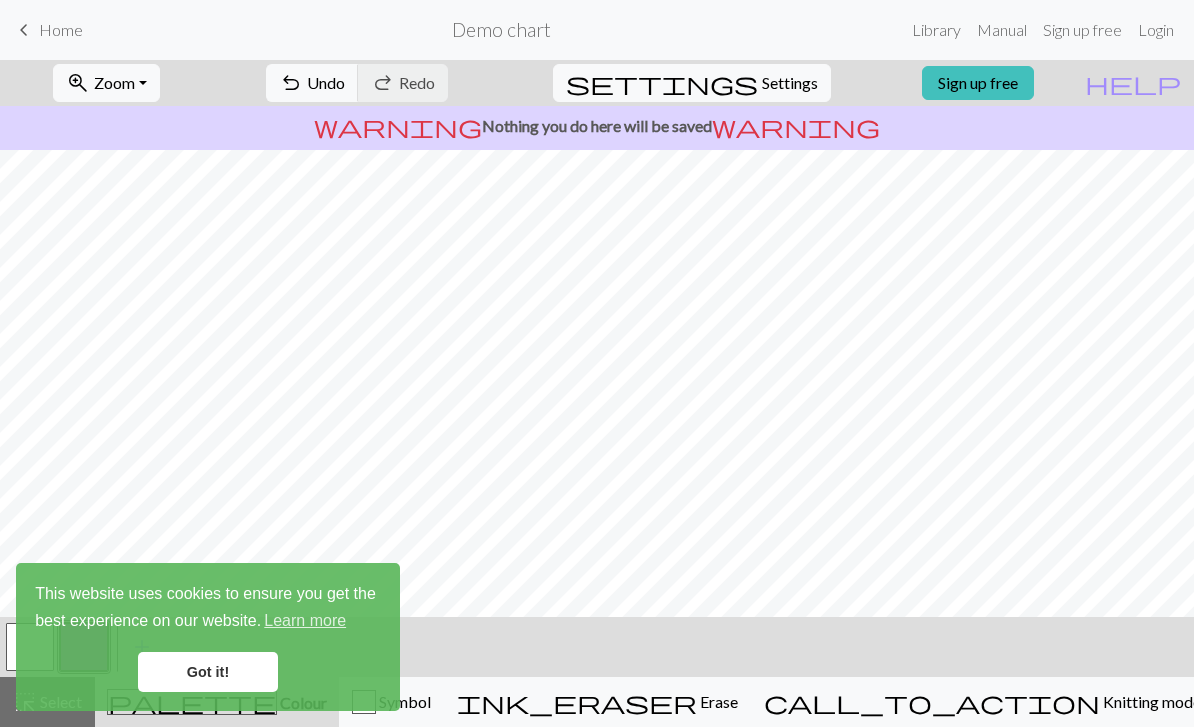 click on "Got it!" at bounding box center (208, 672) 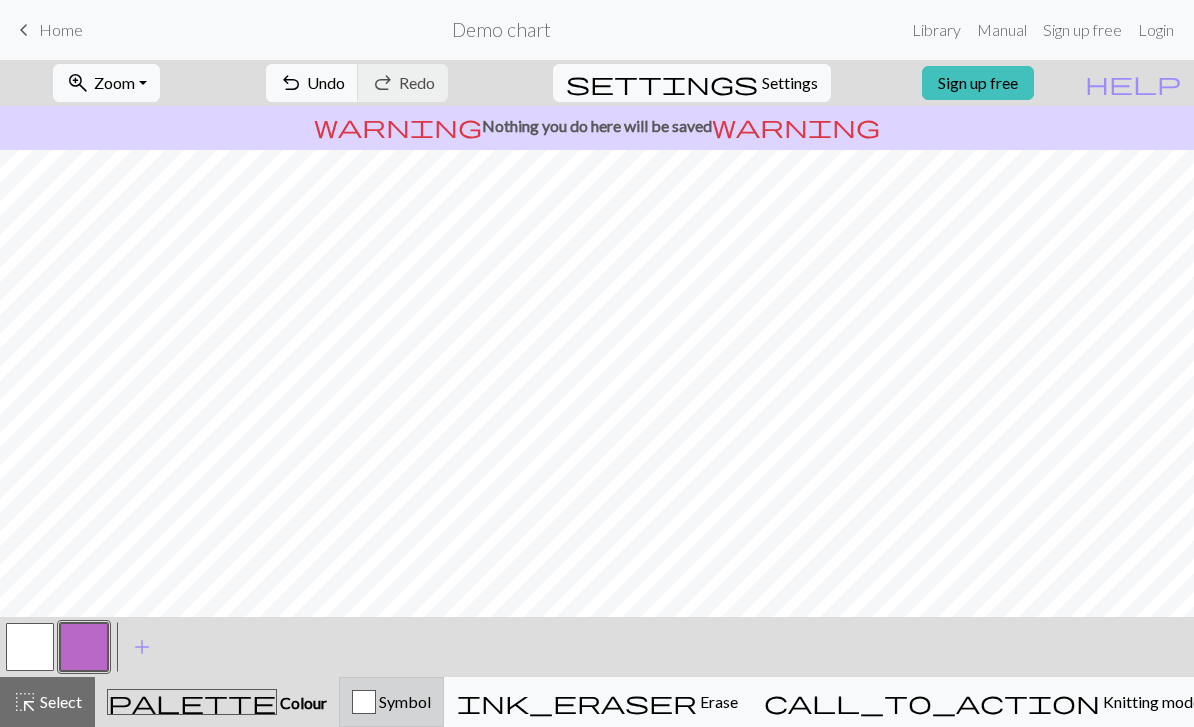 click on "Symbol" at bounding box center (391, 702) 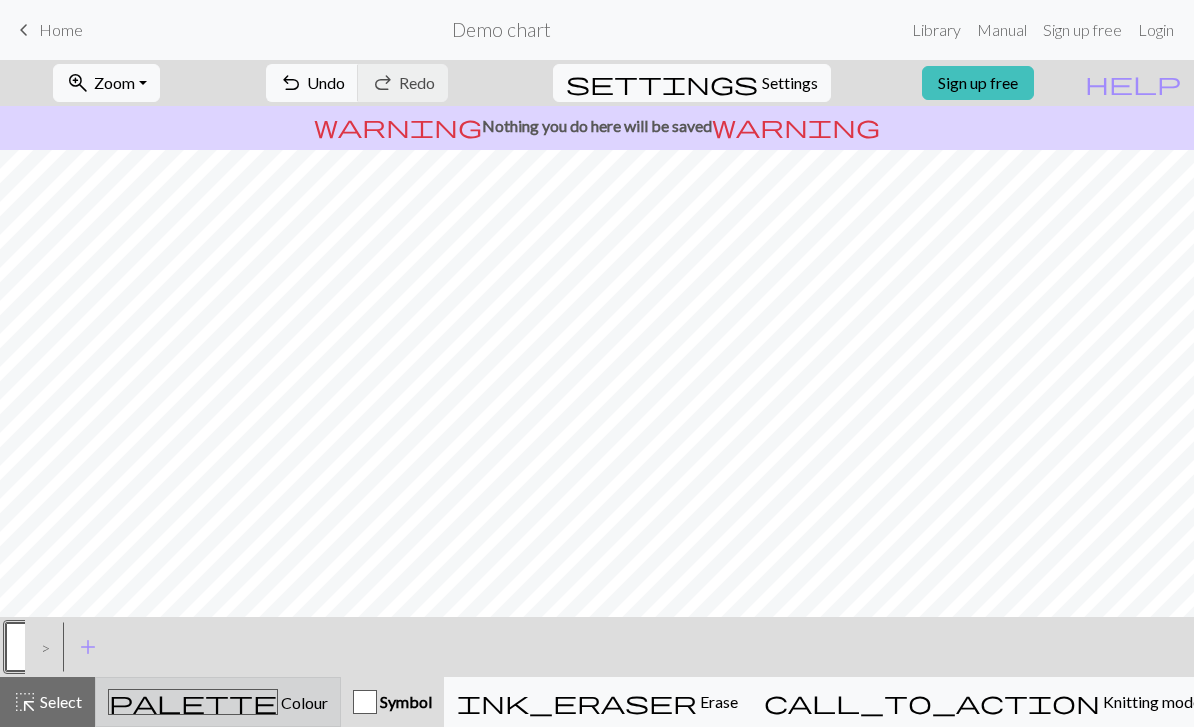 click on "palette" at bounding box center [193, 702] 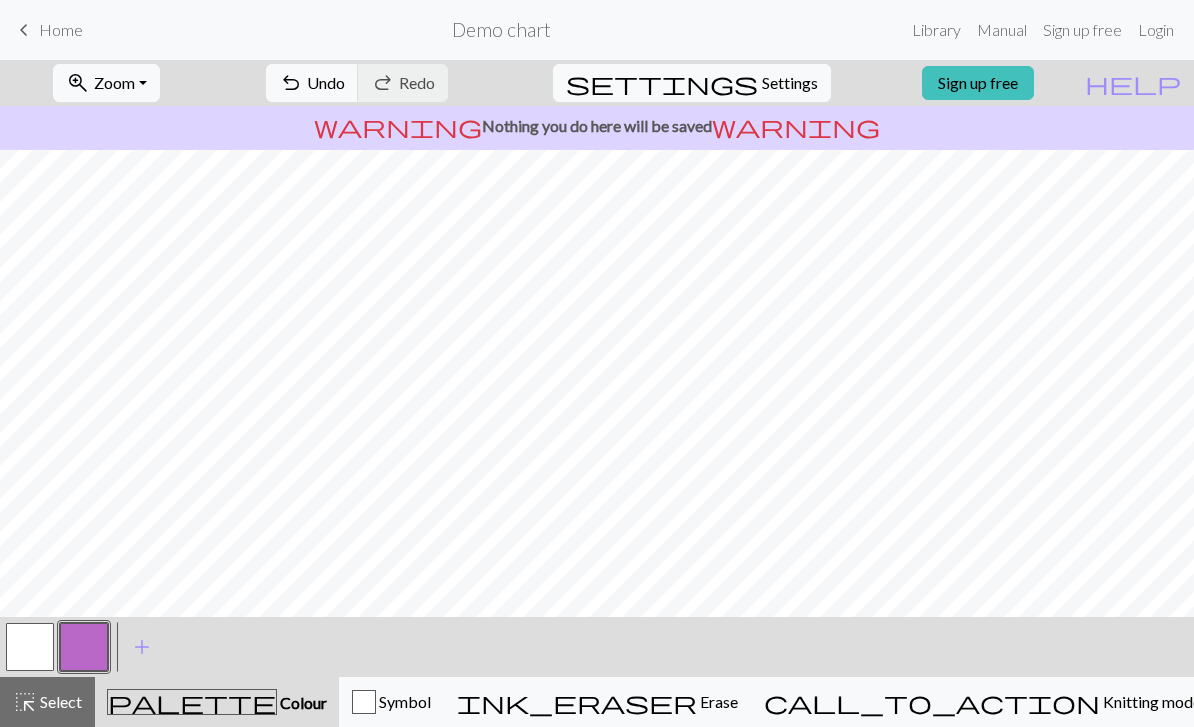 click on "< > add Add a  colour" at bounding box center [597, 647] 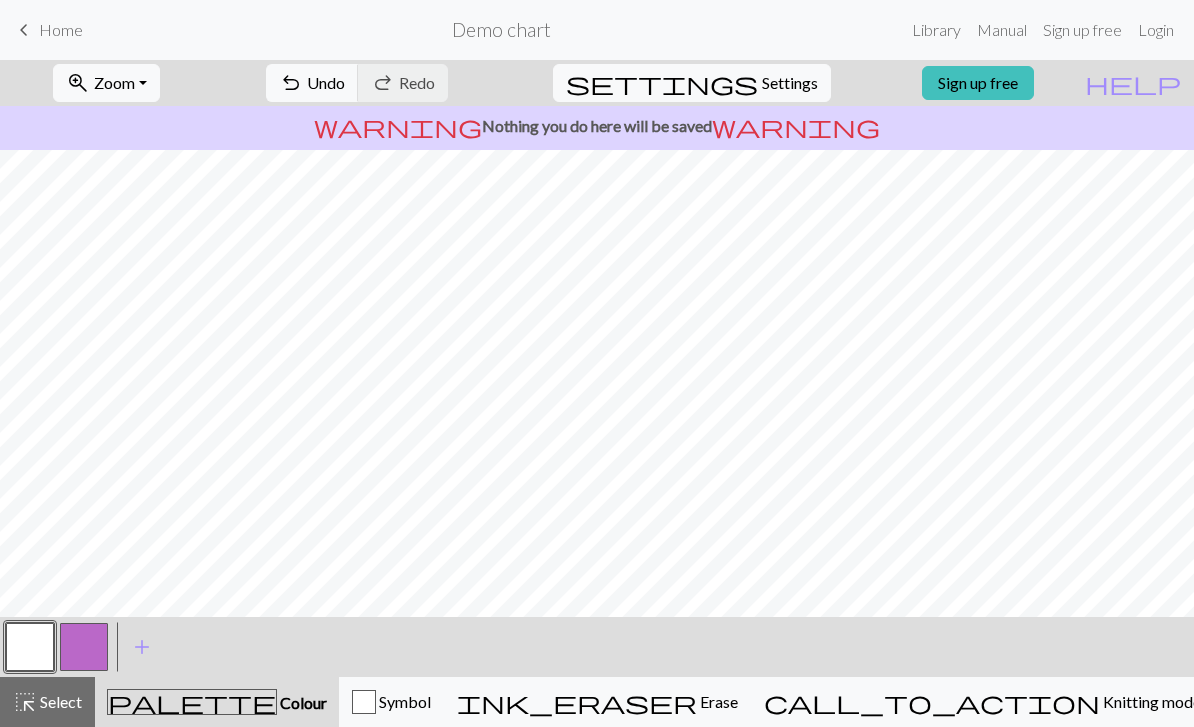 click at bounding box center (84, 647) 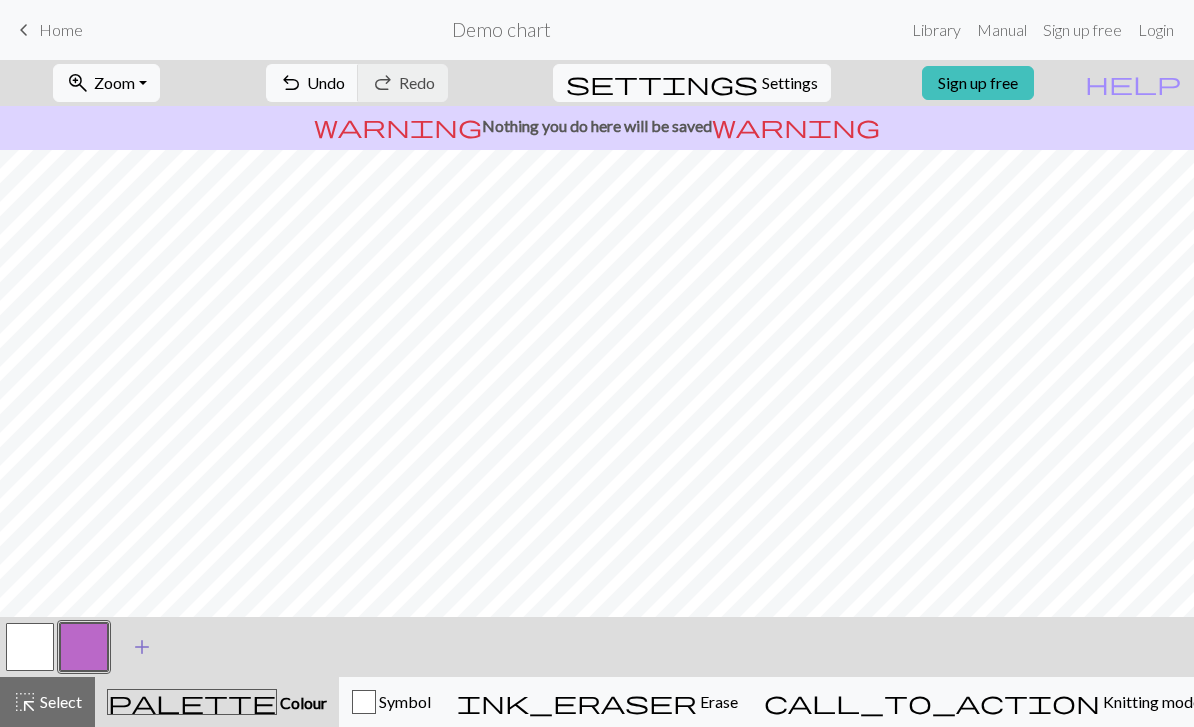 click on "add" at bounding box center [142, 647] 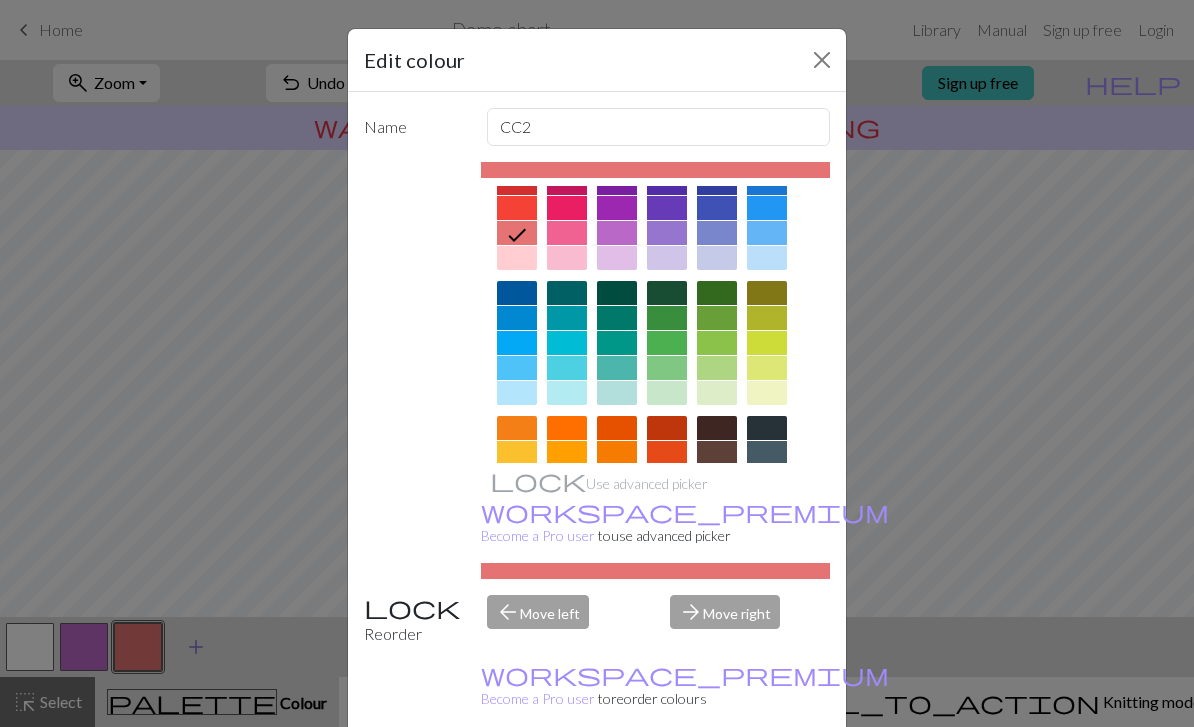 scroll, scrollTop: 53, scrollLeft: 0, axis: vertical 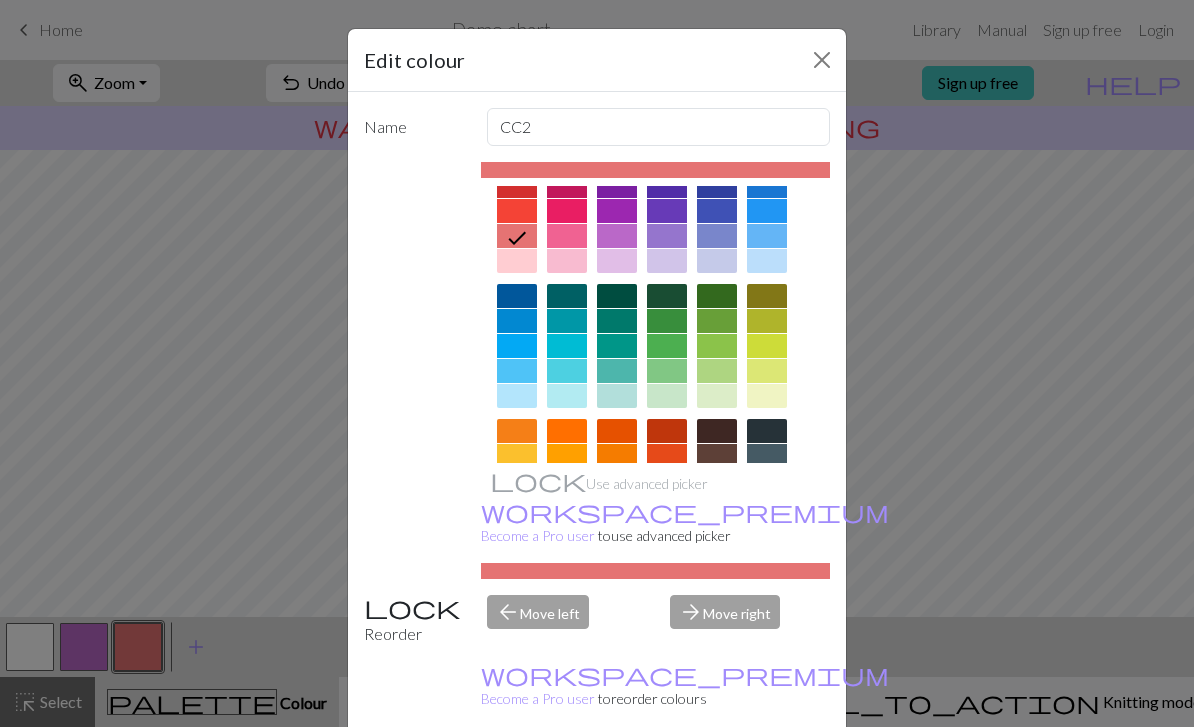 click at bounding box center (567, 321) 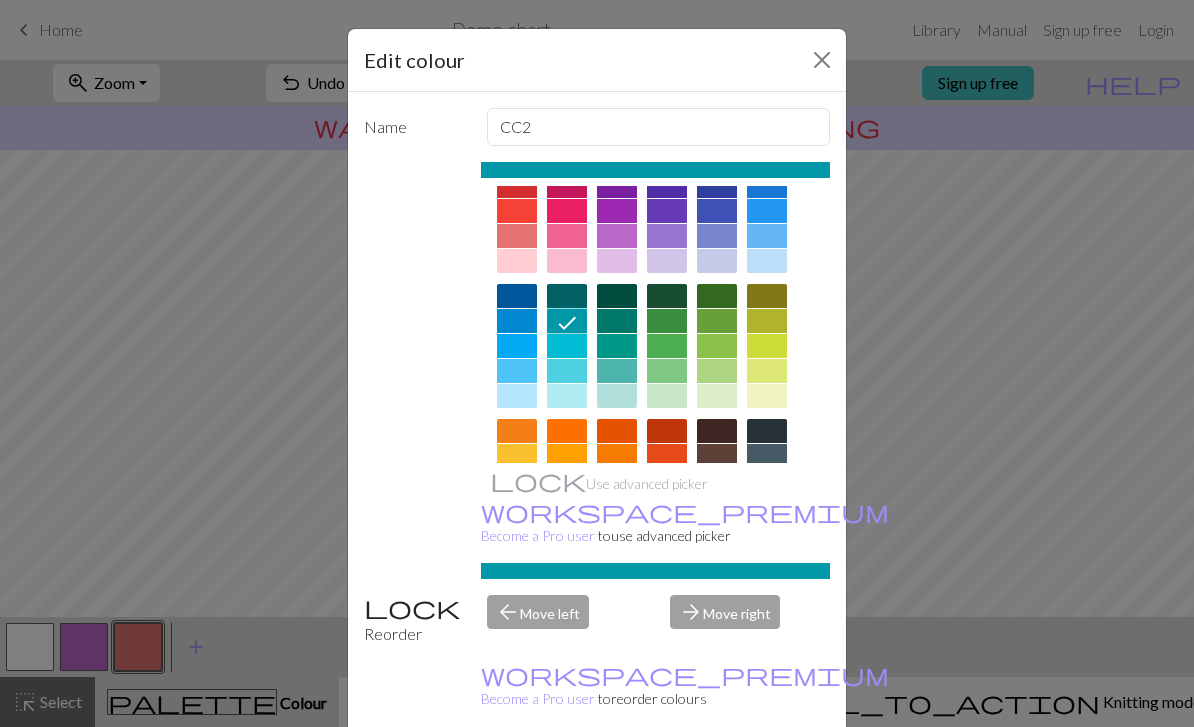 click on "arrow_forward Move right" at bounding box center [750, 620] 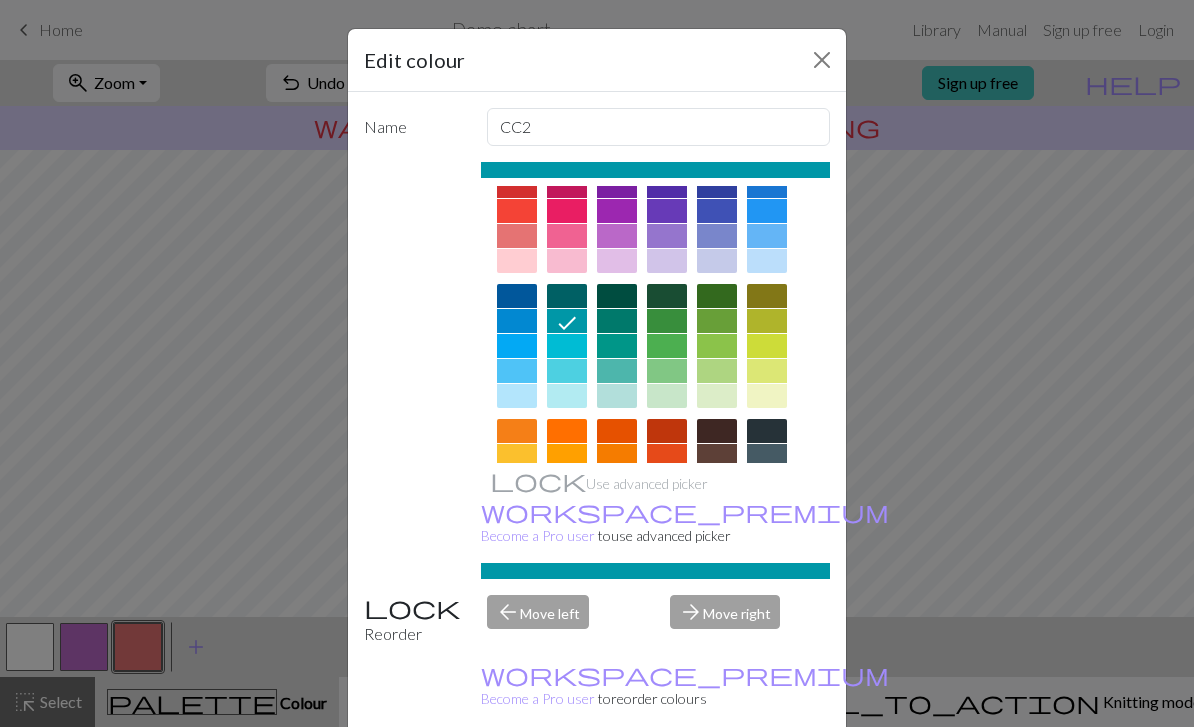 click on "arrow_forward Move right" at bounding box center [750, 620] 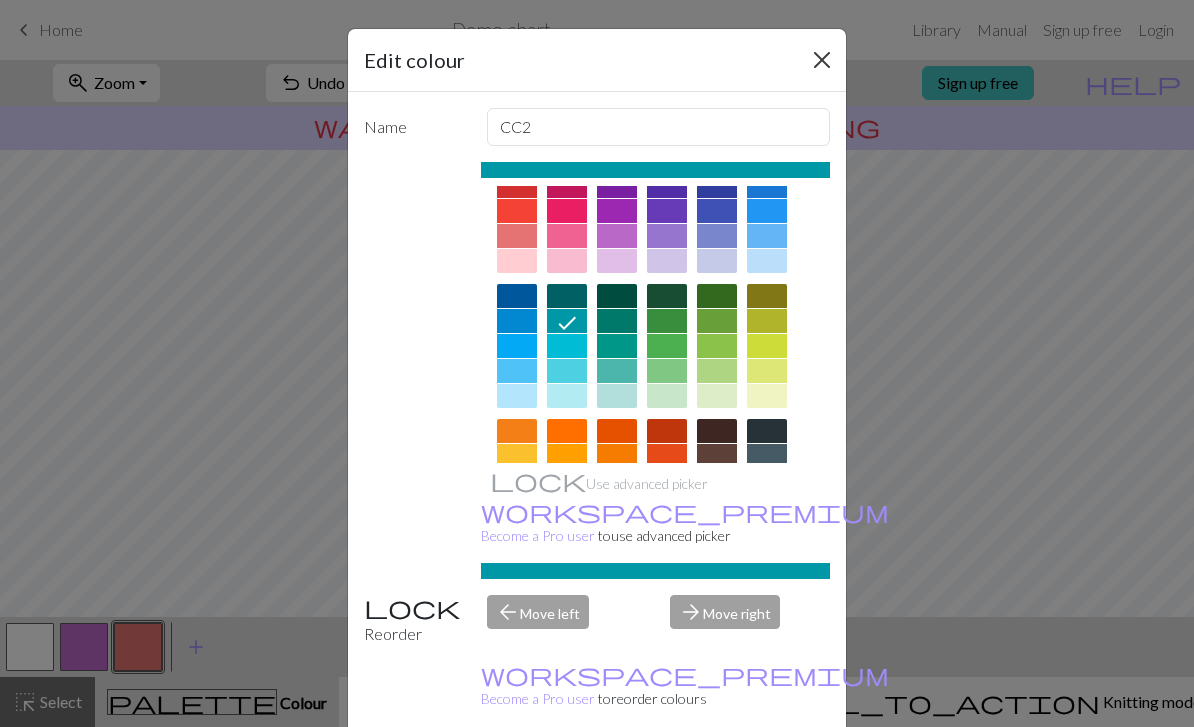 click at bounding box center (822, 60) 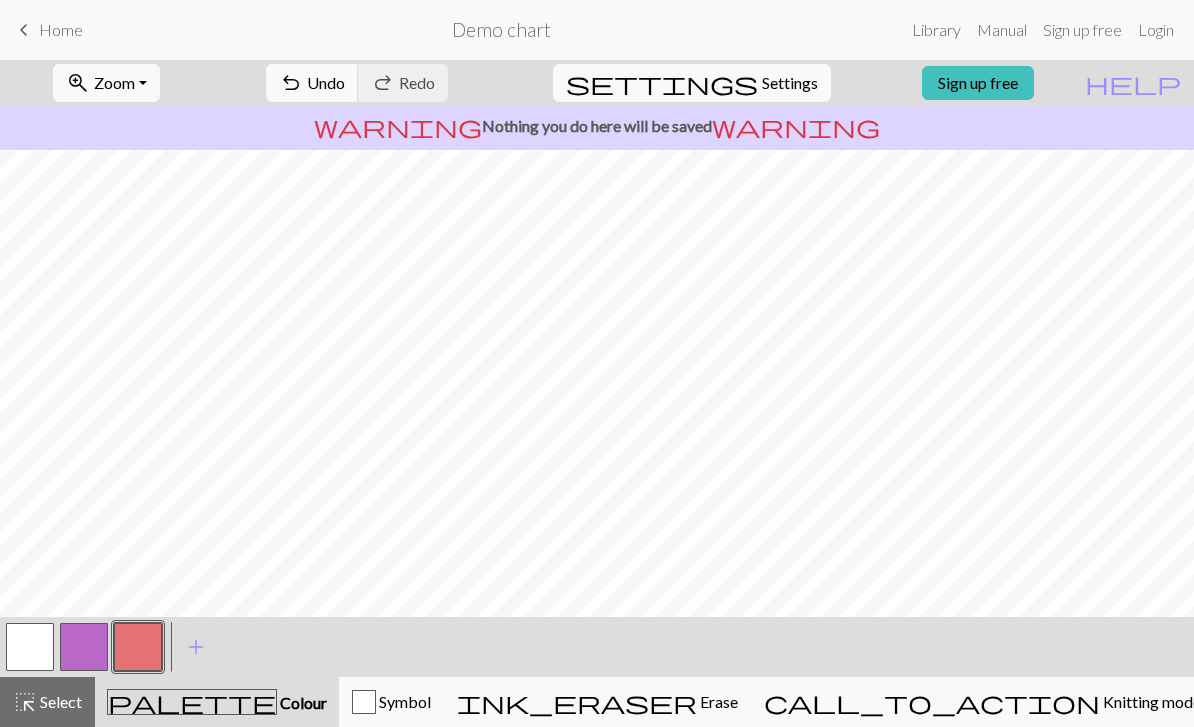 click at bounding box center [138, 647] 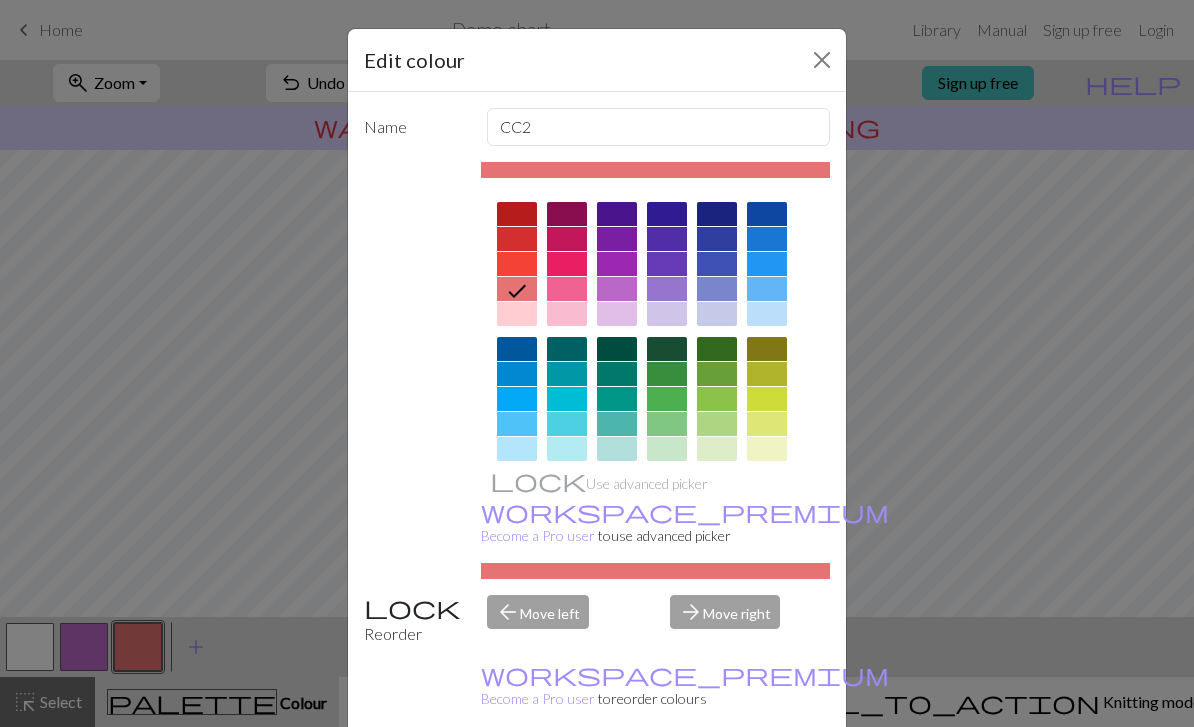 click at bounding box center (567, 374) 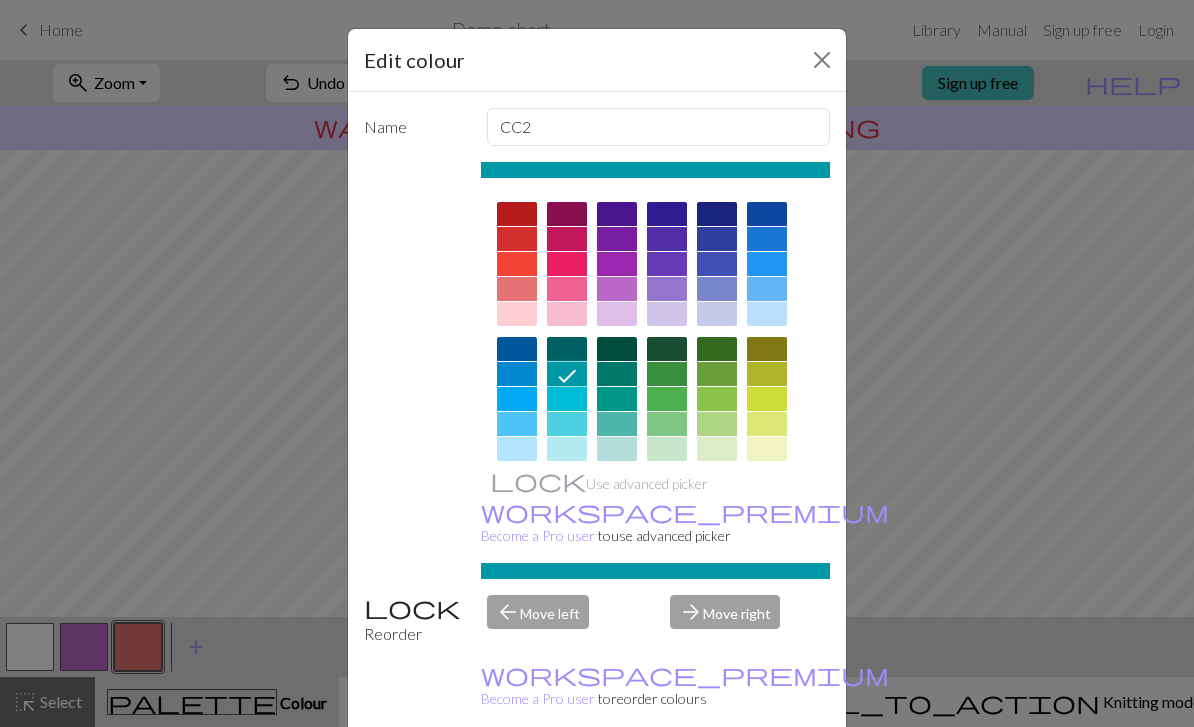 scroll, scrollTop: 0, scrollLeft: 0, axis: both 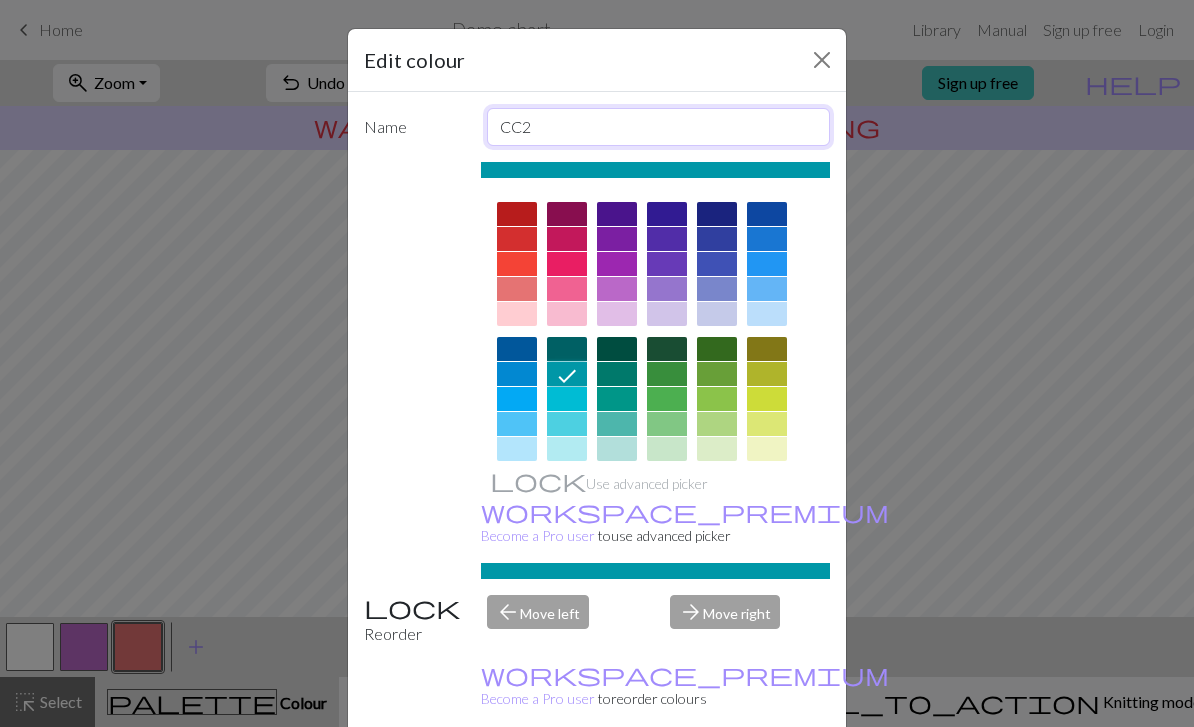 click on "CC2" at bounding box center (659, 127) 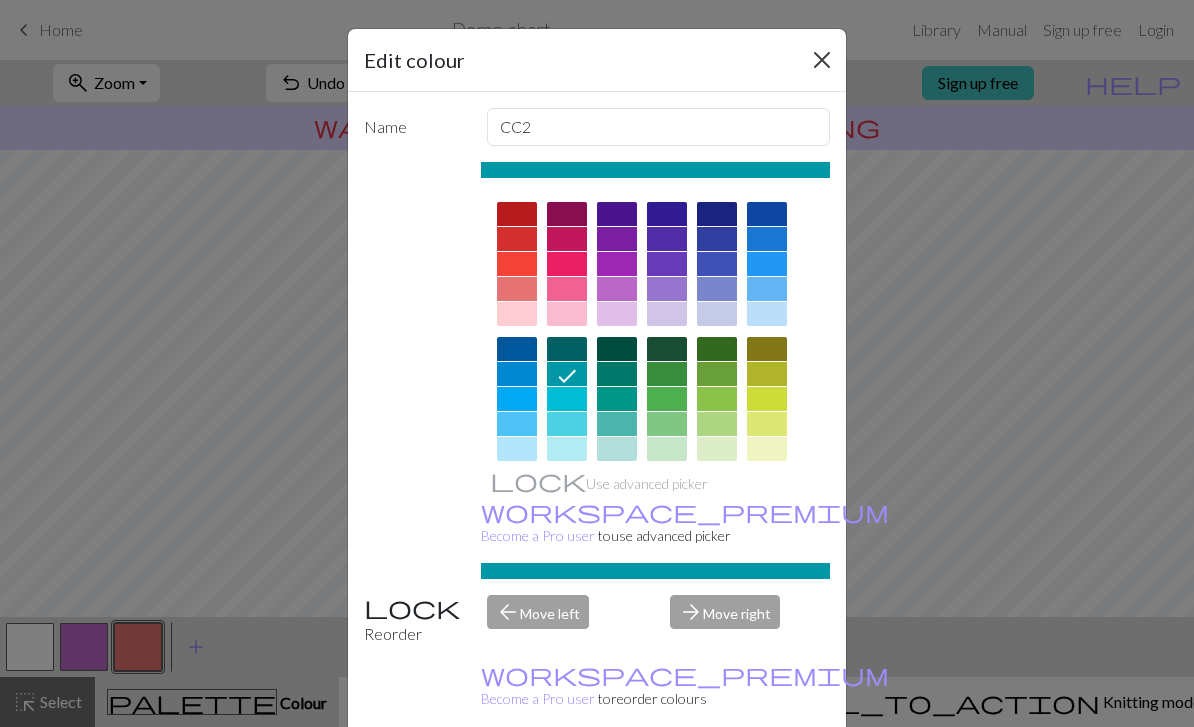 click at bounding box center (822, 60) 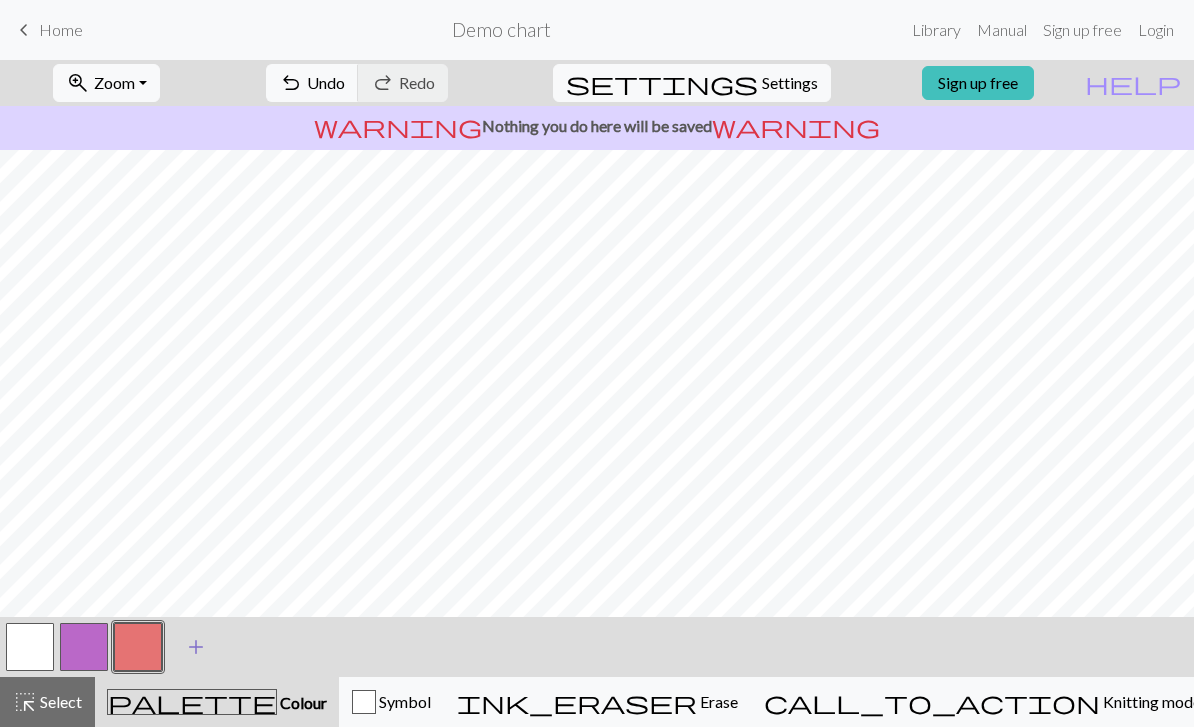 click on "add" at bounding box center (196, 647) 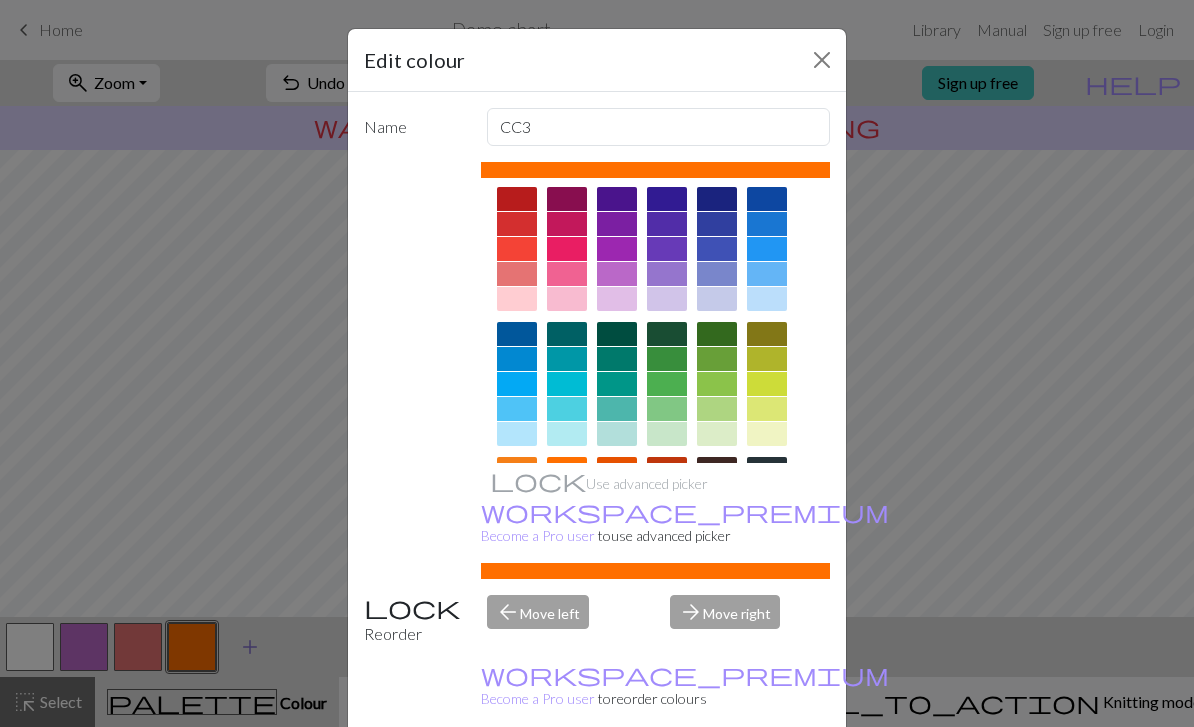 scroll, scrollTop: 1, scrollLeft: 0, axis: vertical 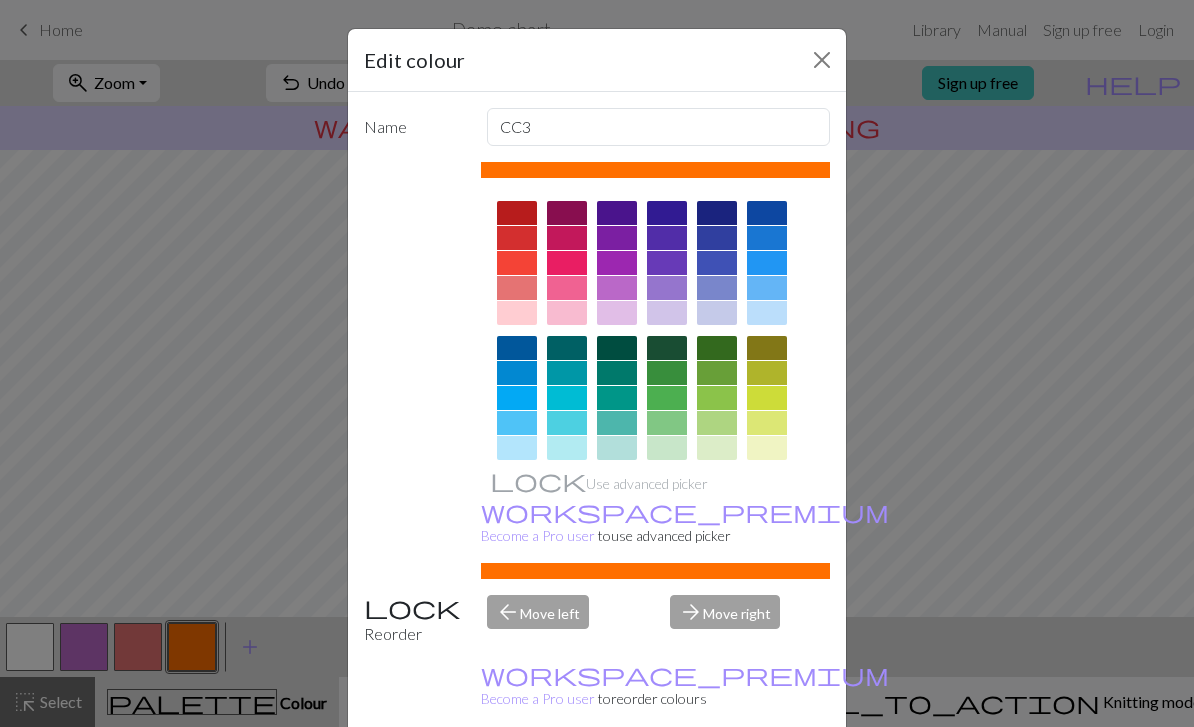 click at bounding box center (567, 373) 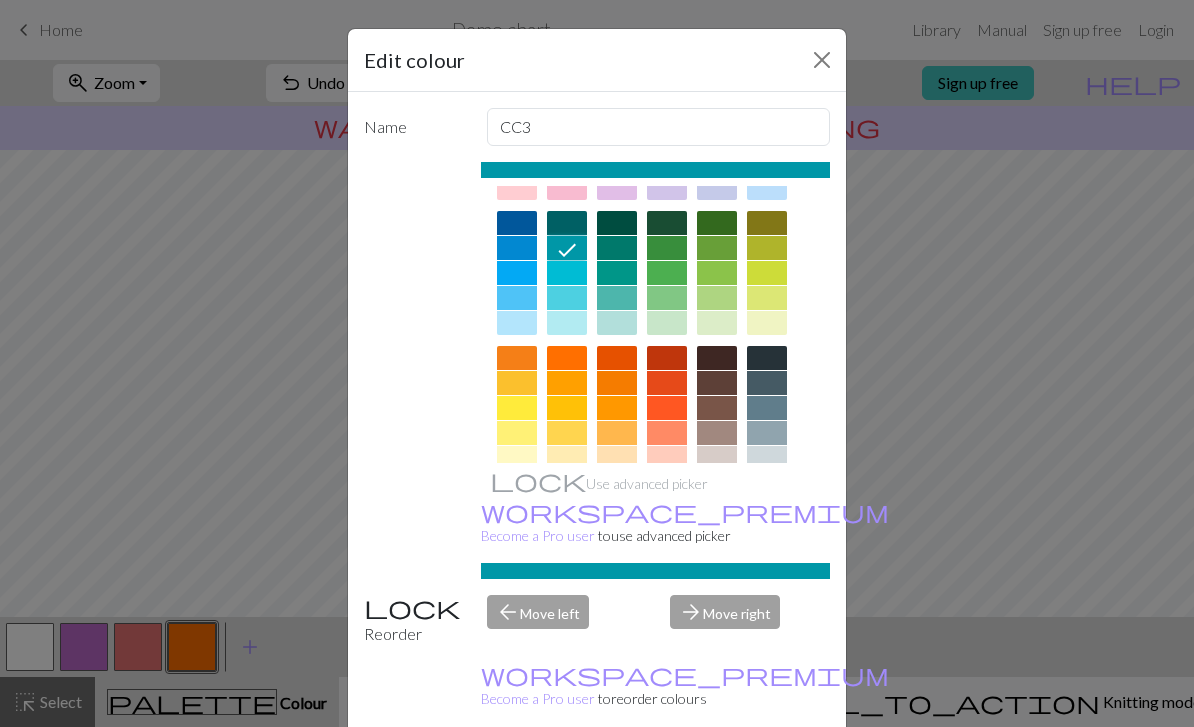 scroll, scrollTop: 116, scrollLeft: 0, axis: vertical 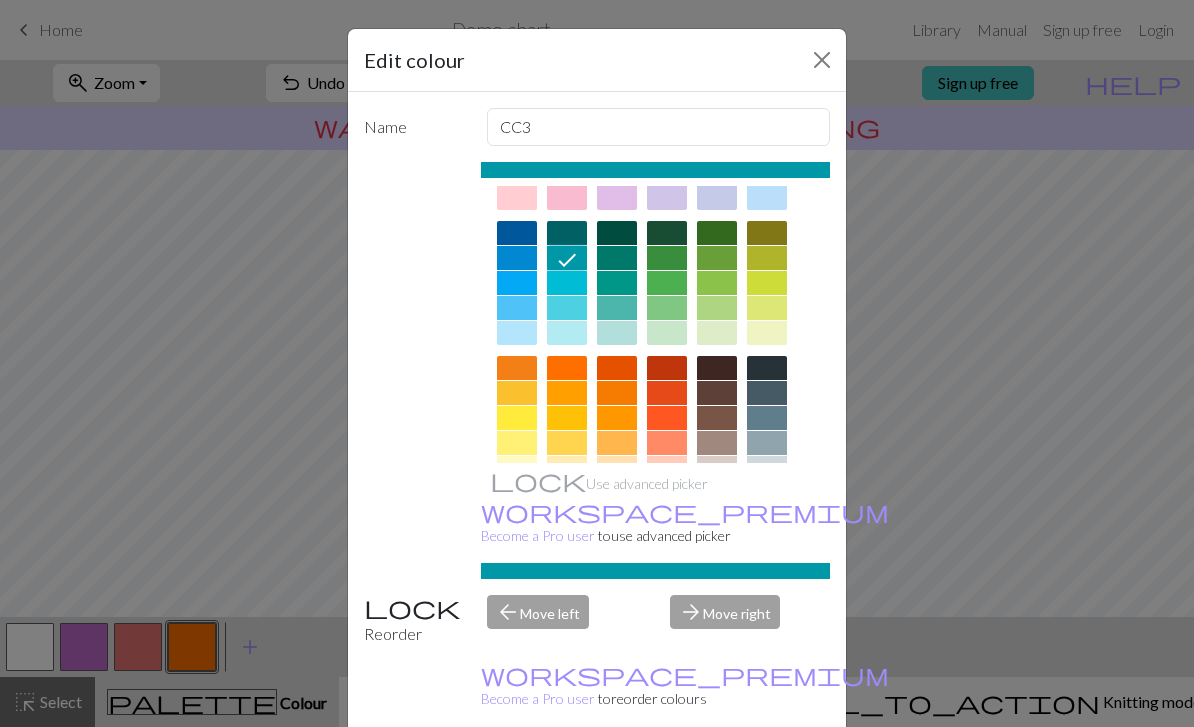 click 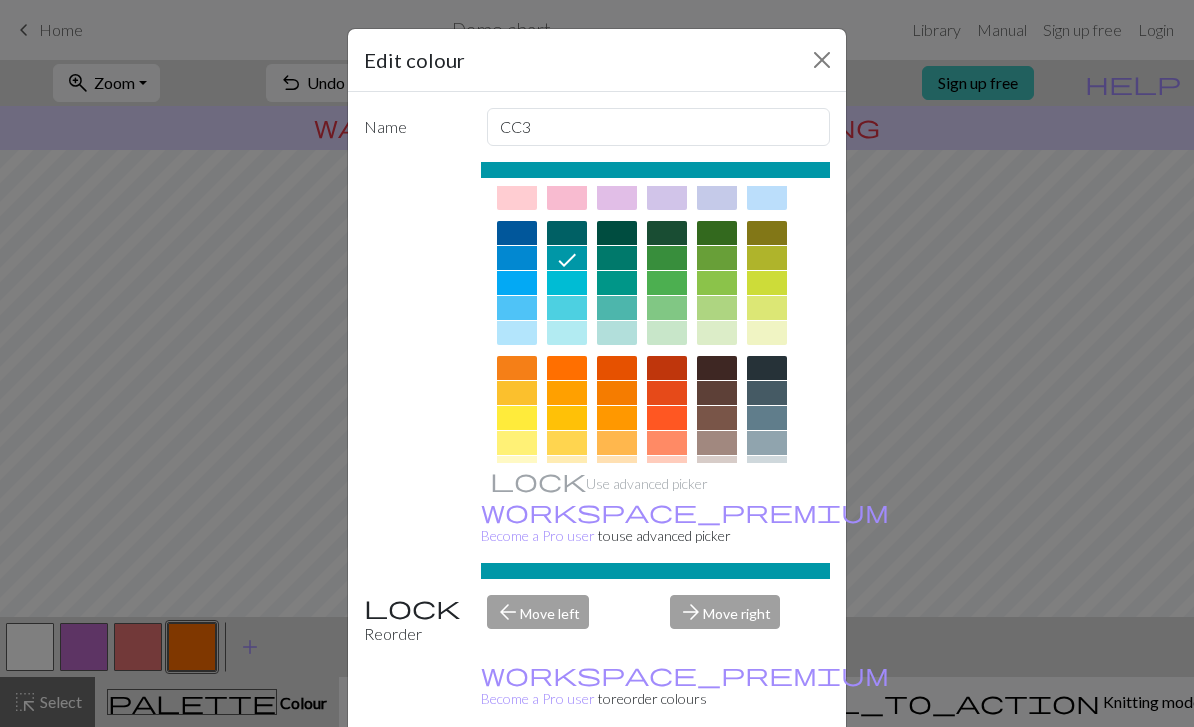 scroll, scrollTop: 0, scrollLeft: 0, axis: both 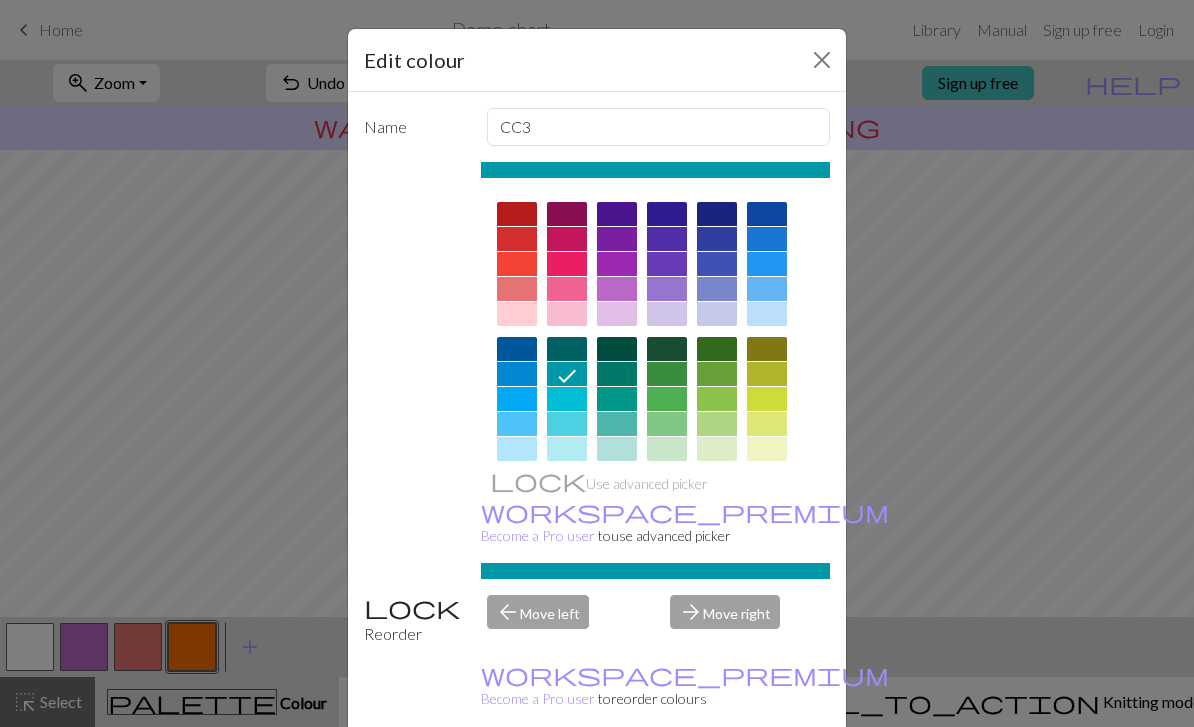 click at bounding box center (656, 170) 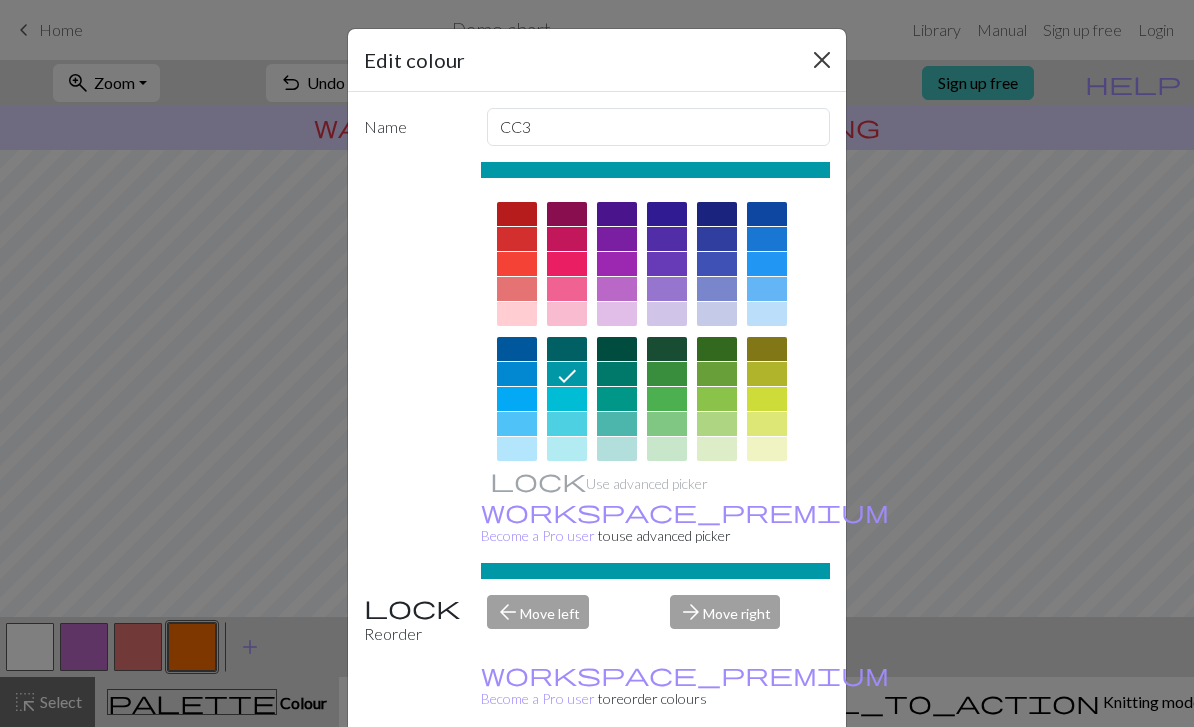 click at bounding box center (822, 60) 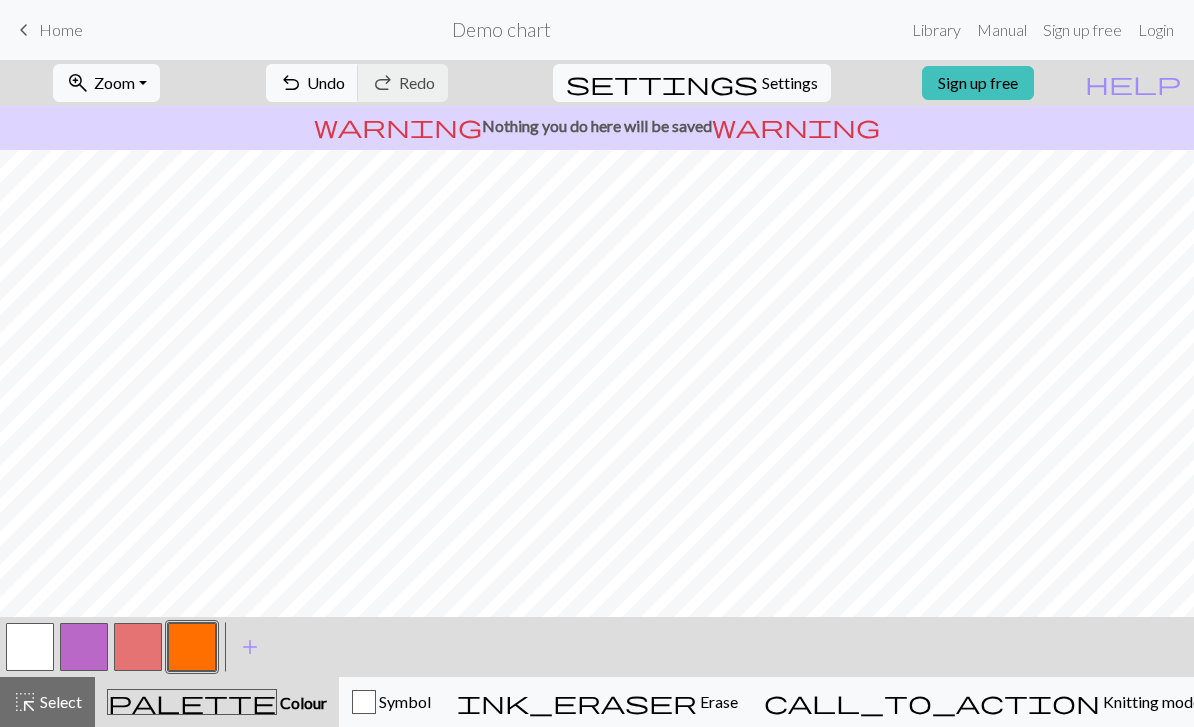click at bounding box center (138, 647) 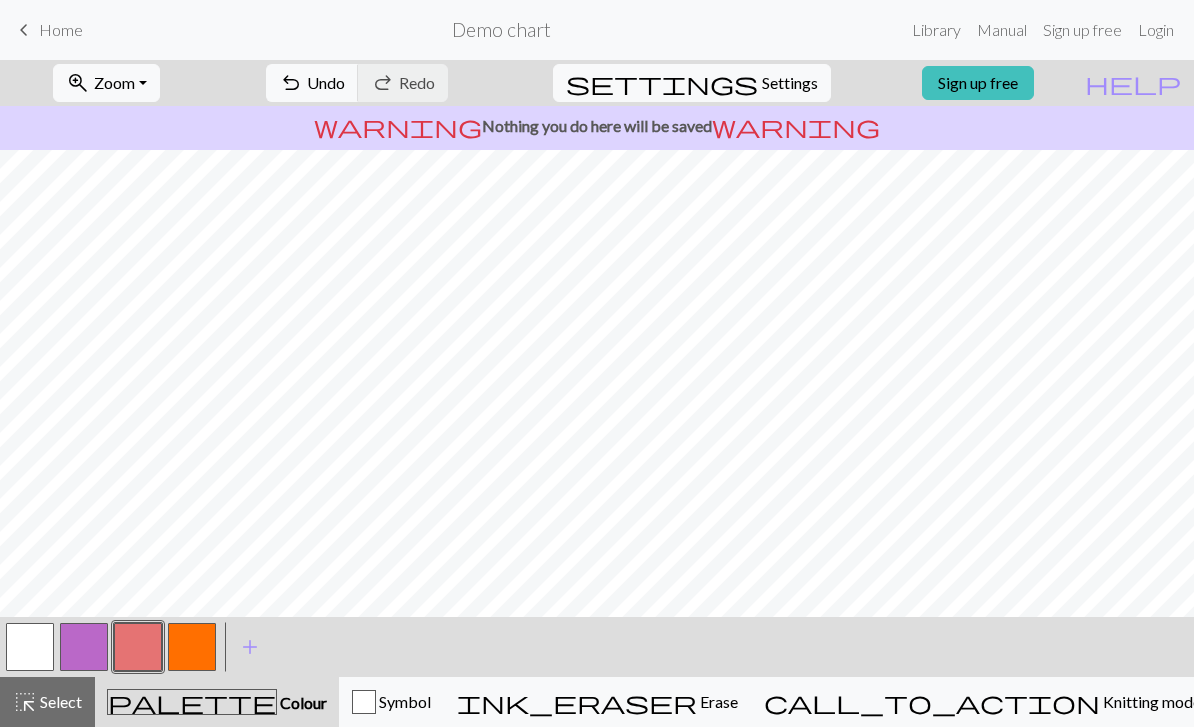 click at bounding box center [138, 647] 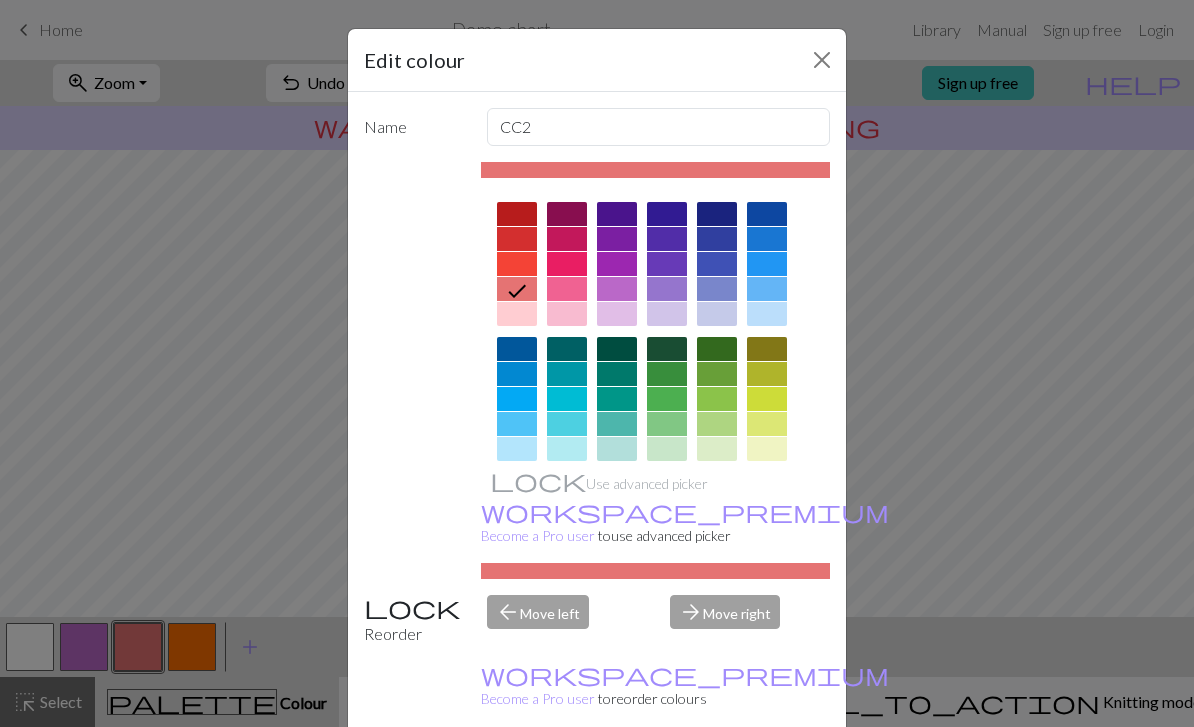 click at bounding box center [567, 374] 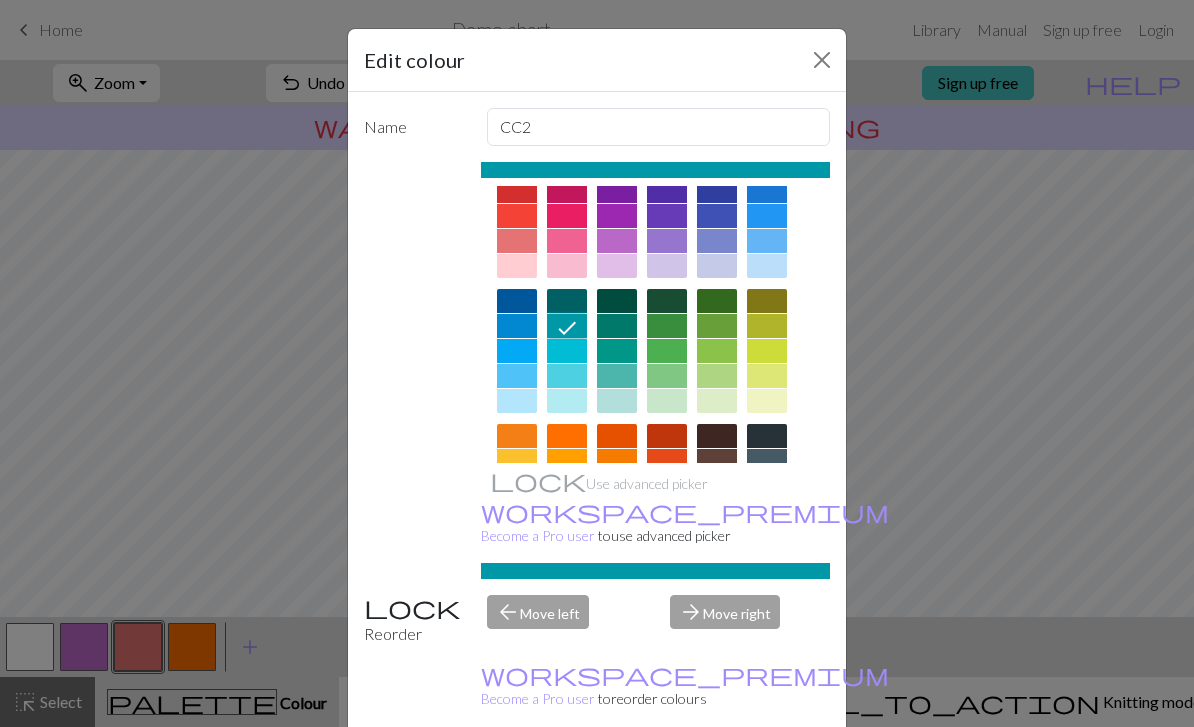 scroll, scrollTop: 49, scrollLeft: 0, axis: vertical 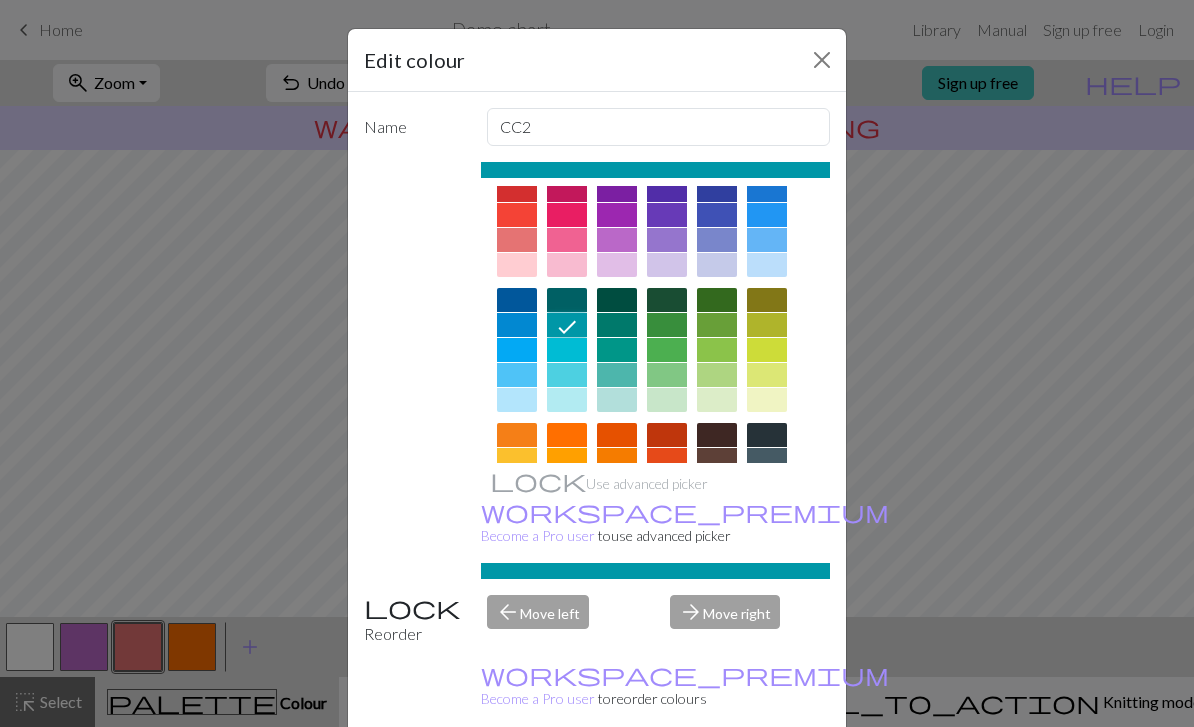 click at bounding box center [617, 215] 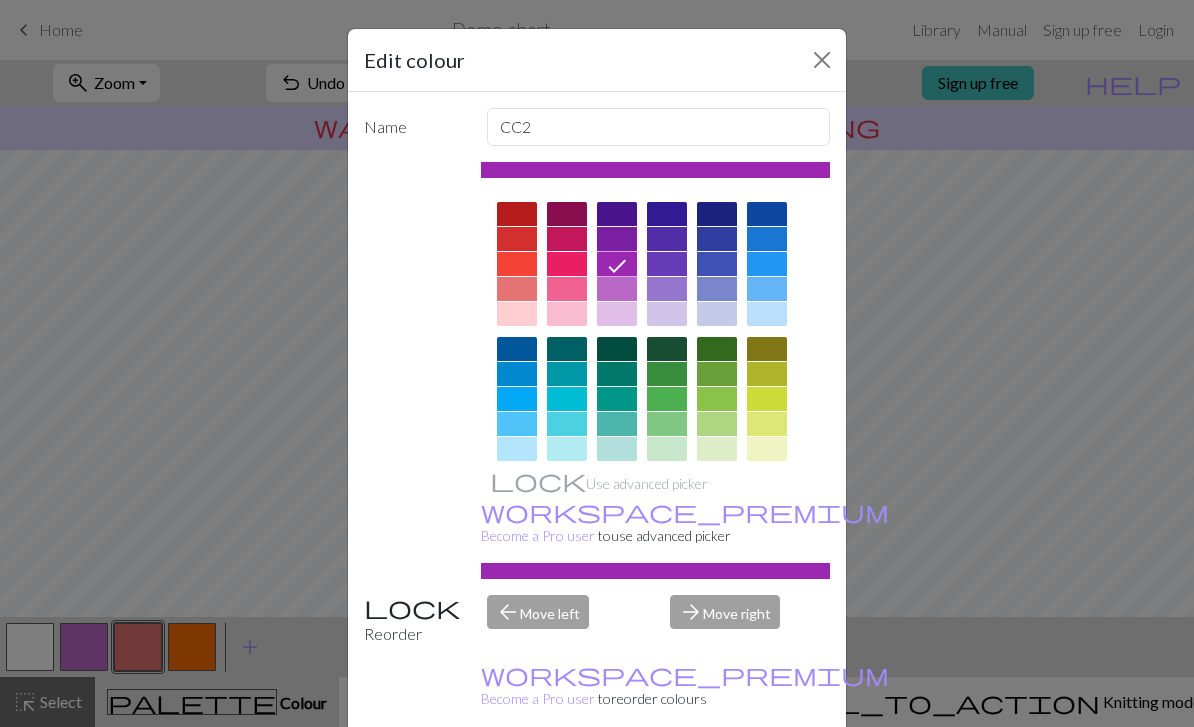 scroll, scrollTop: 0, scrollLeft: 0, axis: both 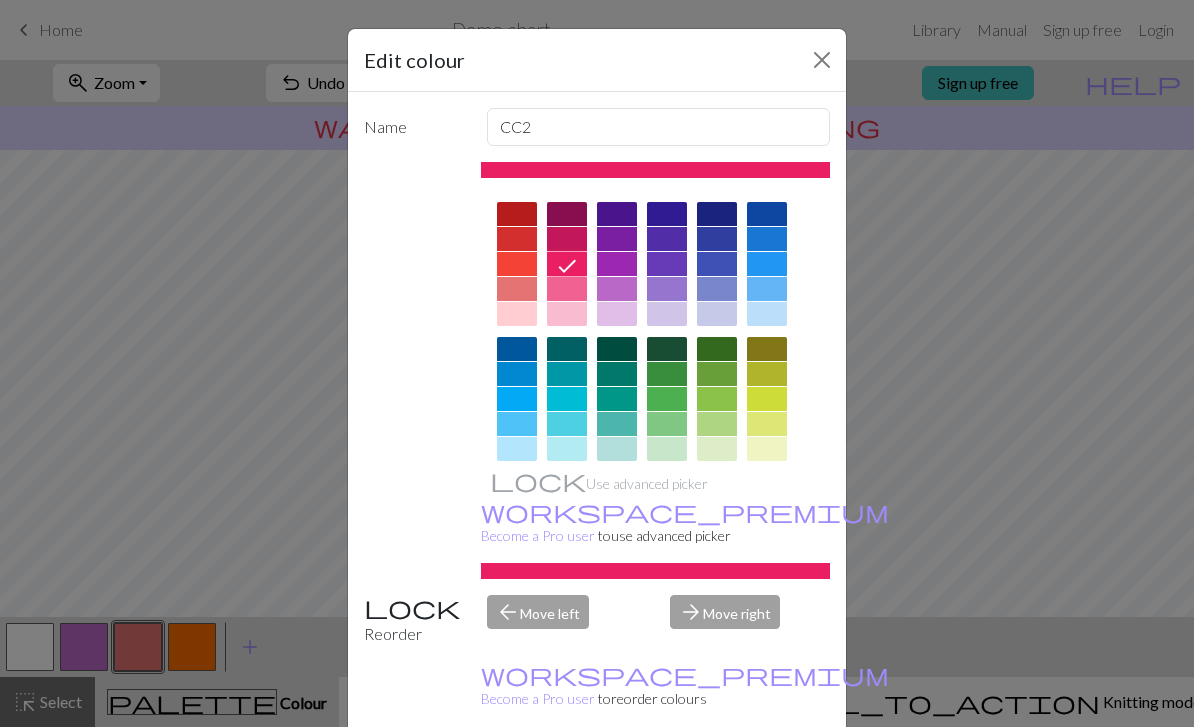 click at bounding box center (517, 264) 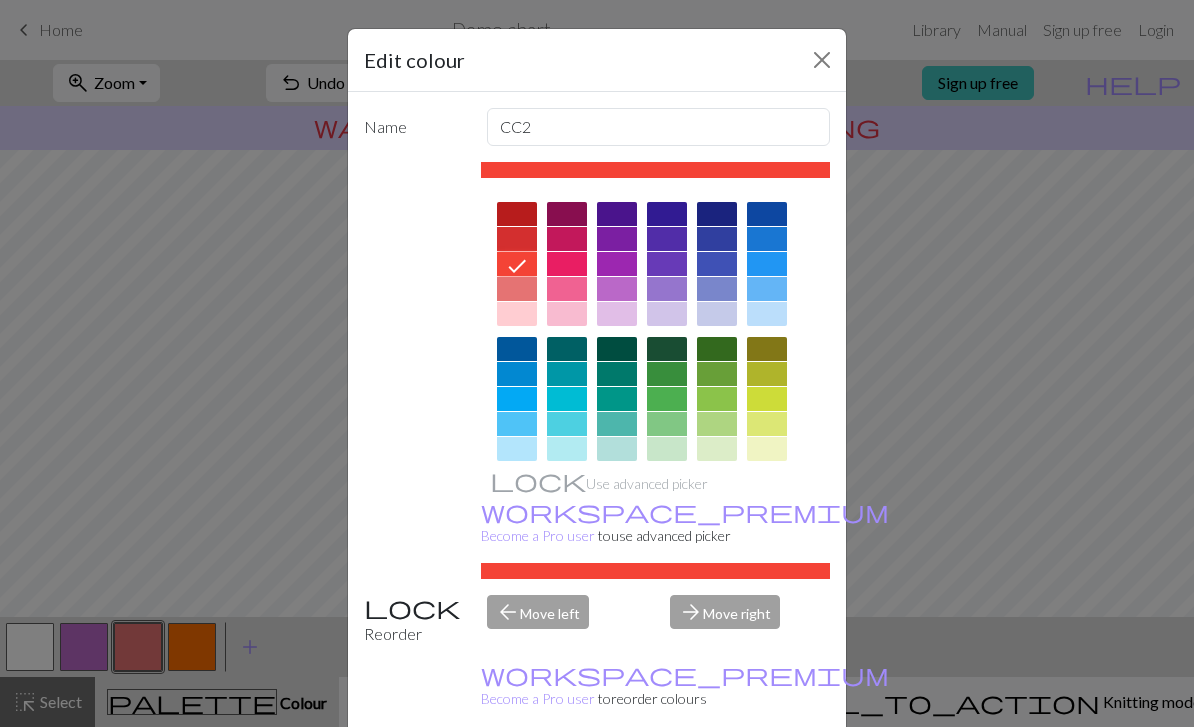 click at bounding box center [567, 374] 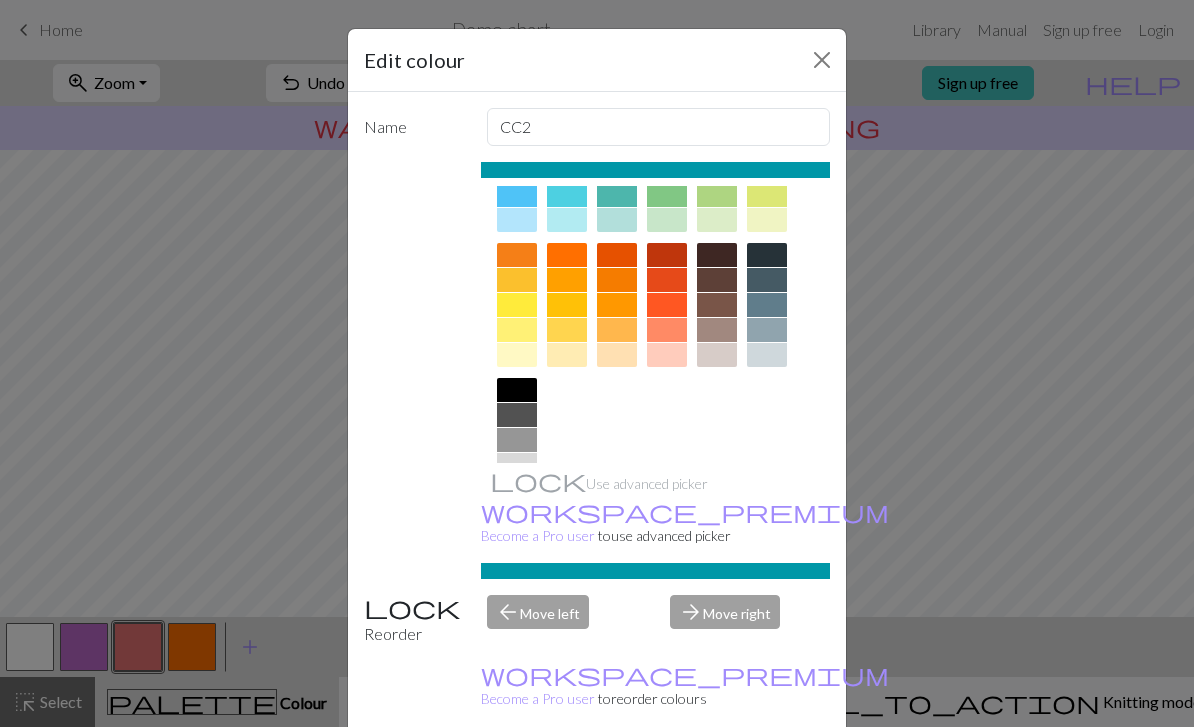 scroll, scrollTop: 227, scrollLeft: 0, axis: vertical 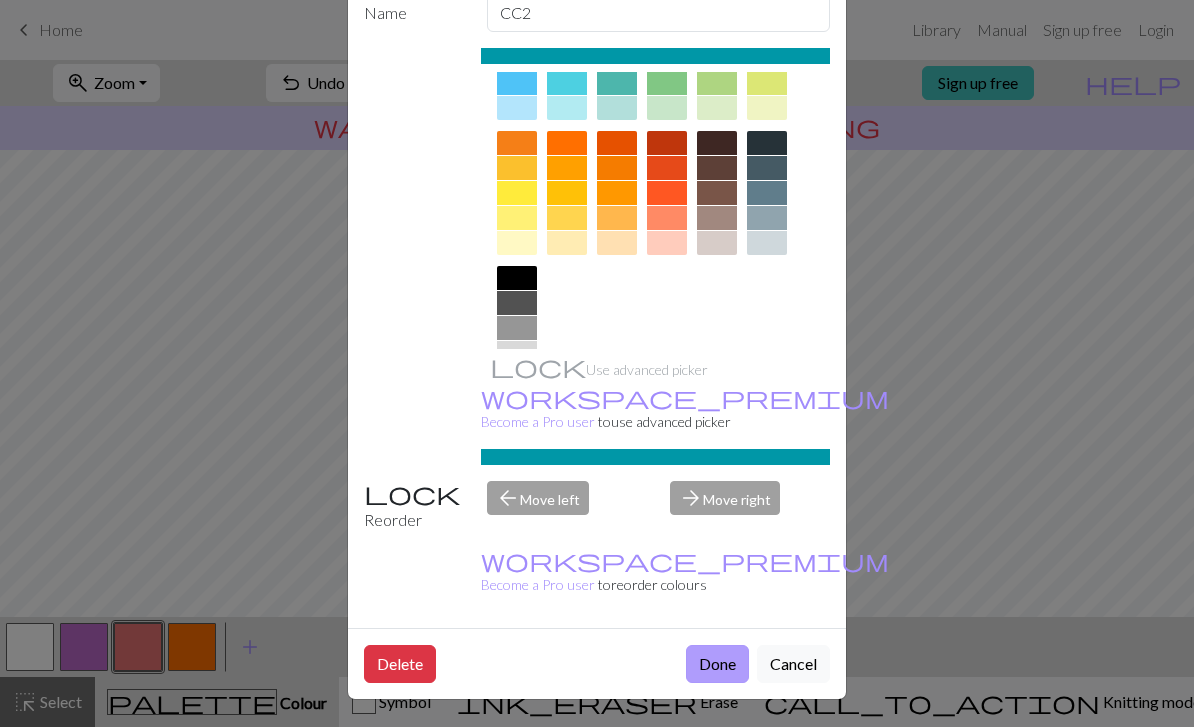 click on "Done" at bounding box center [717, 664] 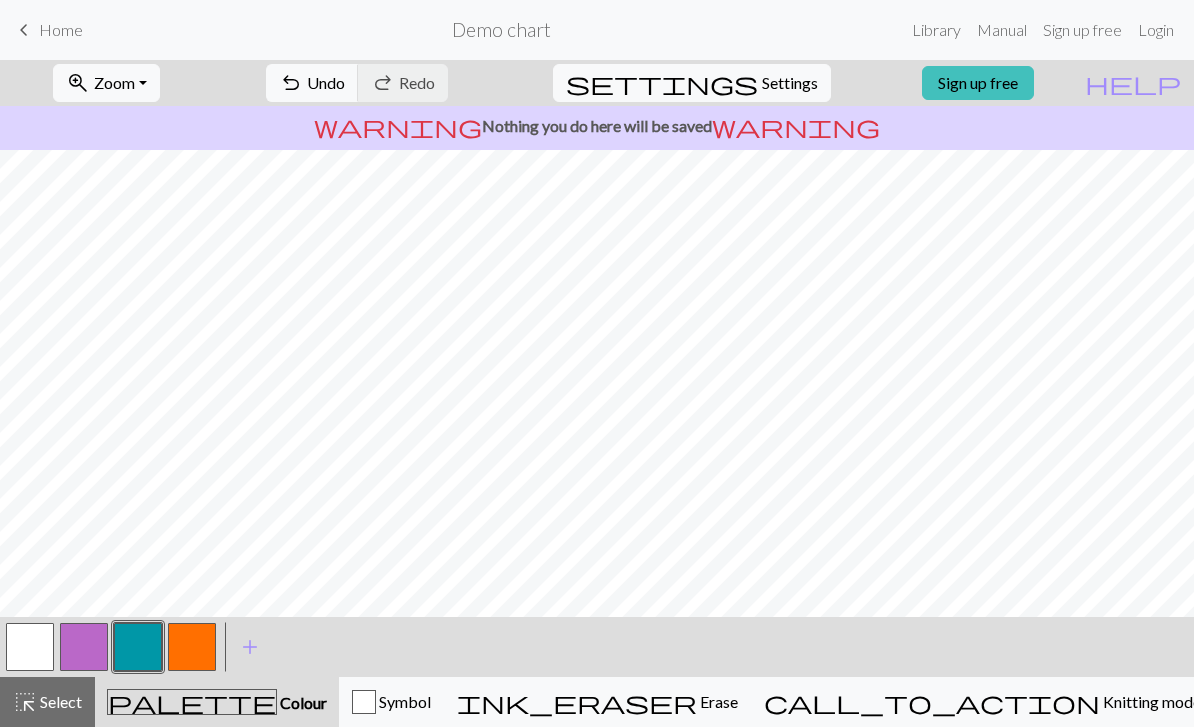 click at bounding box center (192, 647) 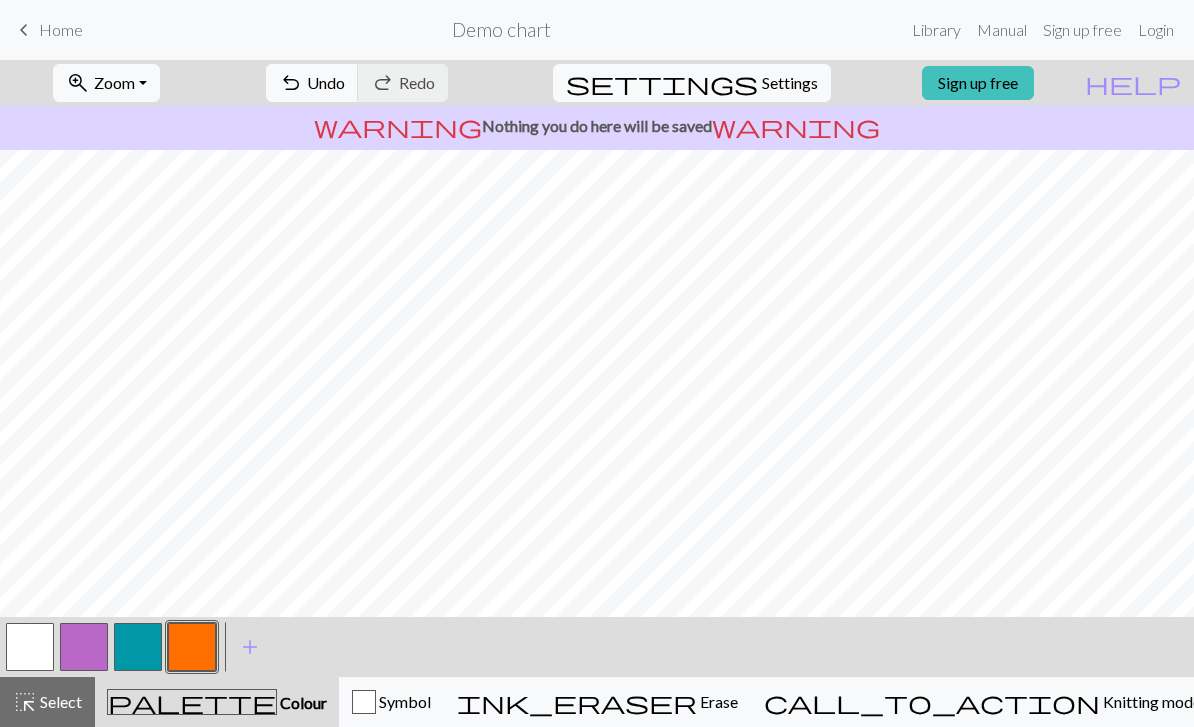 click at bounding box center [192, 647] 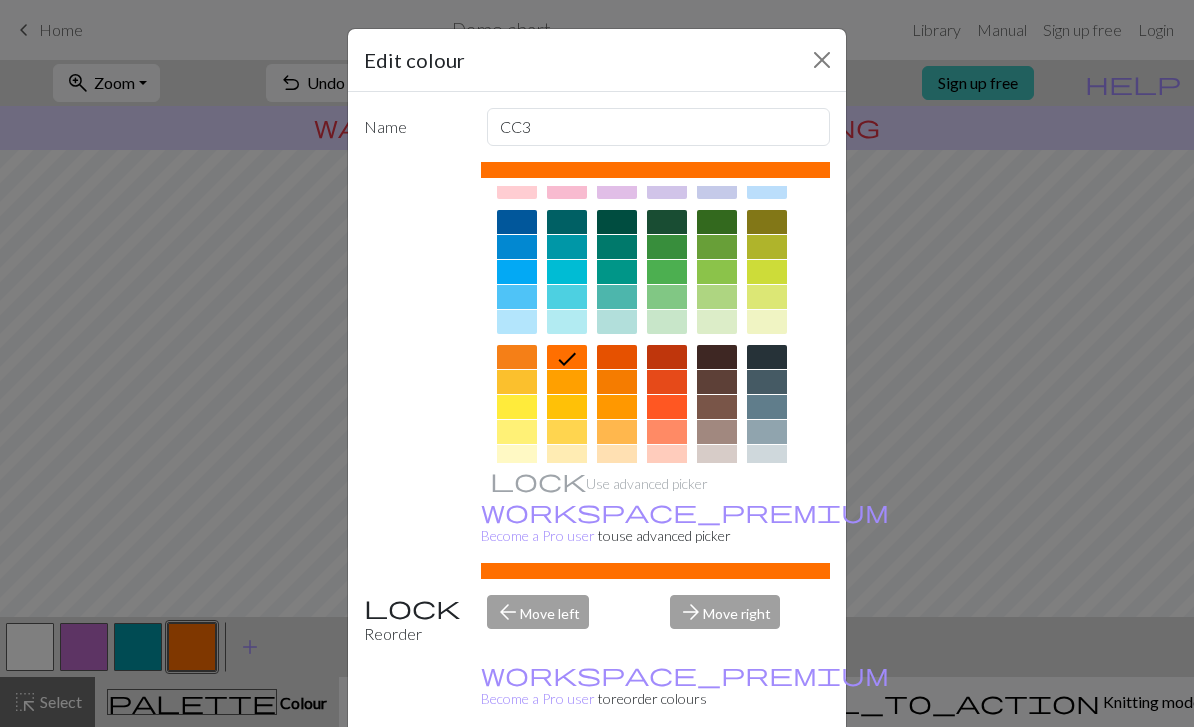 scroll, scrollTop: 162, scrollLeft: 0, axis: vertical 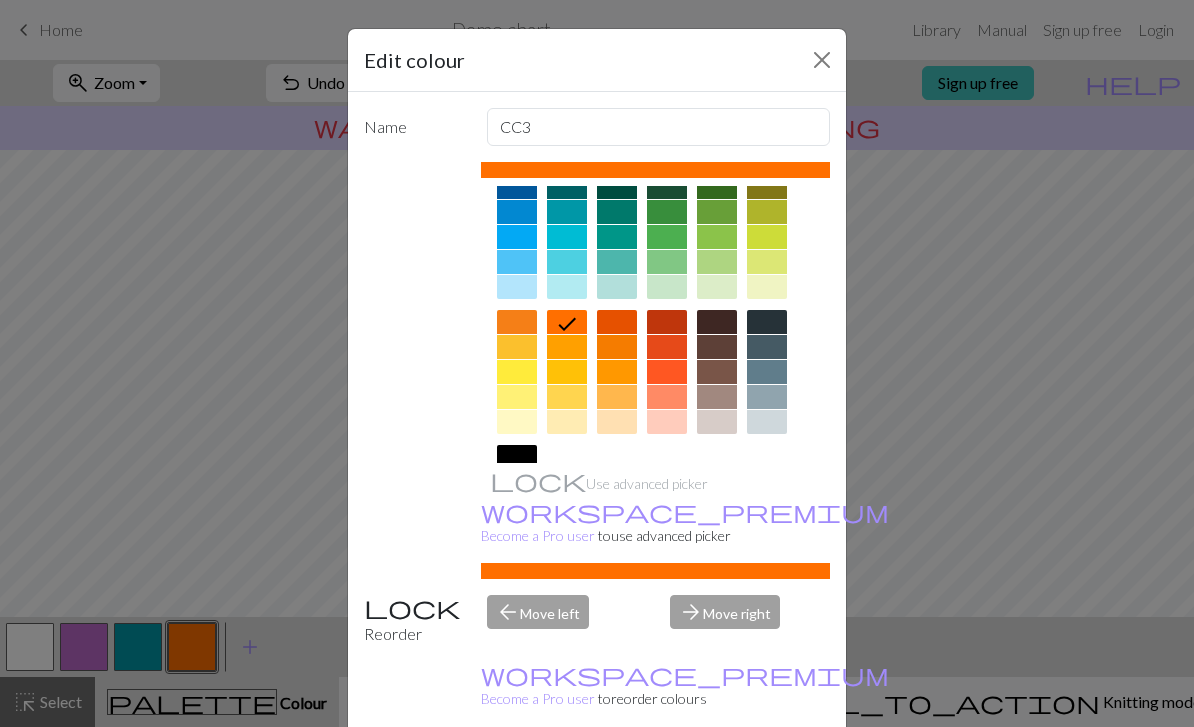 click at bounding box center (717, 372) 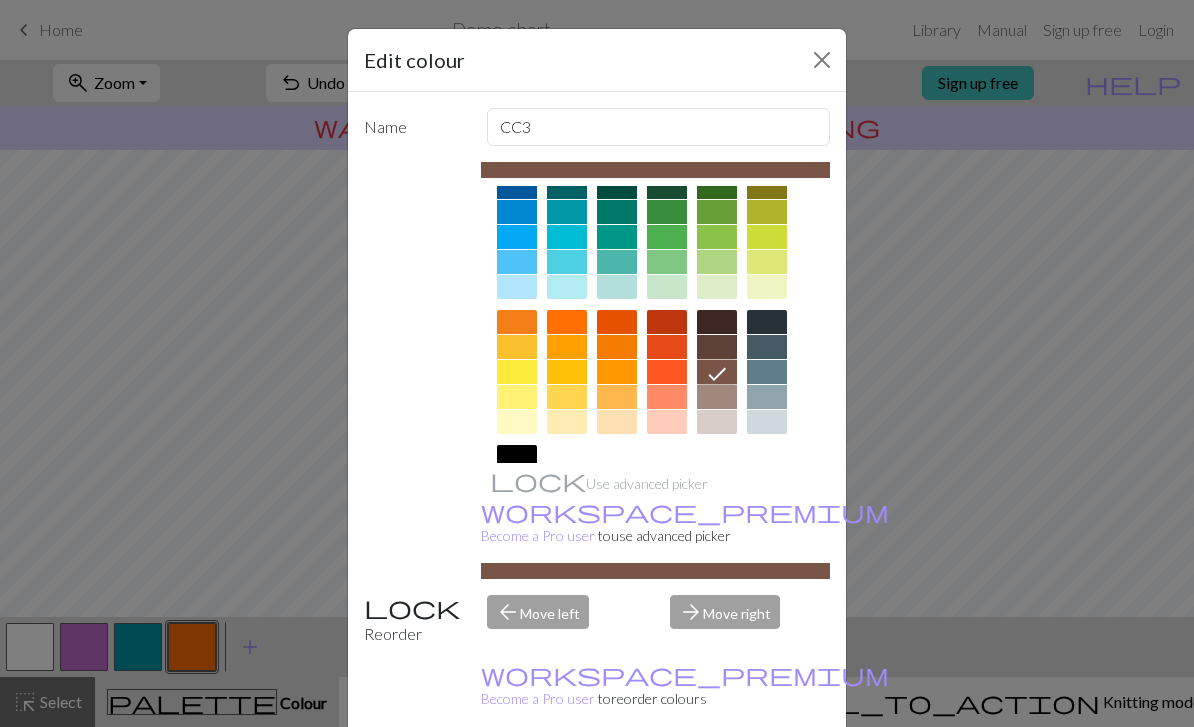 click at bounding box center (717, 397) 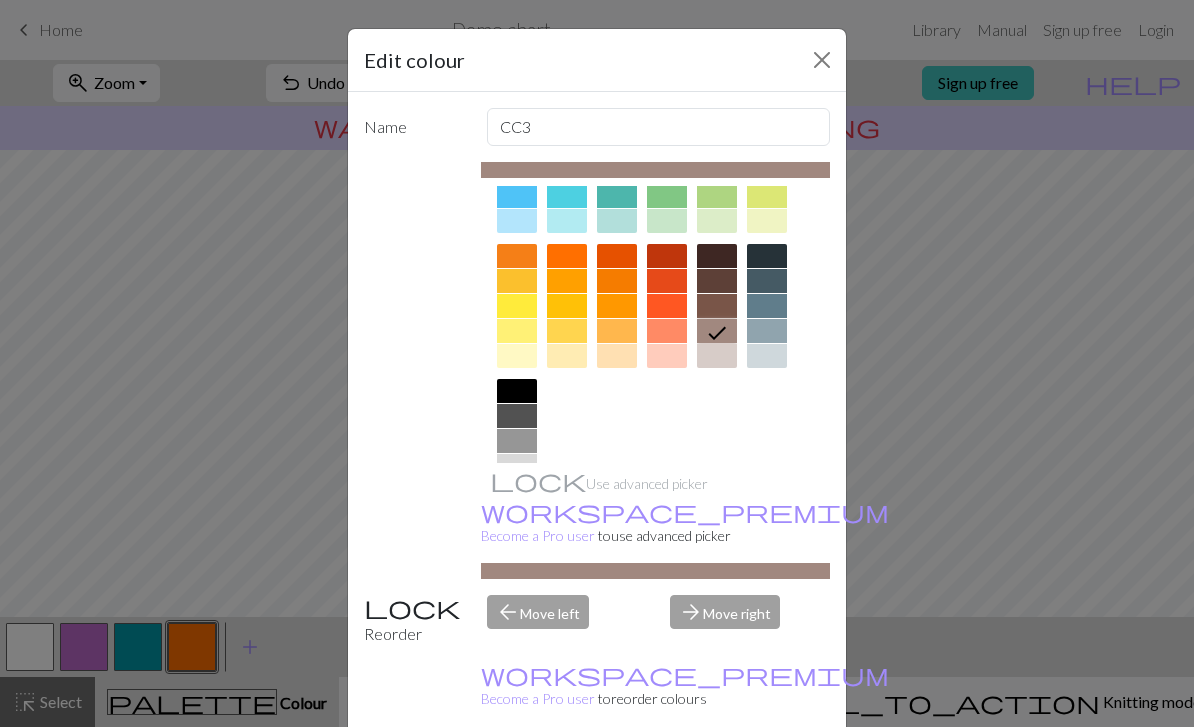scroll, scrollTop: 227, scrollLeft: 0, axis: vertical 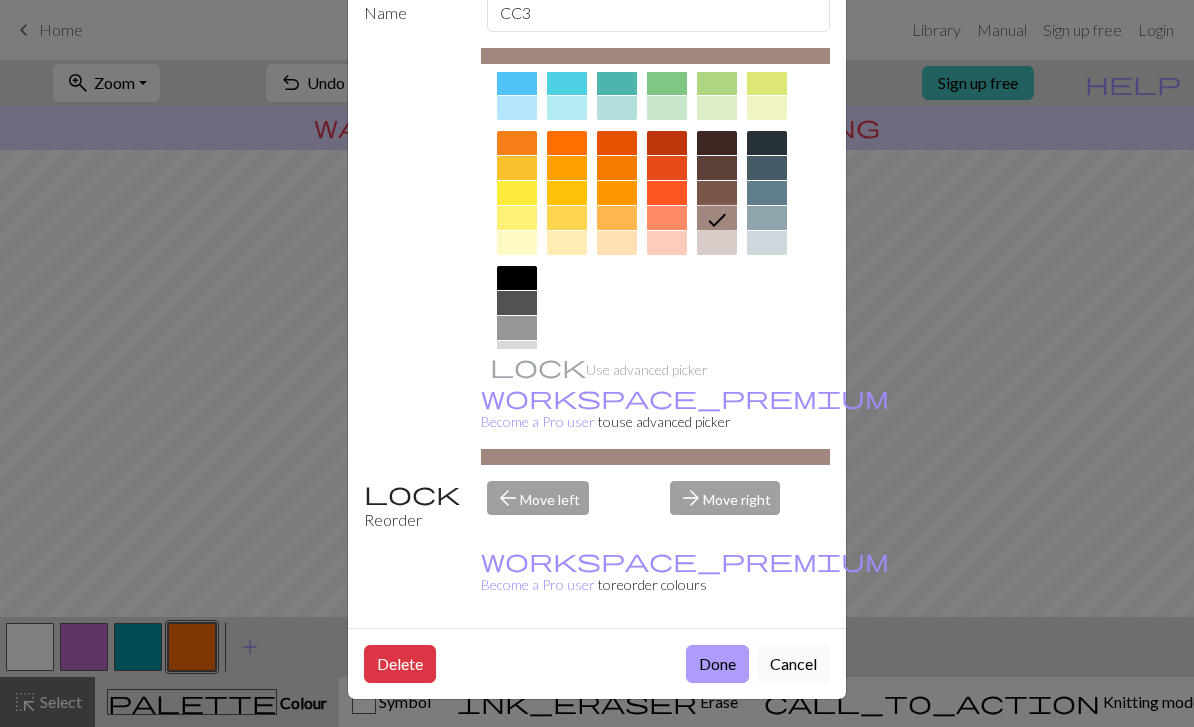 click on "Done" at bounding box center [717, 664] 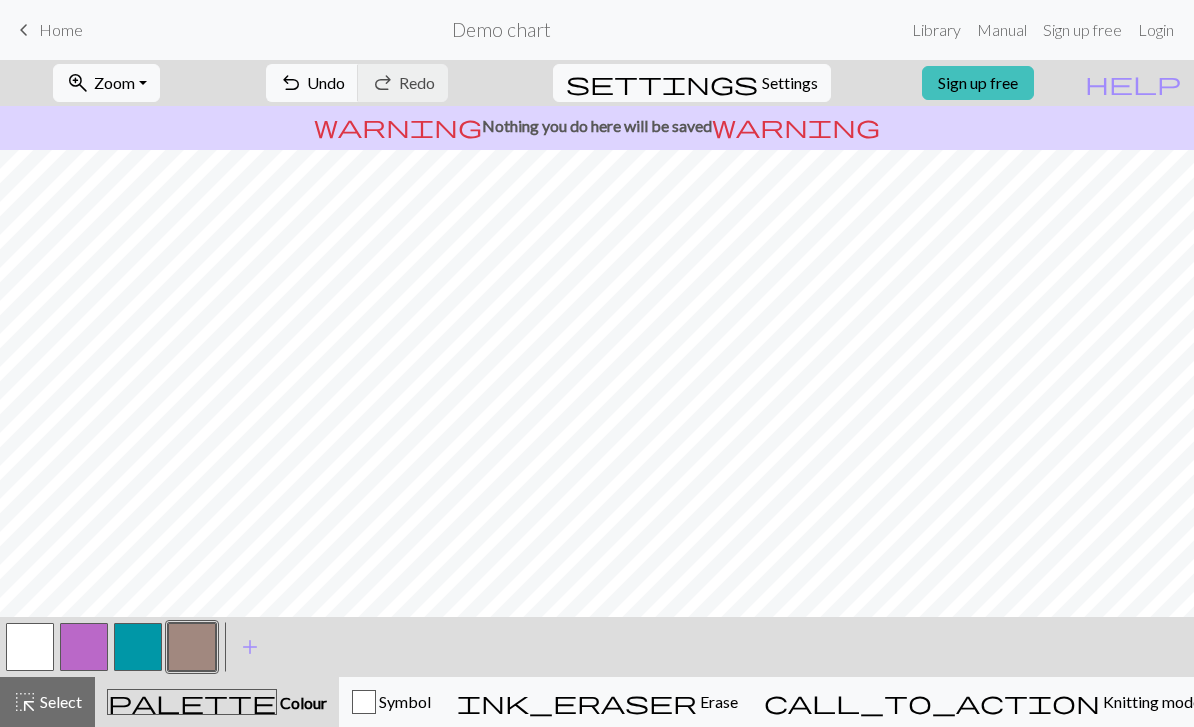 click at bounding box center [192, 647] 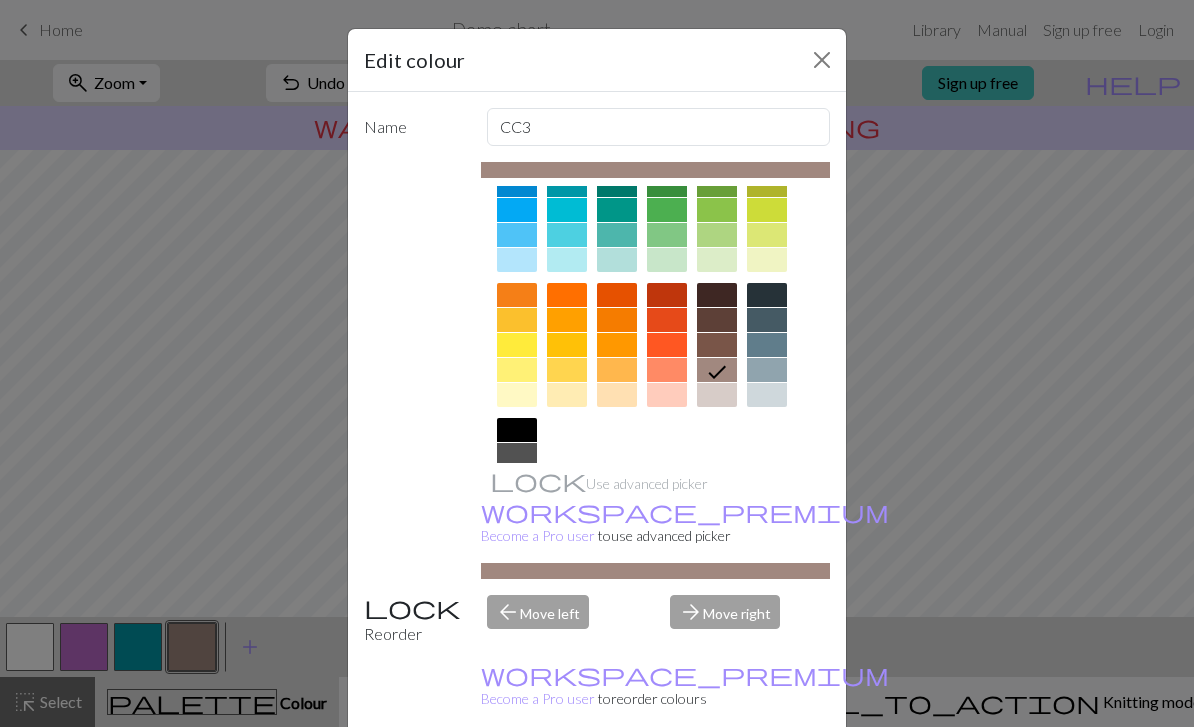 scroll, scrollTop: 201, scrollLeft: 0, axis: vertical 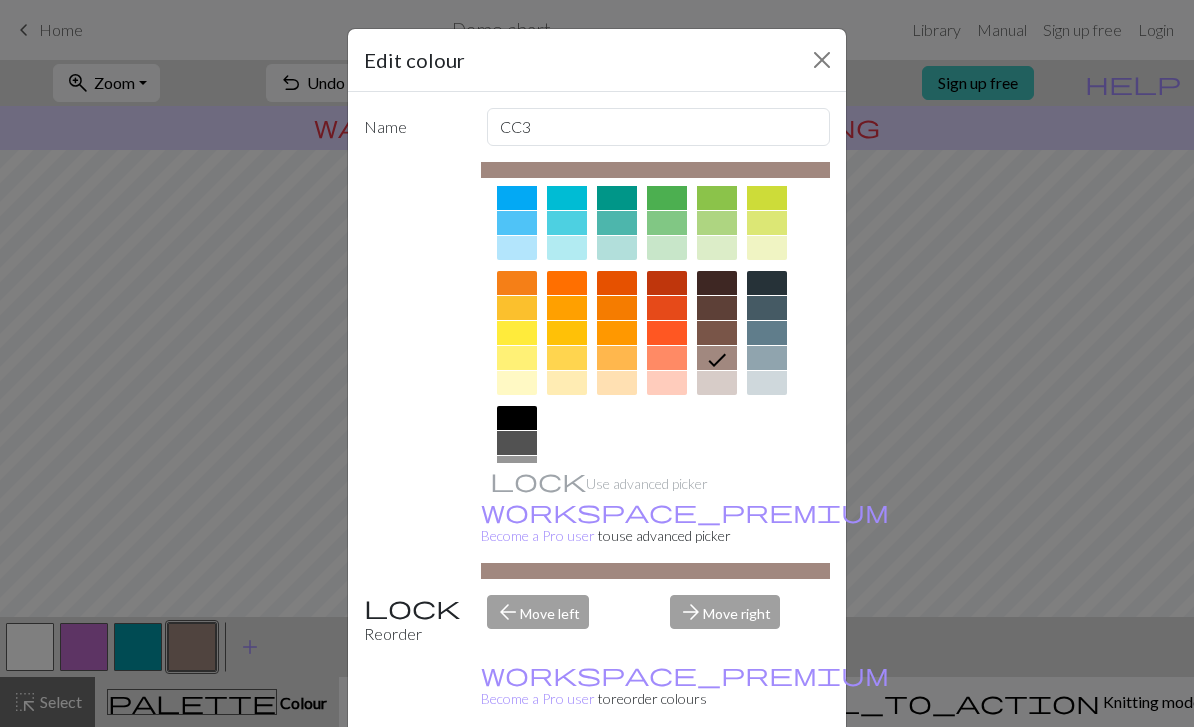 click at bounding box center (717, 333) 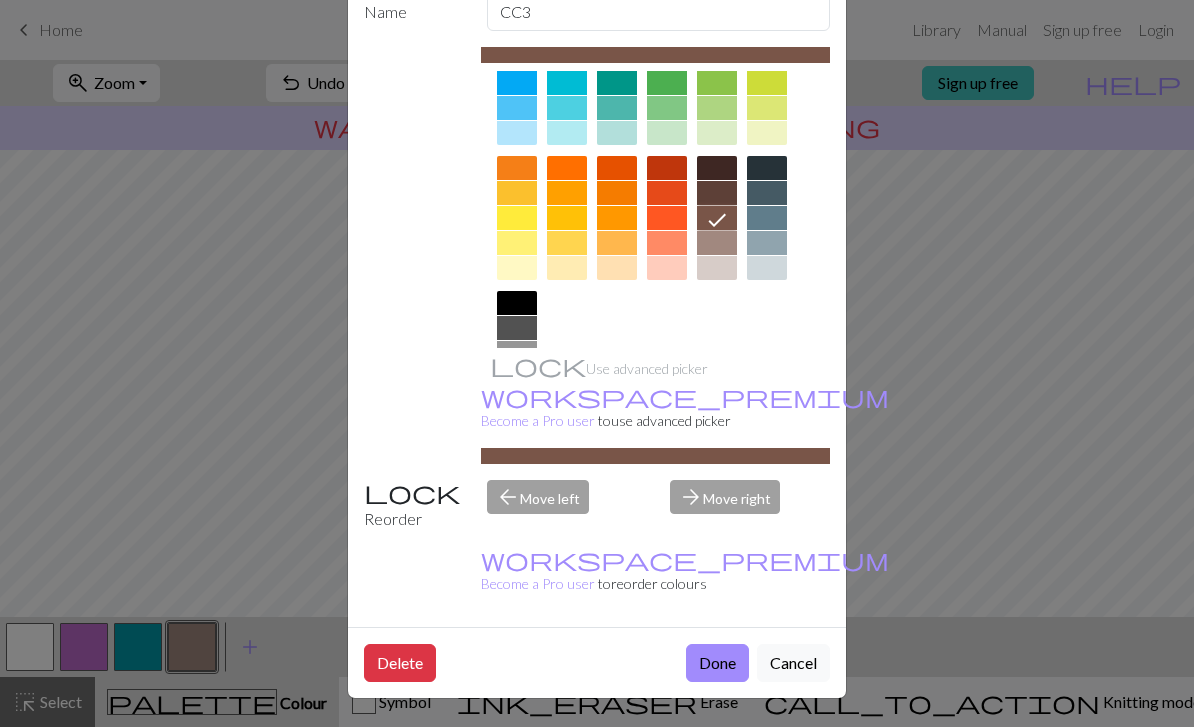 scroll, scrollTop: 115, scrollLeft: 0, axis: vertical 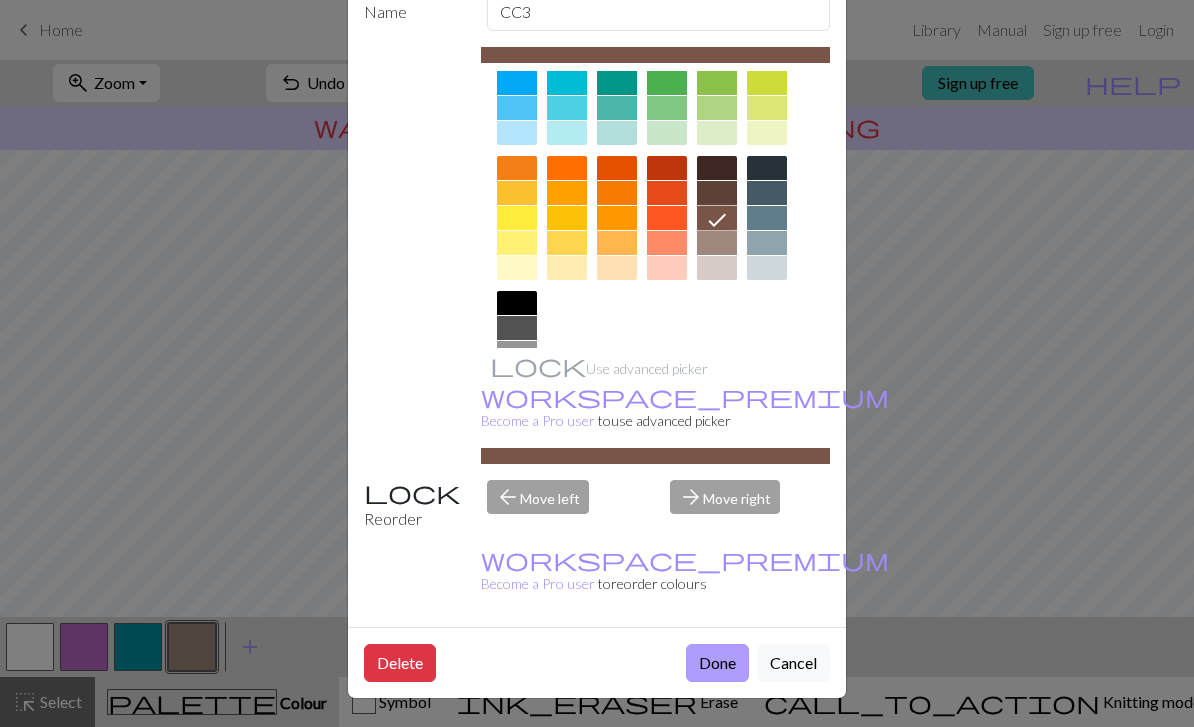 click on "Done" at bounding box center (717, 663) 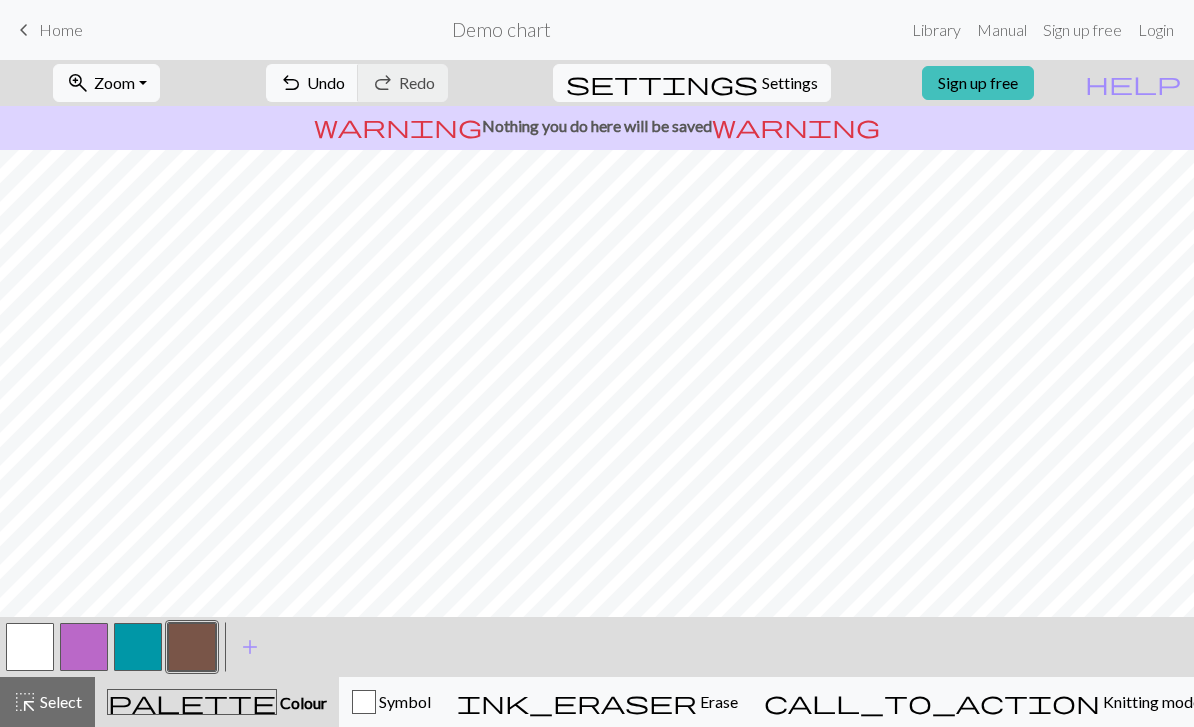 click at bounding box center (138, 647) 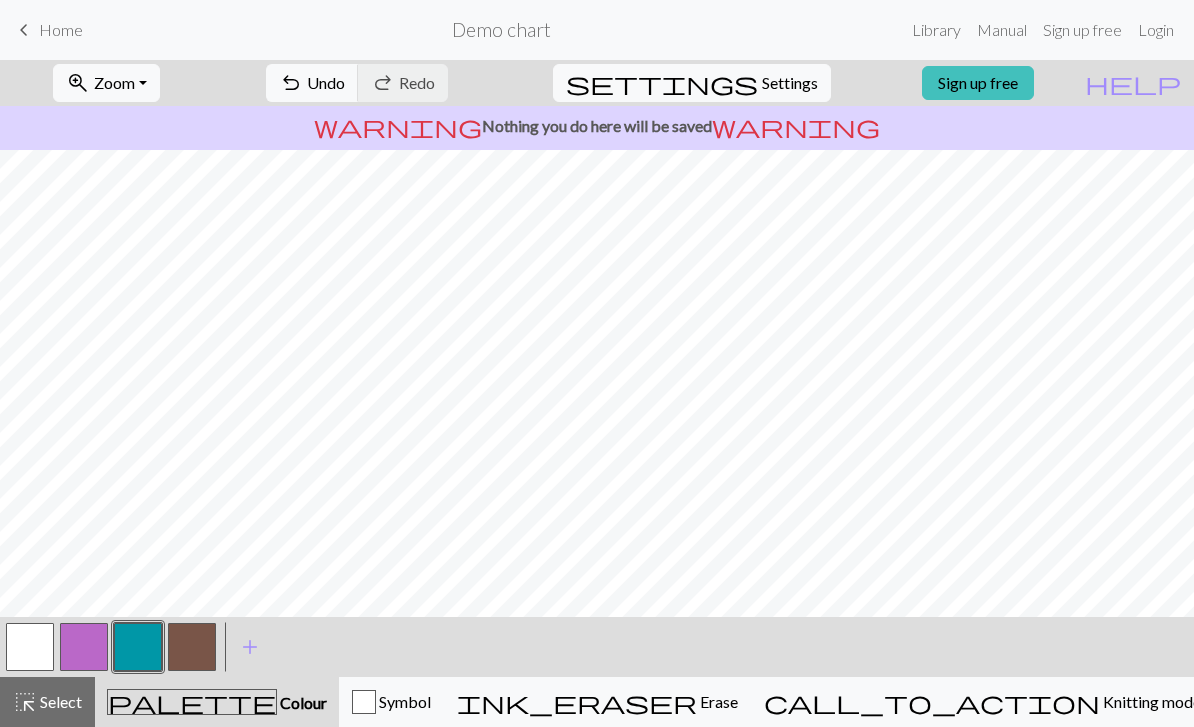 click at bounding box center (30, 647) 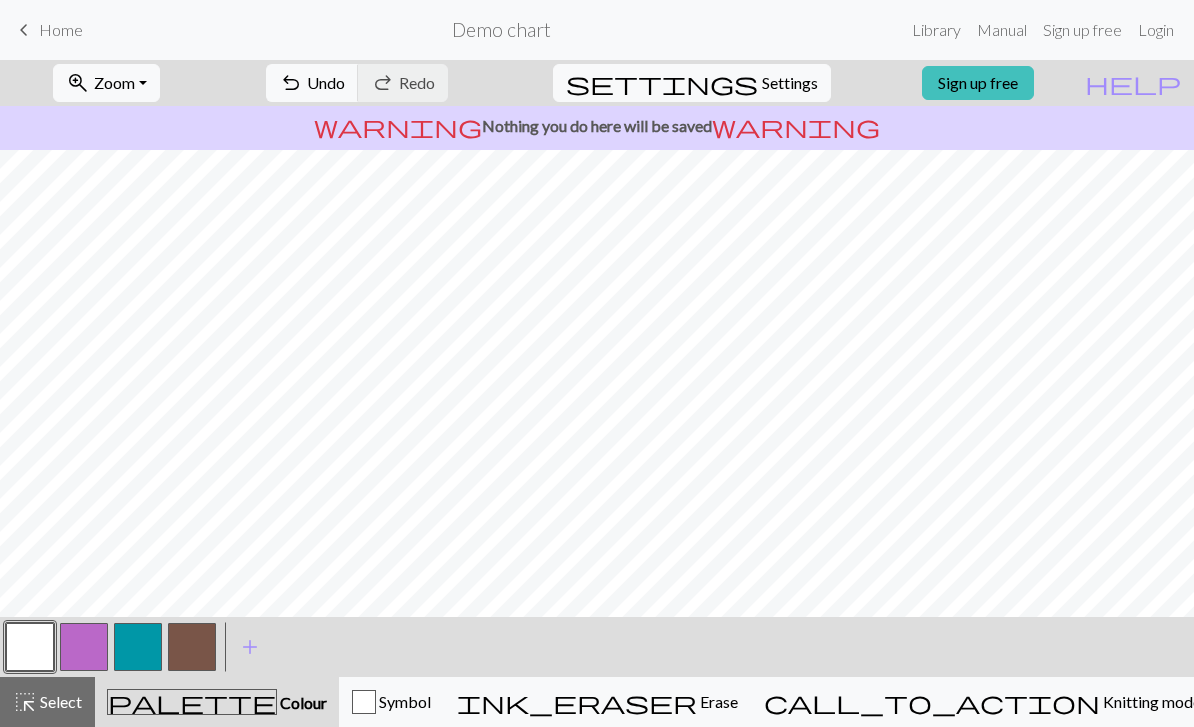 scroll, scrollTop: 0, scrollLeft: 0, axis: both 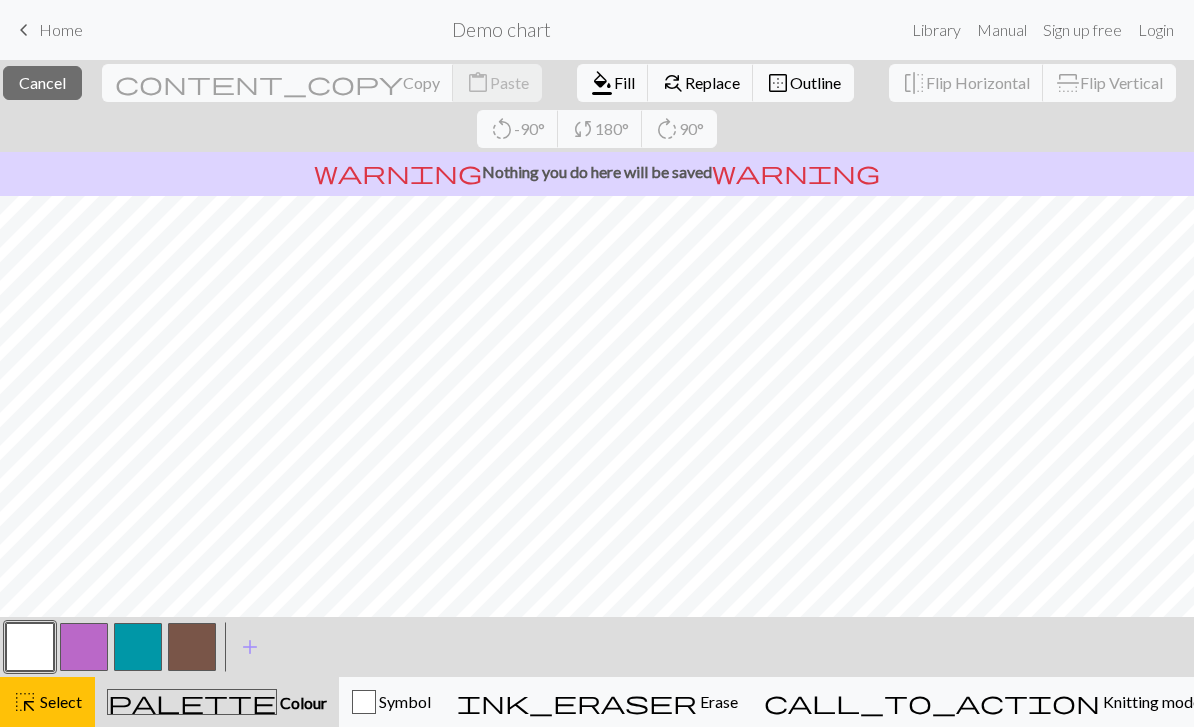 click at bounding box center [30, 647] 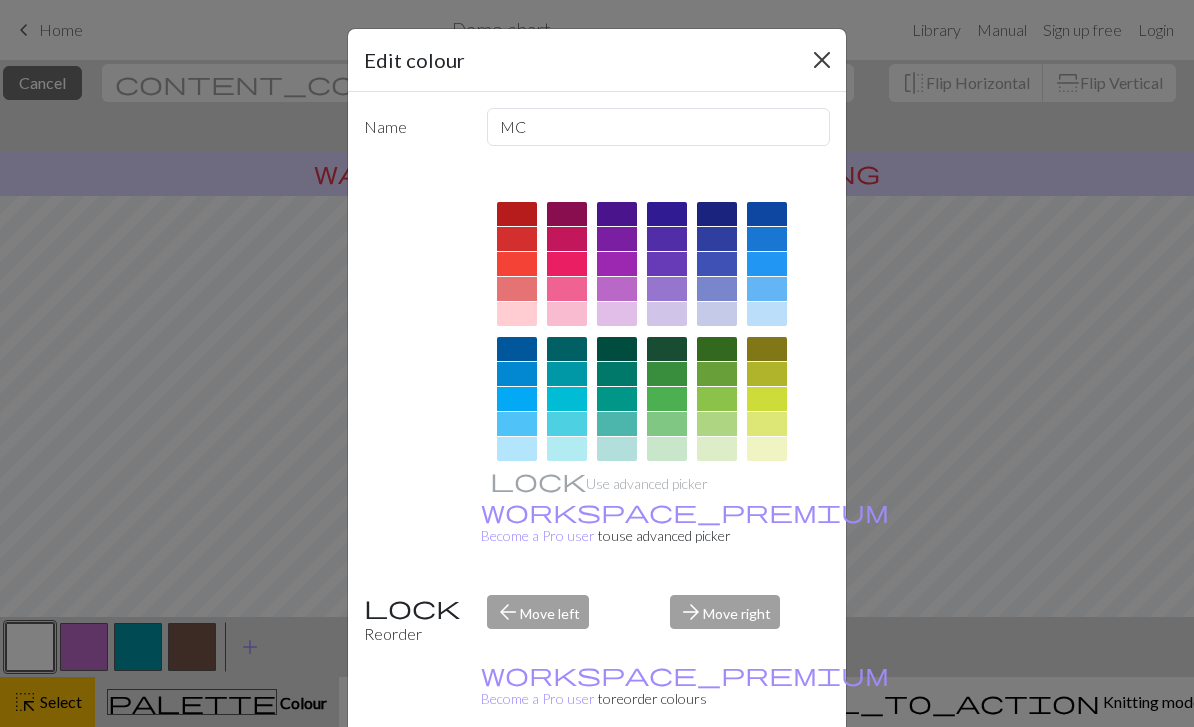 click at bounding box center [822, 60] 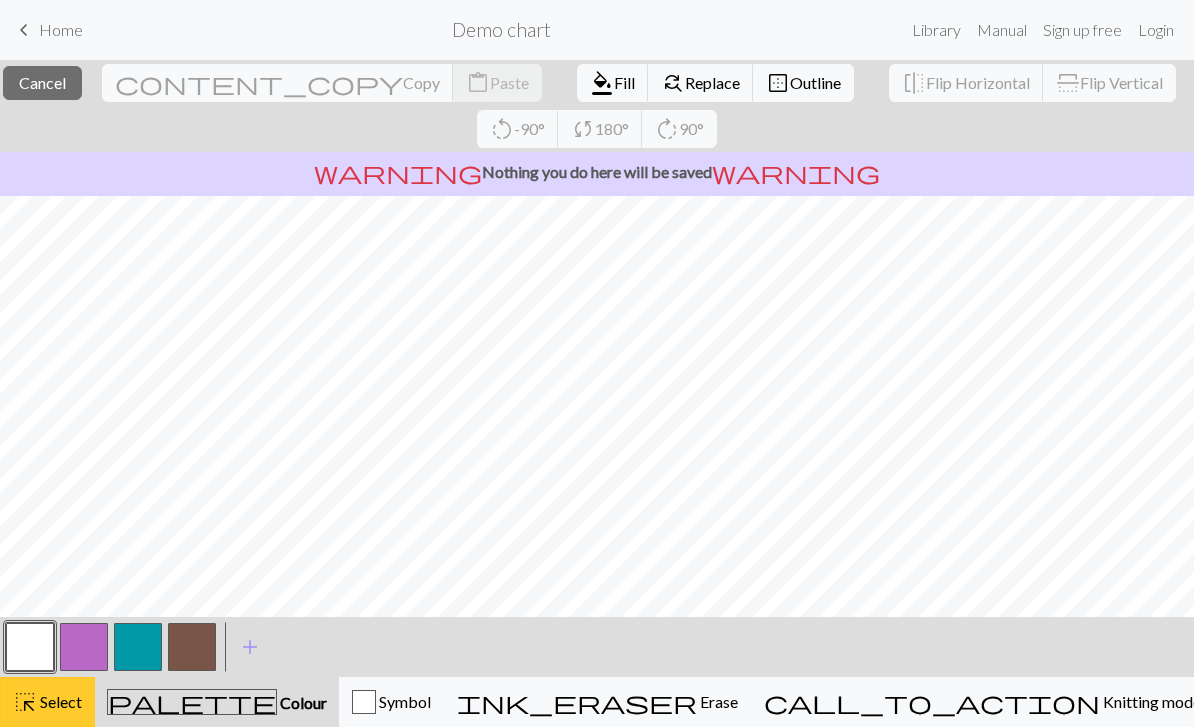 click on "highlight_alt   Select   Select" at bounding box center (47, 702) 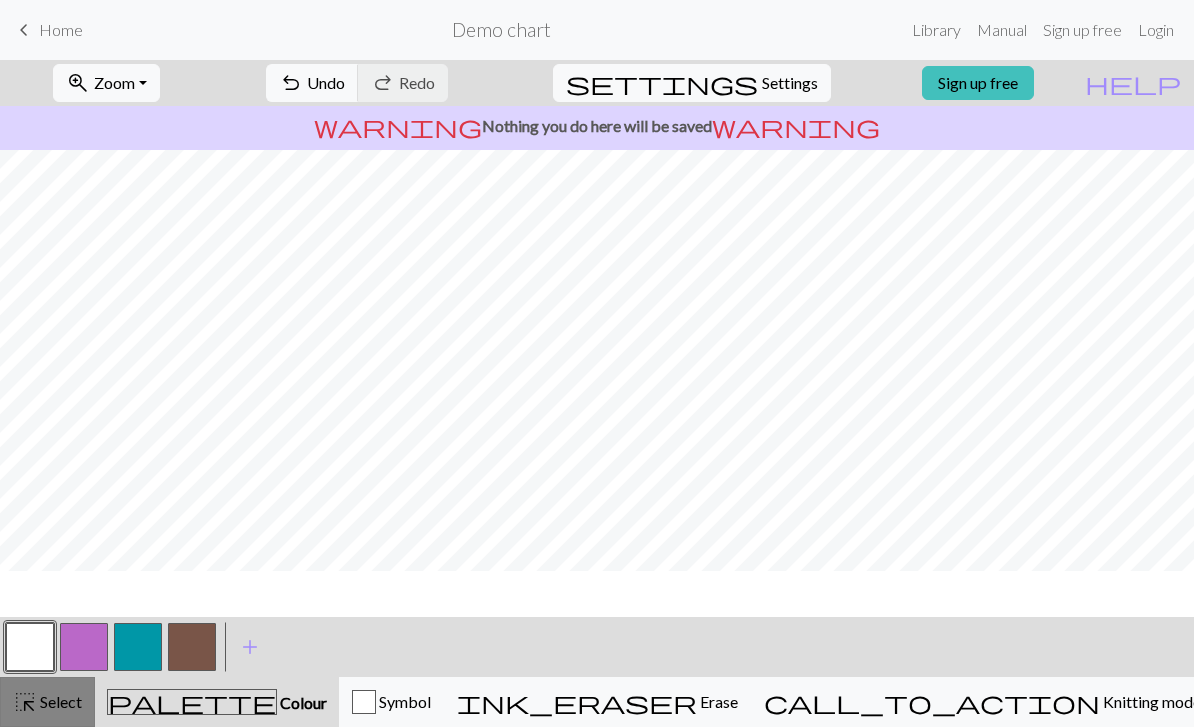 scroll, scrollTop: 290, scrollLeft: 0, axis: vertical 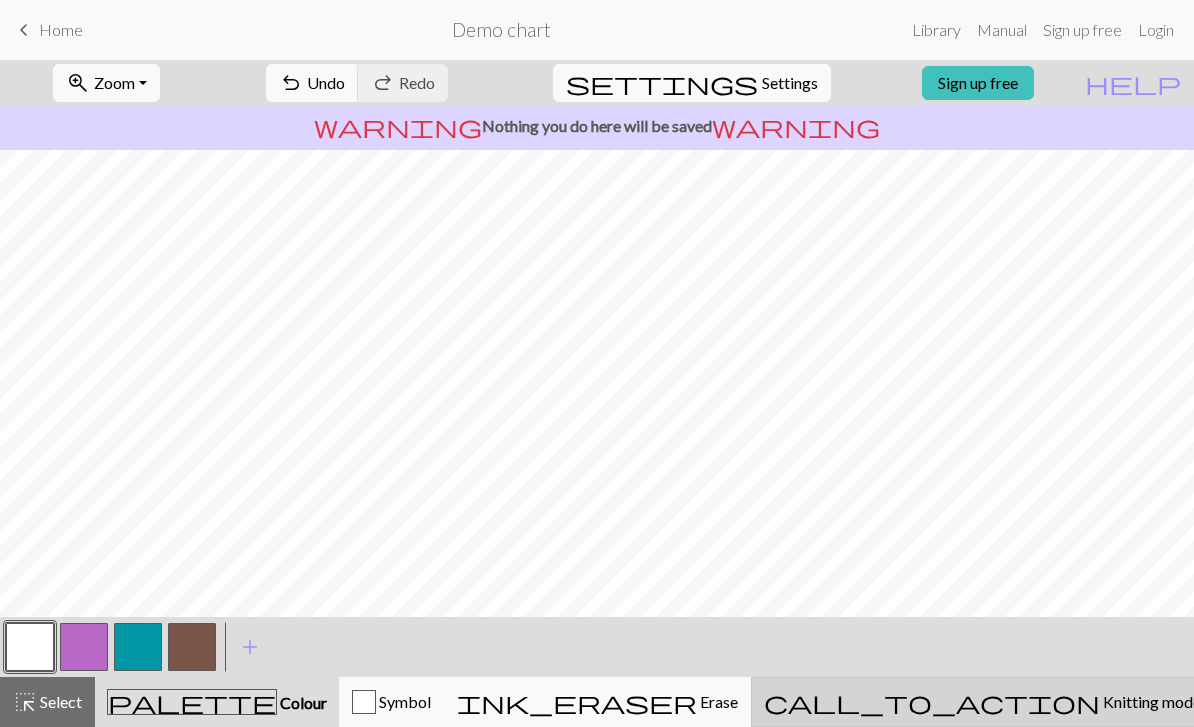 click on "Knitting mode" at bounding box center [1150, 701] 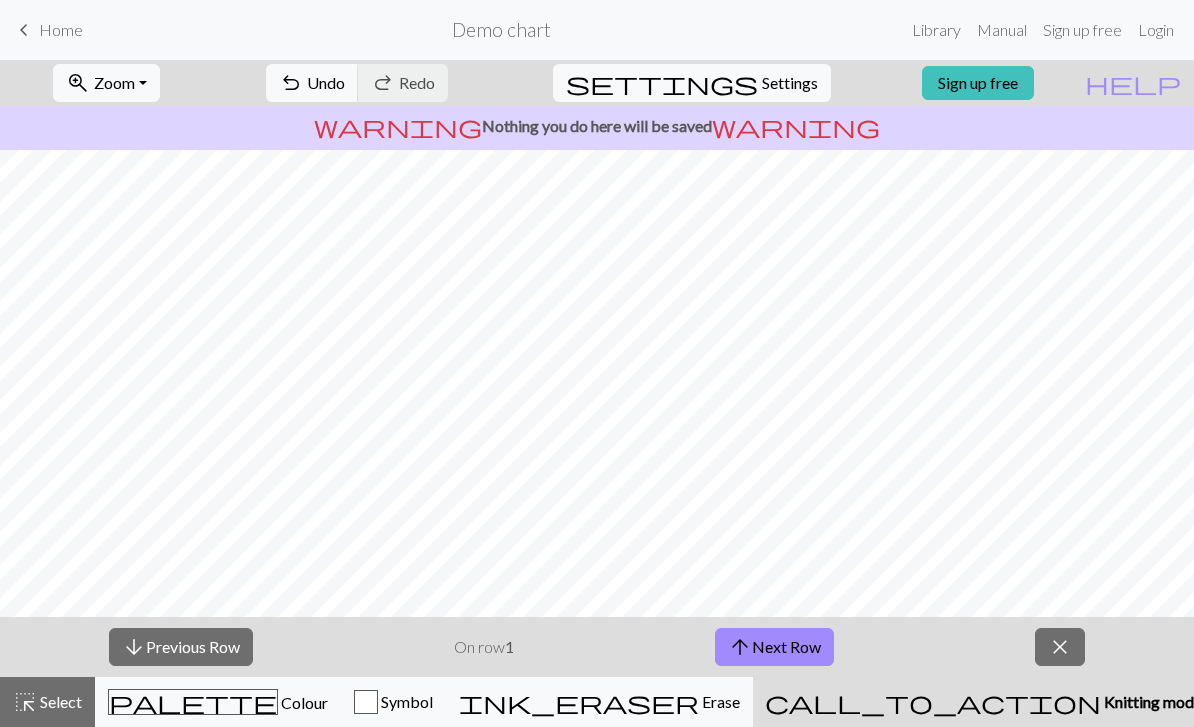click on "Knitting mode" at bounding box center (1151, 701) 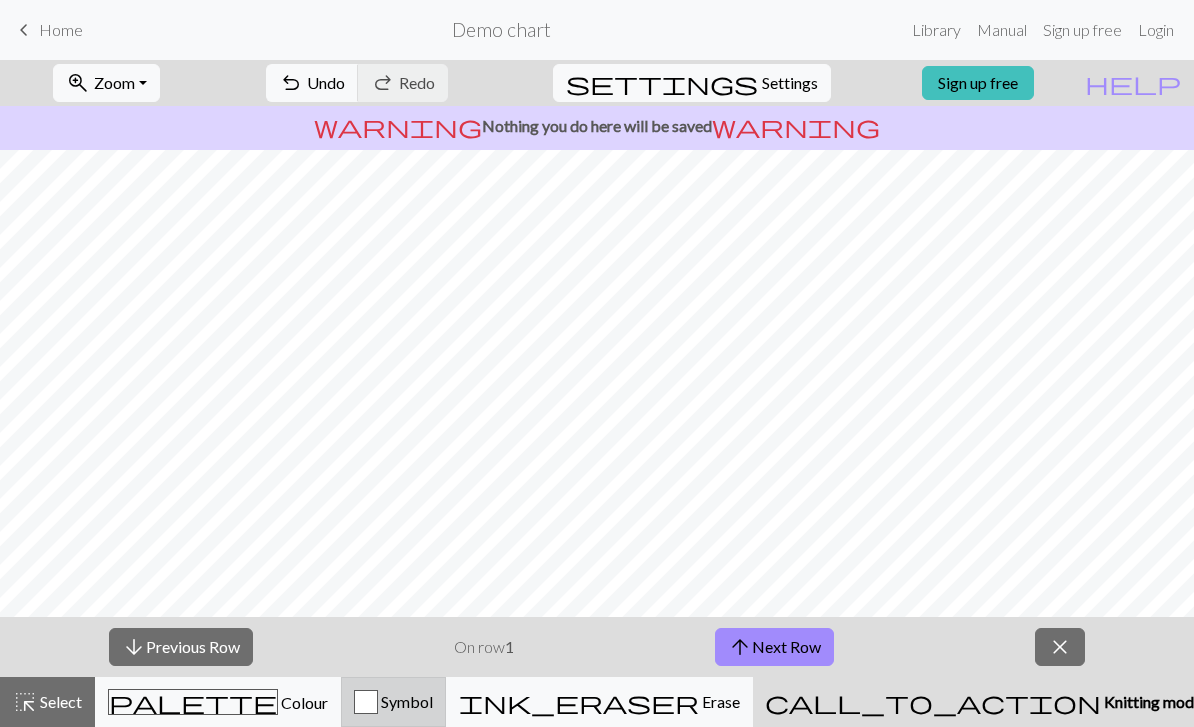 click on "Symbol" at bounding box center [405, 701] 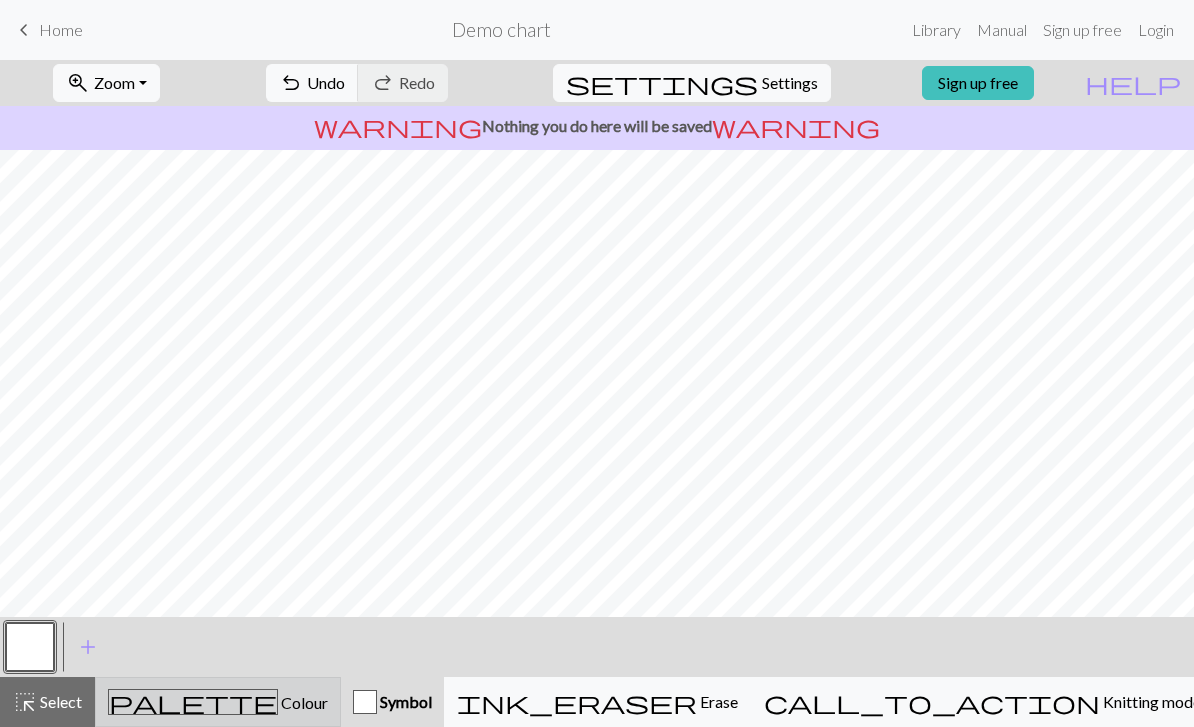 click on "palette   Colour   Colour" at bounding box center (218, 702) 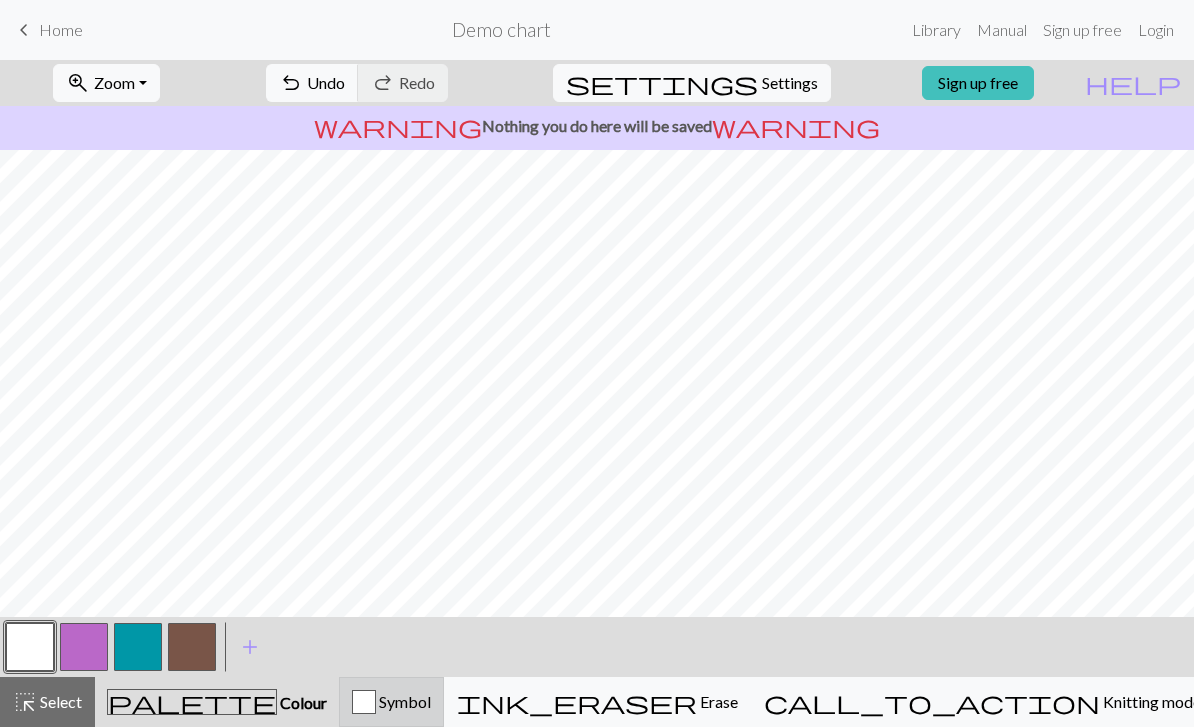 click on "Symbol" at bounding box center [403, 701] 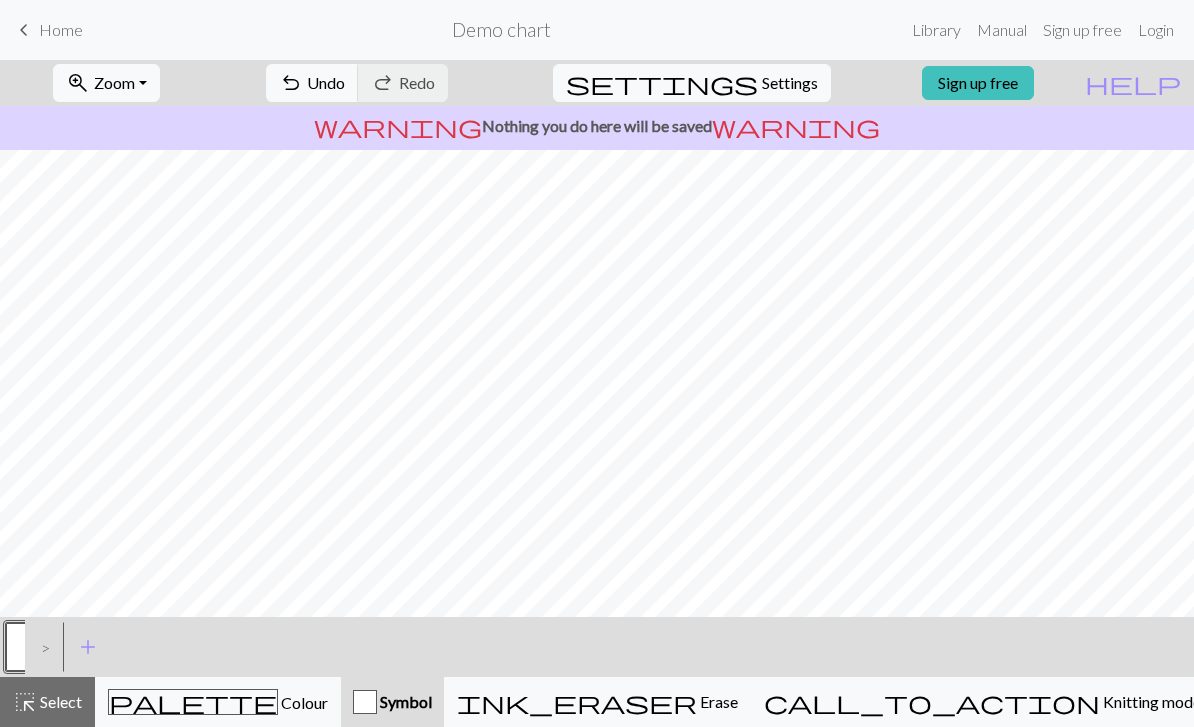 click on ">" at bounding box center [41, 647] 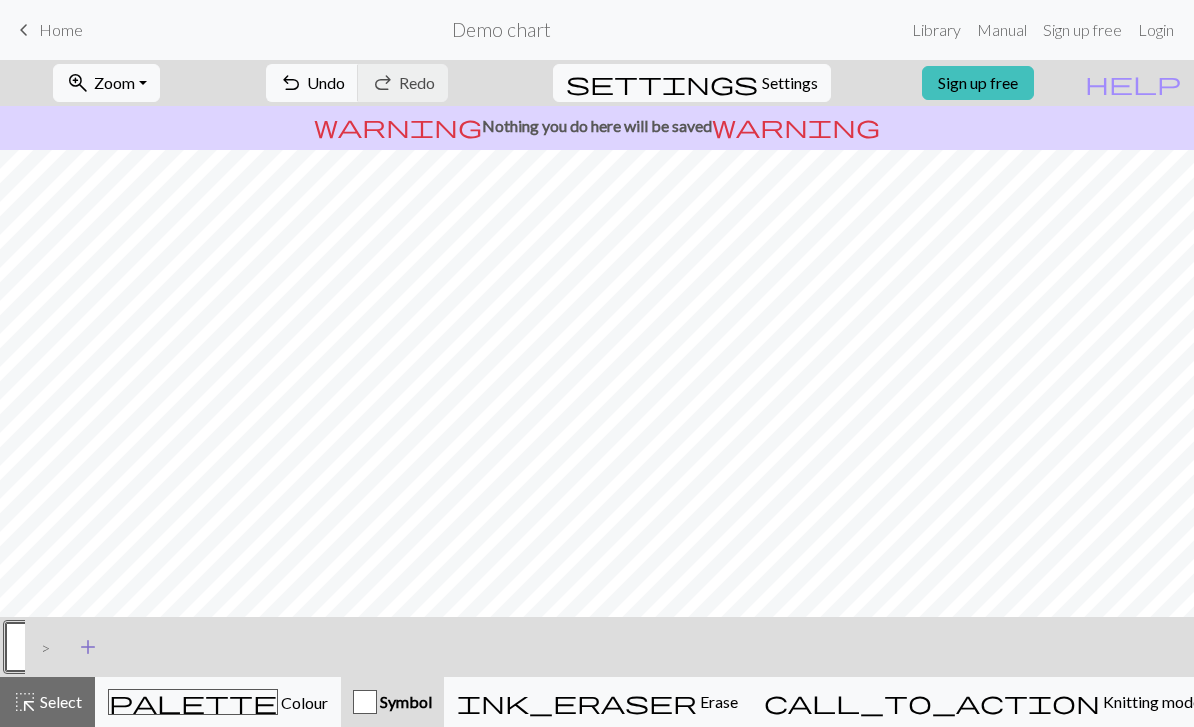 click on "add" at bounding box center (88, 647) 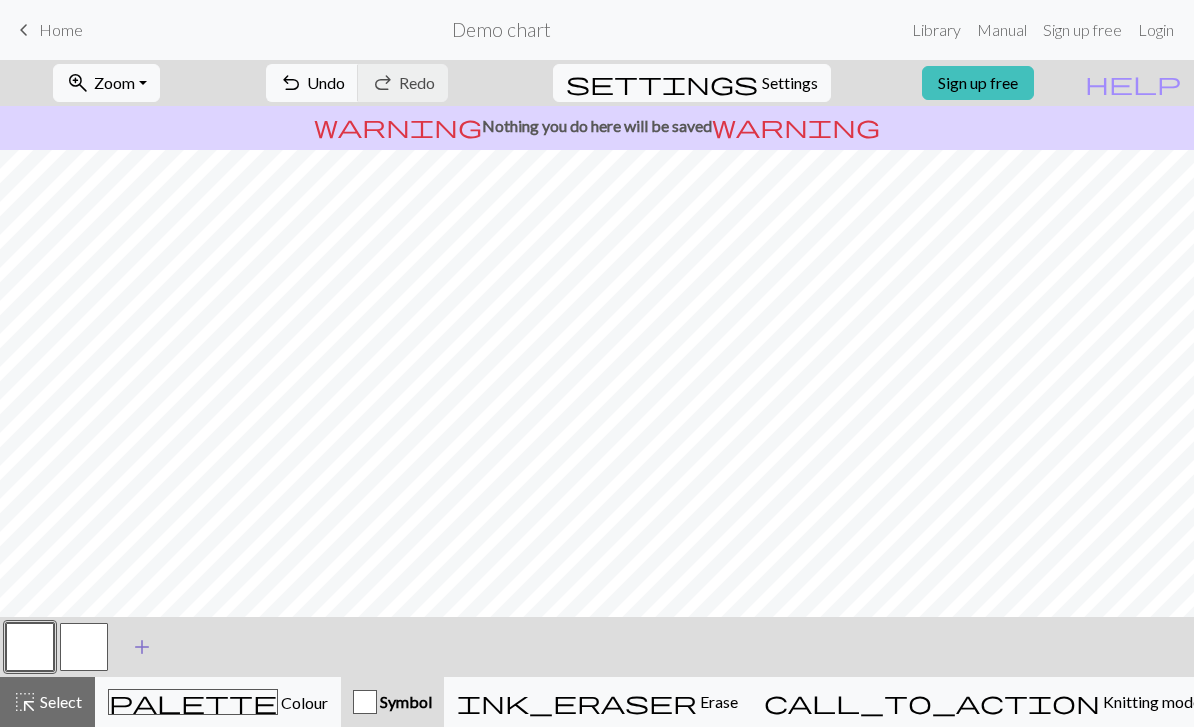 click on "add" at bounding box center [142, 647] 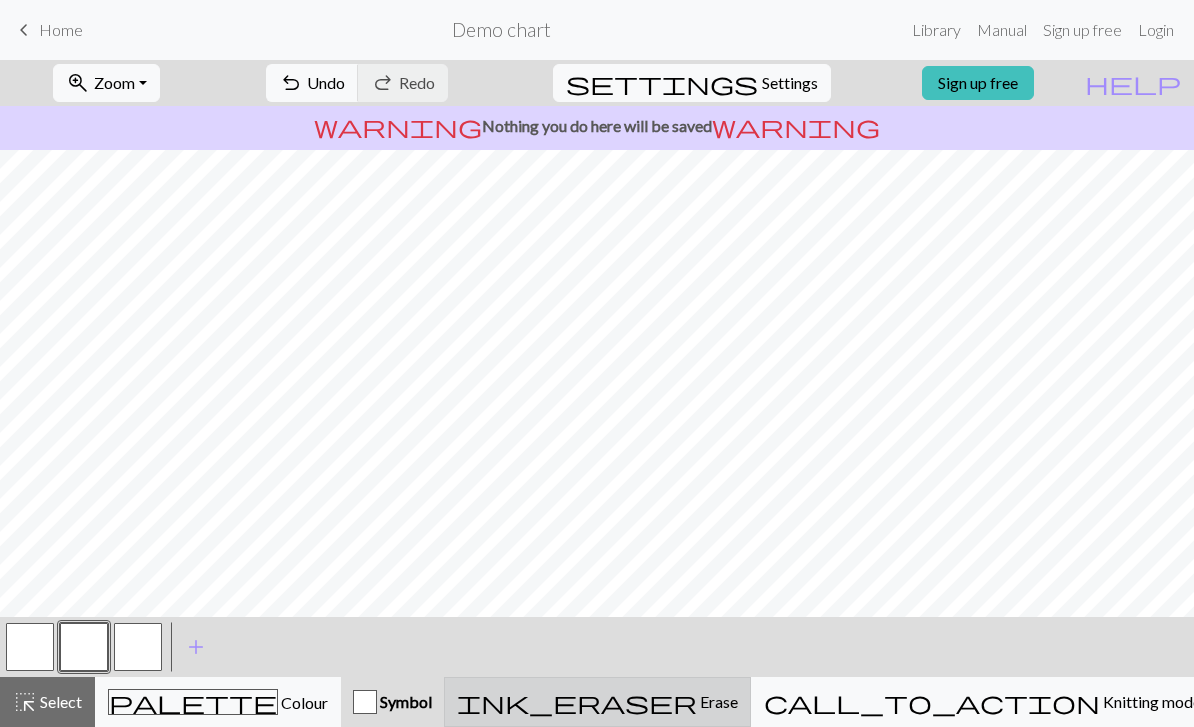 click on "Erase" at bounding box center [717, 701] 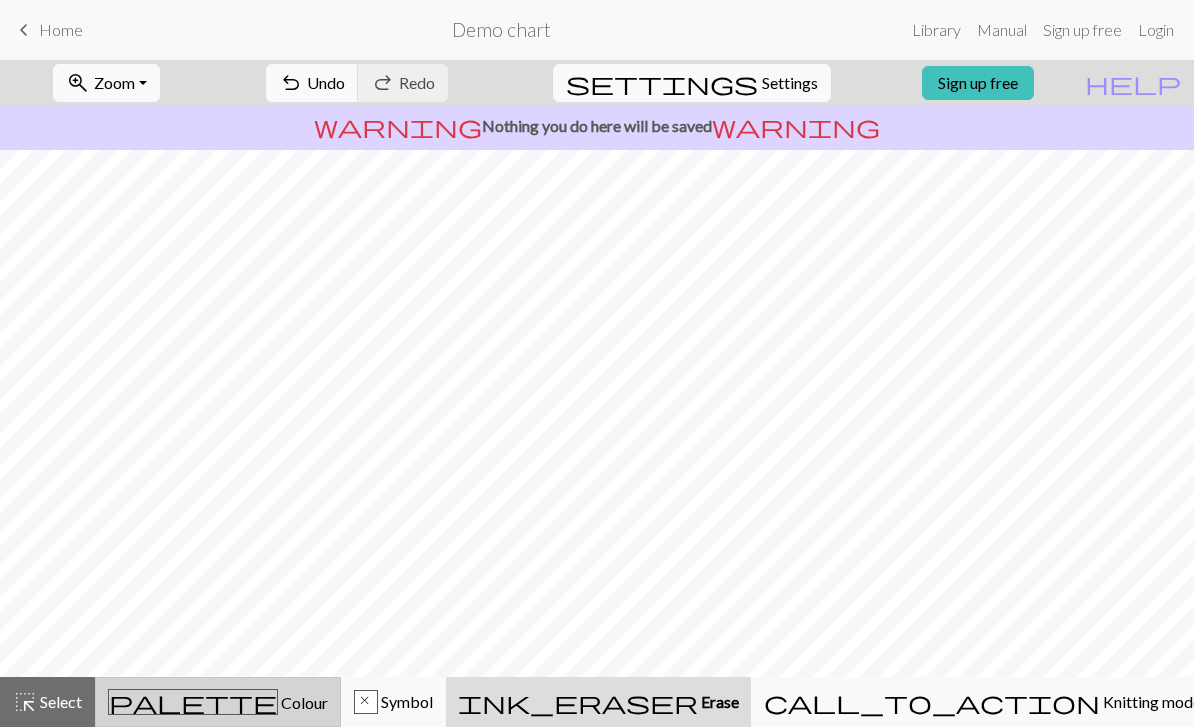click on "palette" at bounding box center (193, 702) 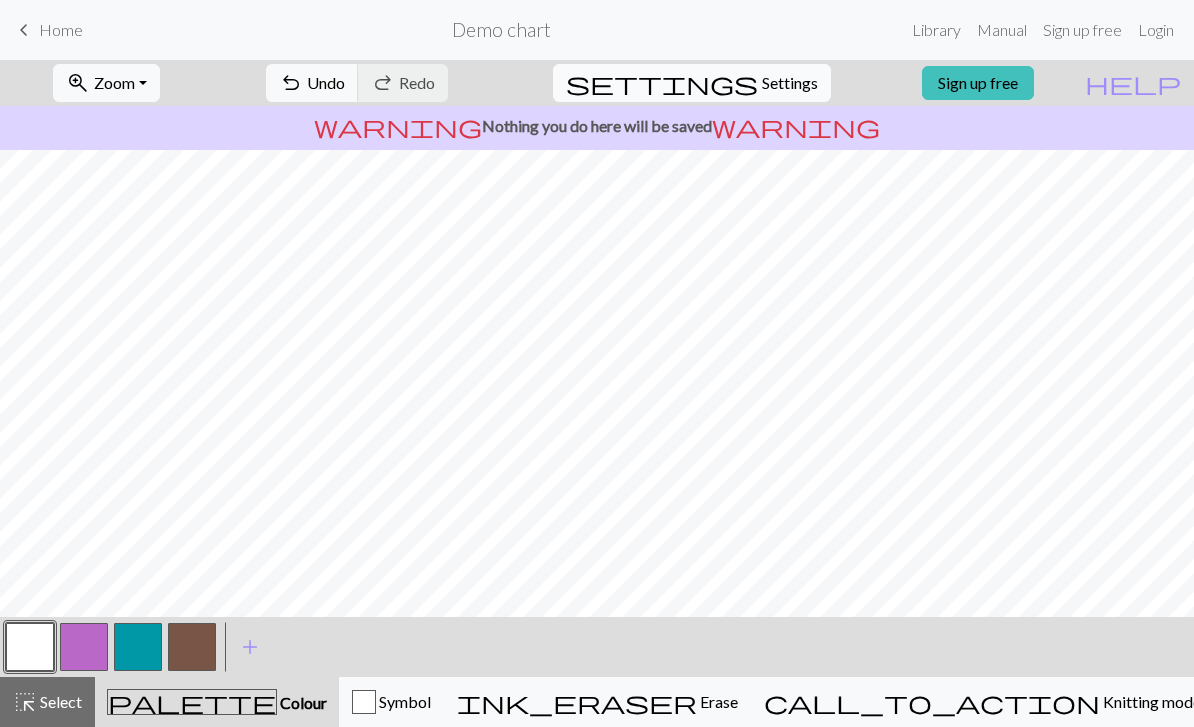 click on "Settings" at bounding box center (790, 83) 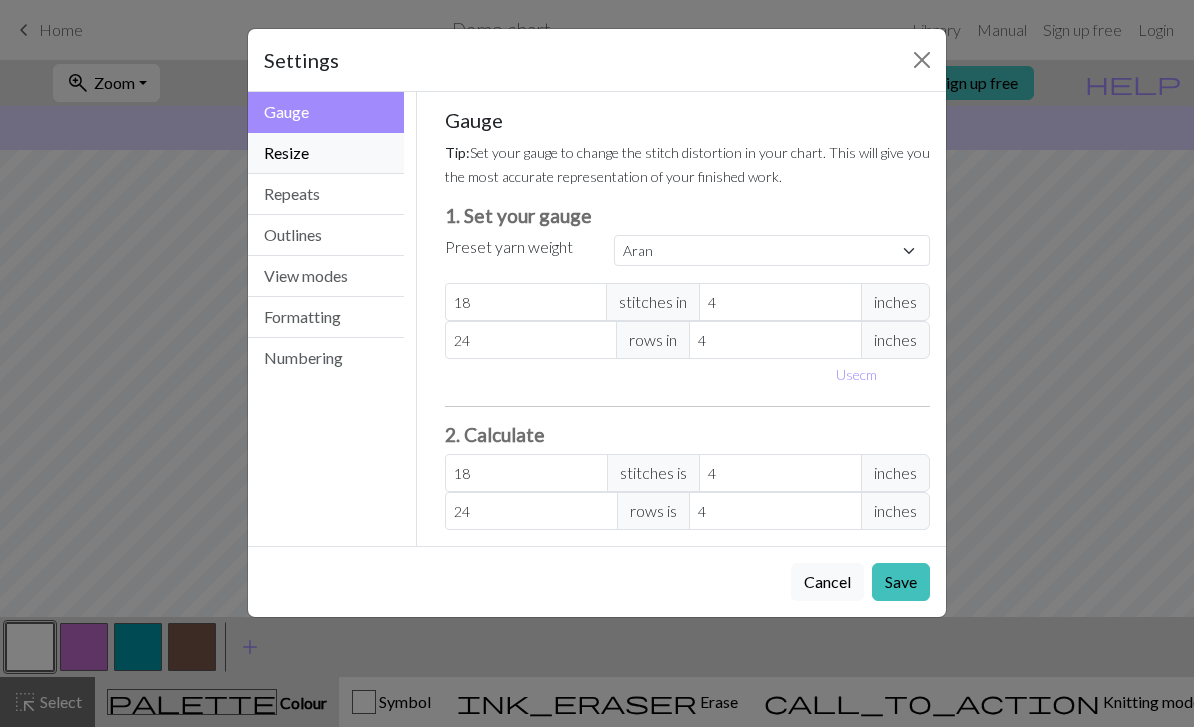 click on "Resize" at bounding box center [326, 153] 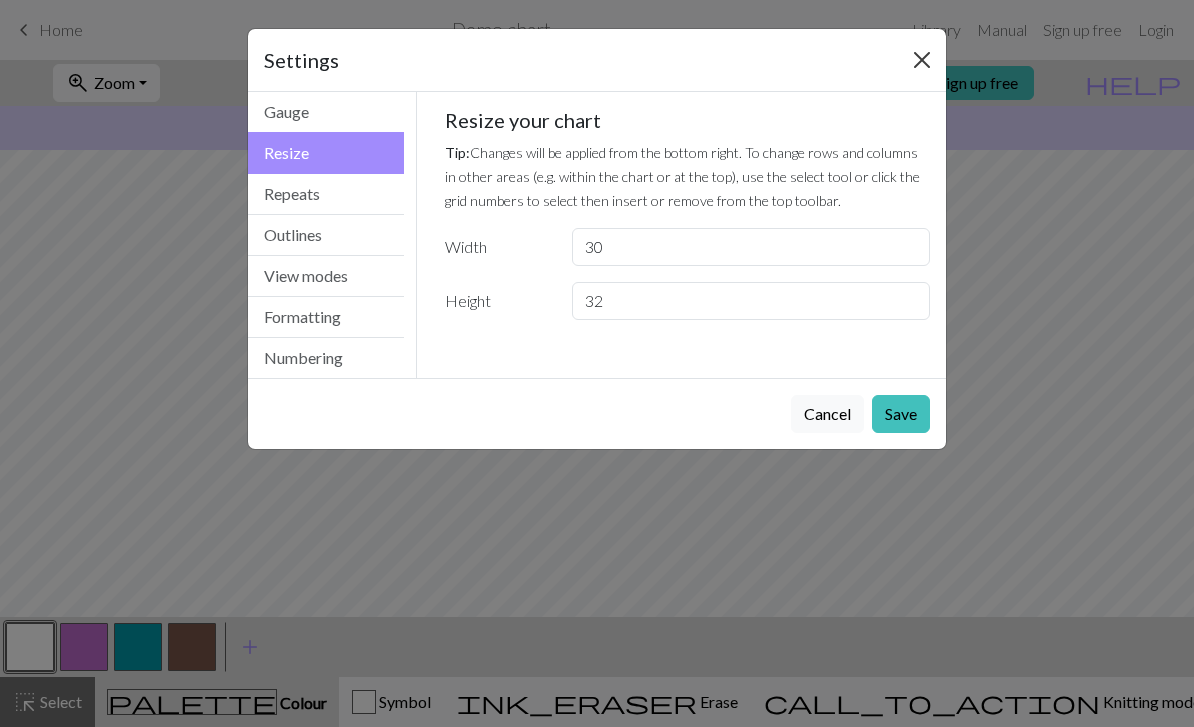 click at bounding box center [922, 60] 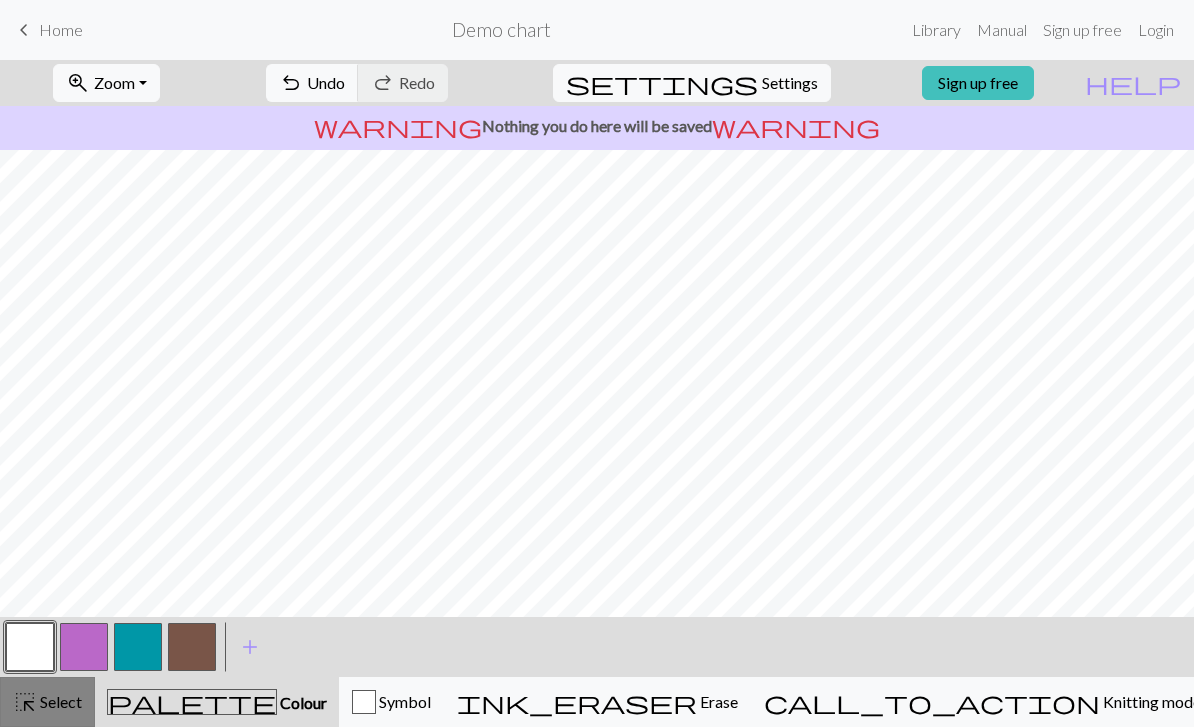 click on "Select" at bounding box center [59, 701] 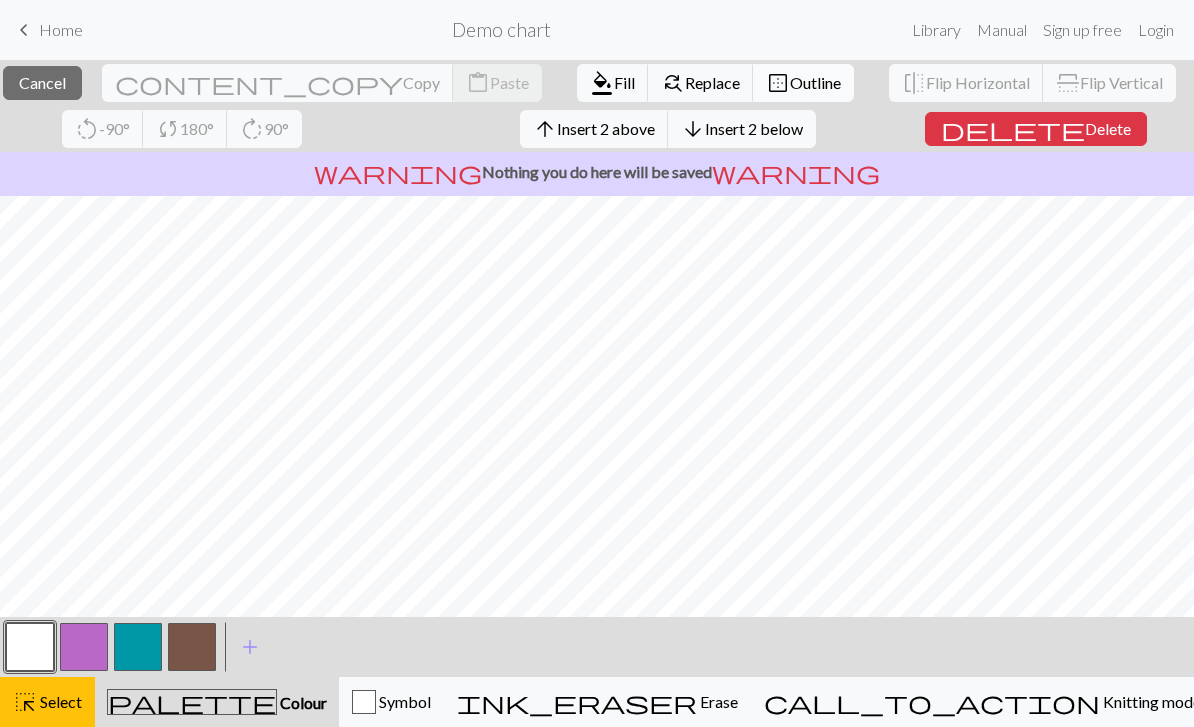 click on "Outline" at bounding box center (815, 82) 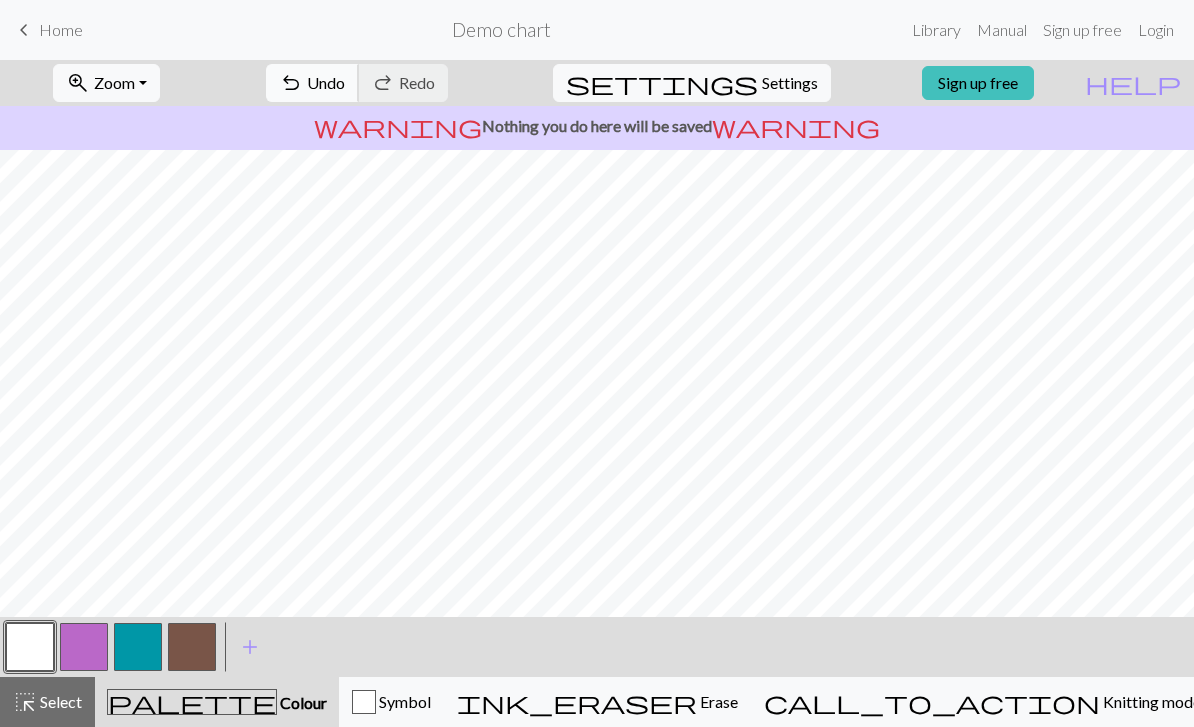 click on "undo" at bounding box center [291, 83] 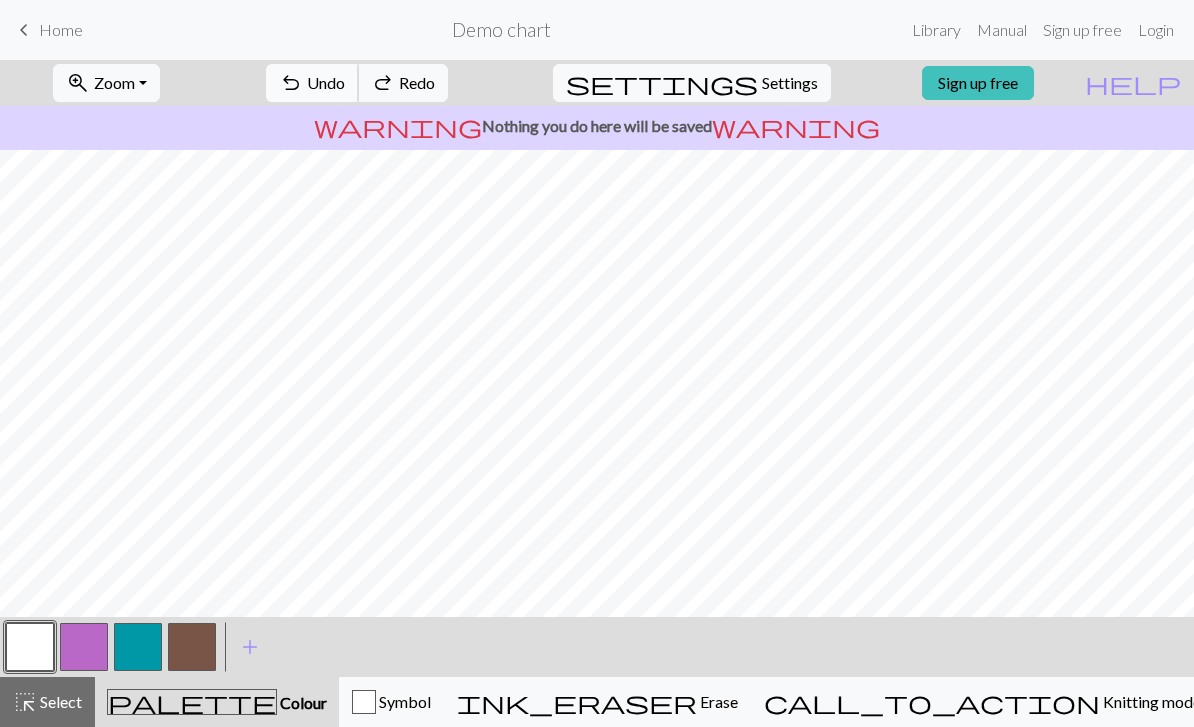 click on "Select" at bounding box center [59, 701] 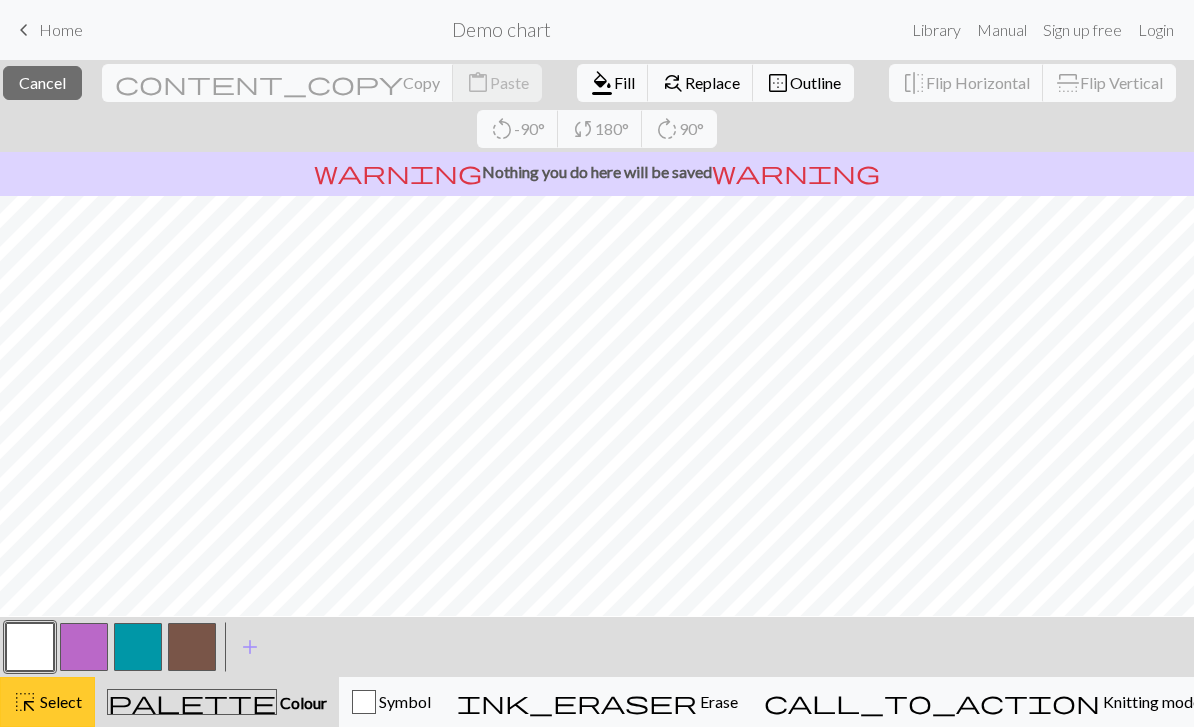 scroll, scrollTop: 107, scrollLeft: 0, axis: vertical 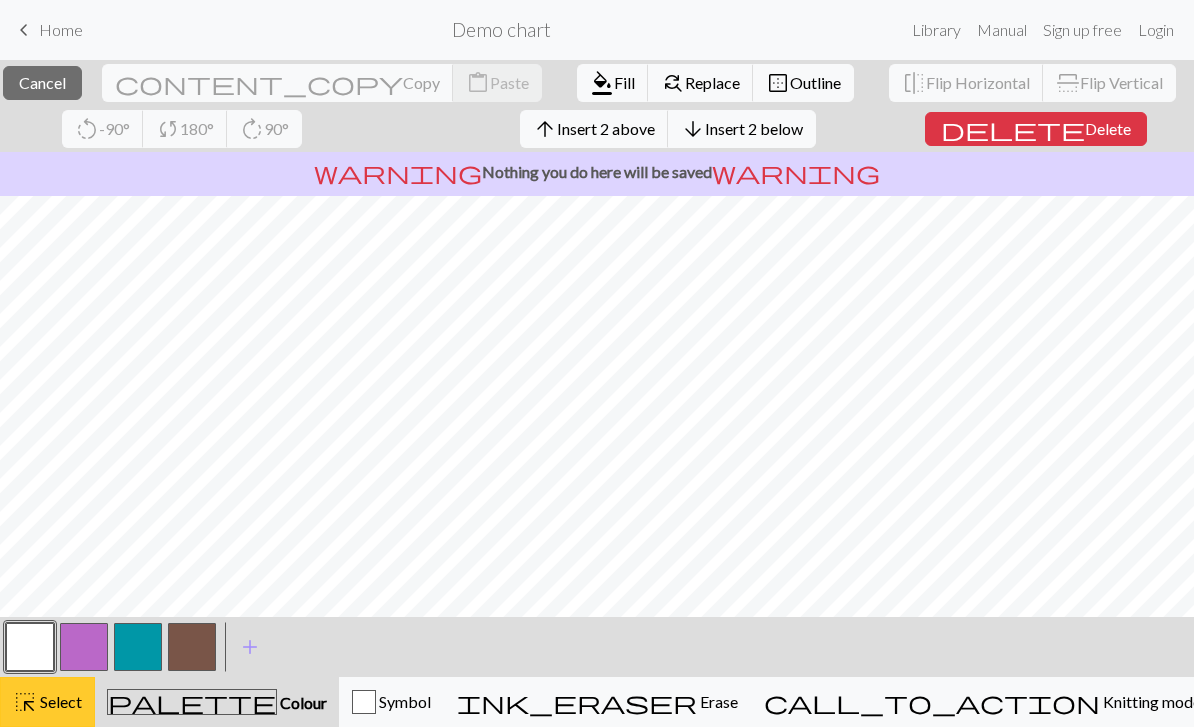 click on "highlight_alt   Select   Select" at bounding box center [47, 702] 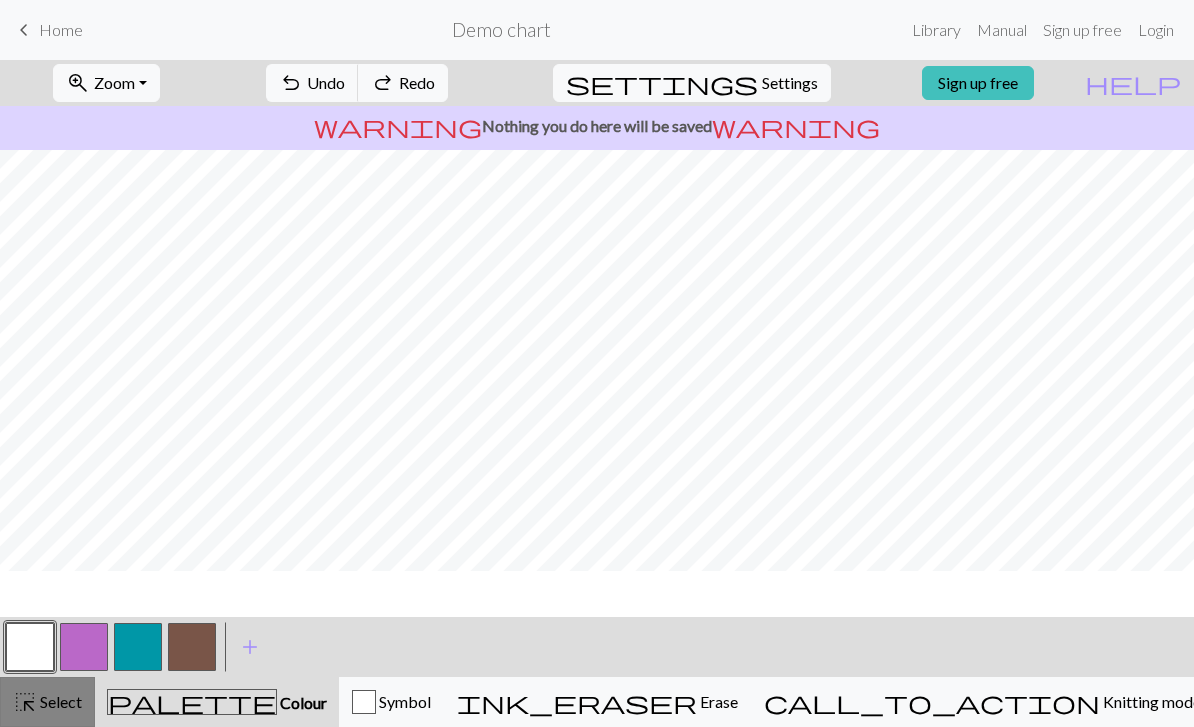 scroll, scrollTop: 66, scrollLeft: 0, axis: vertical 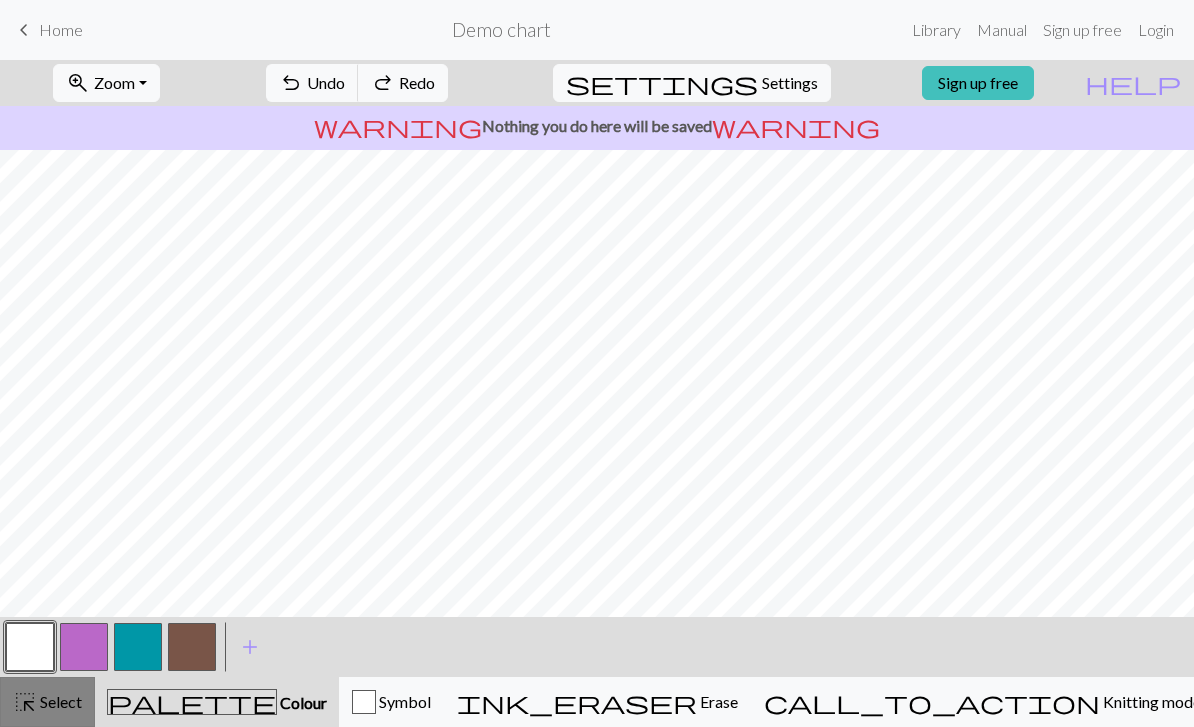 click on "highlight_alt   Select   Select" at bounding box center (47, 702) 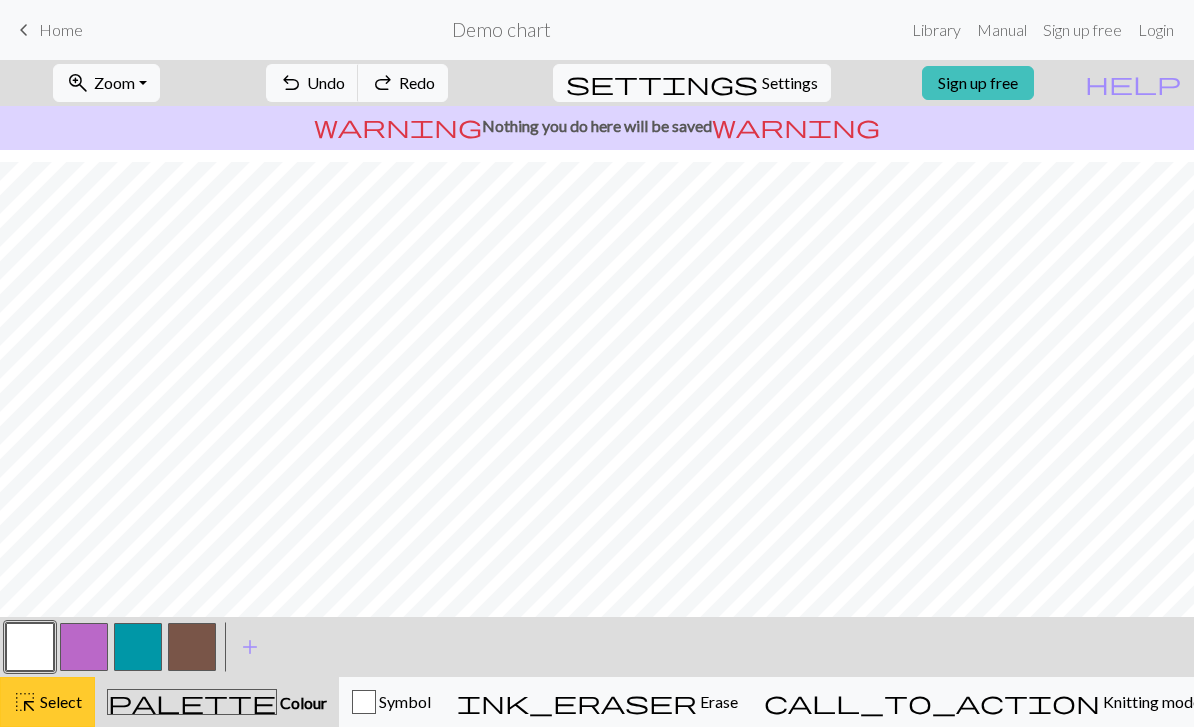 scroll, scrollTop: 209, scrollLeft: 0, axis: vertical 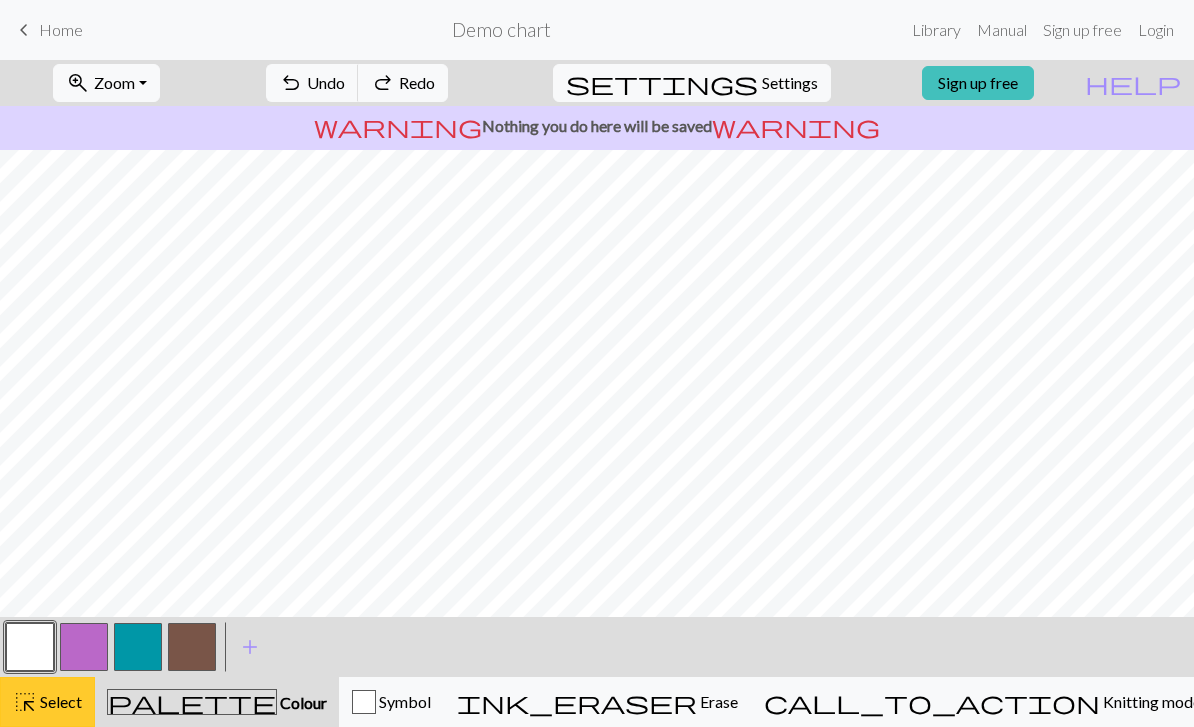 click on "highlight_alt" at bounding box center (25, 702) 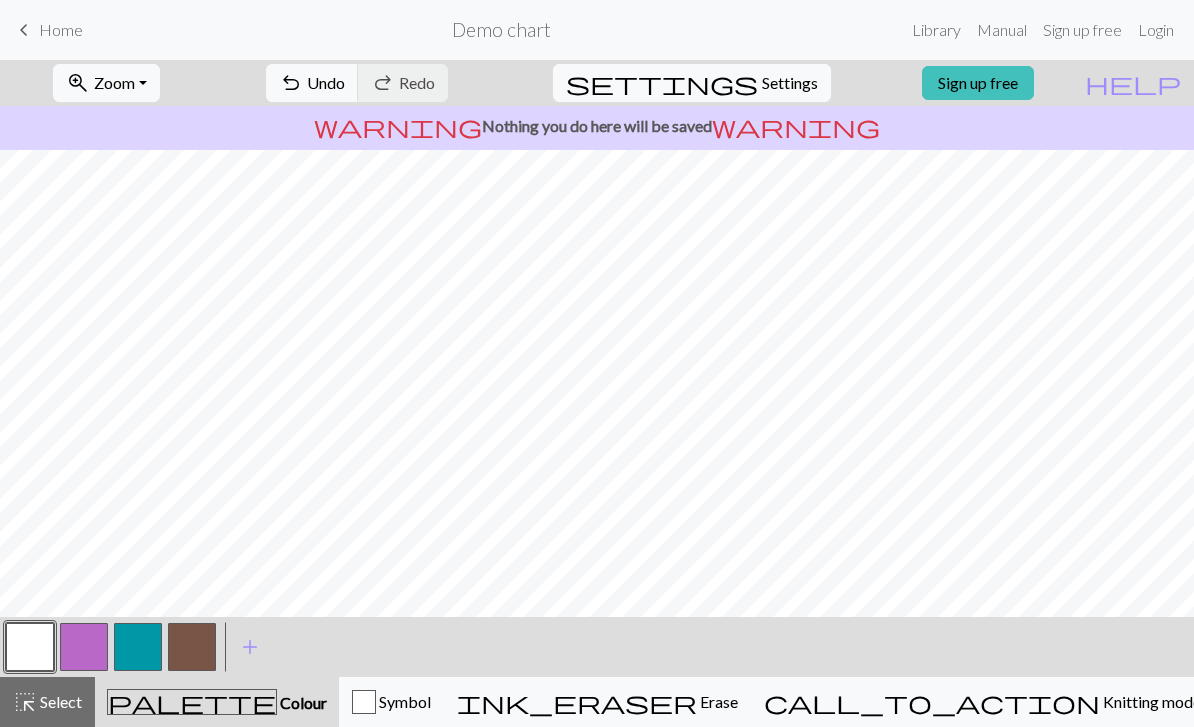 click at bounding box center (138, 647) 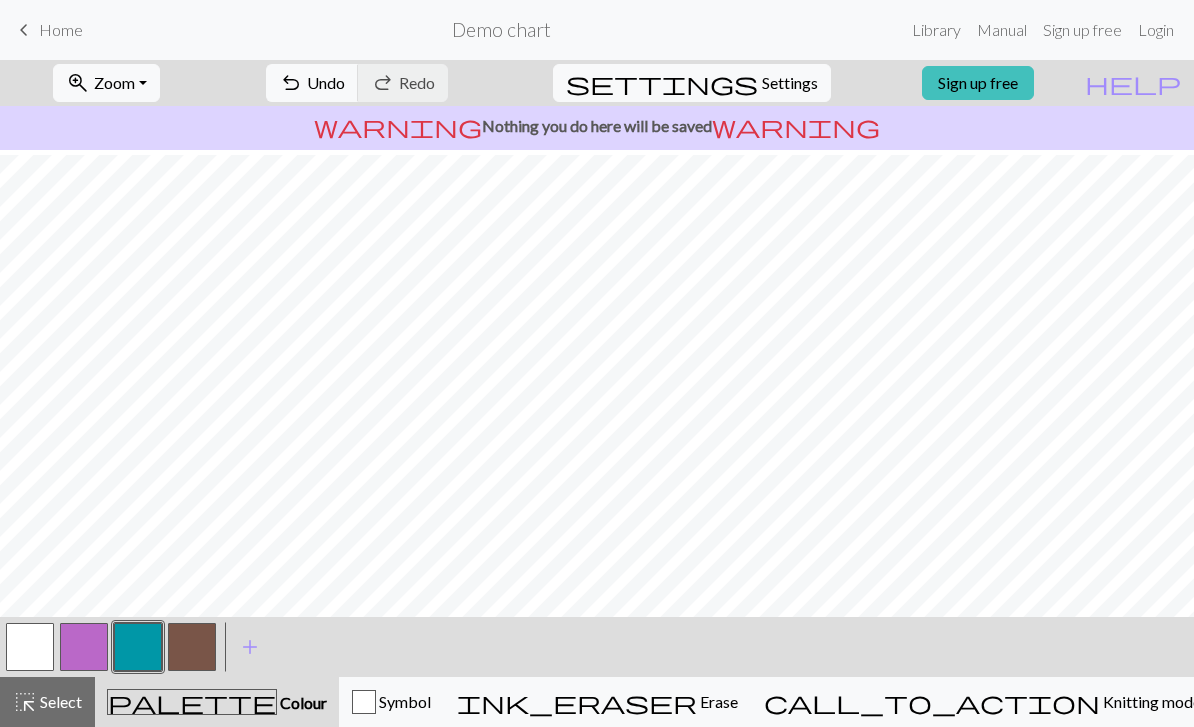 scroll, scrollTop: 315, scrollLeft: 0, axis: vertical 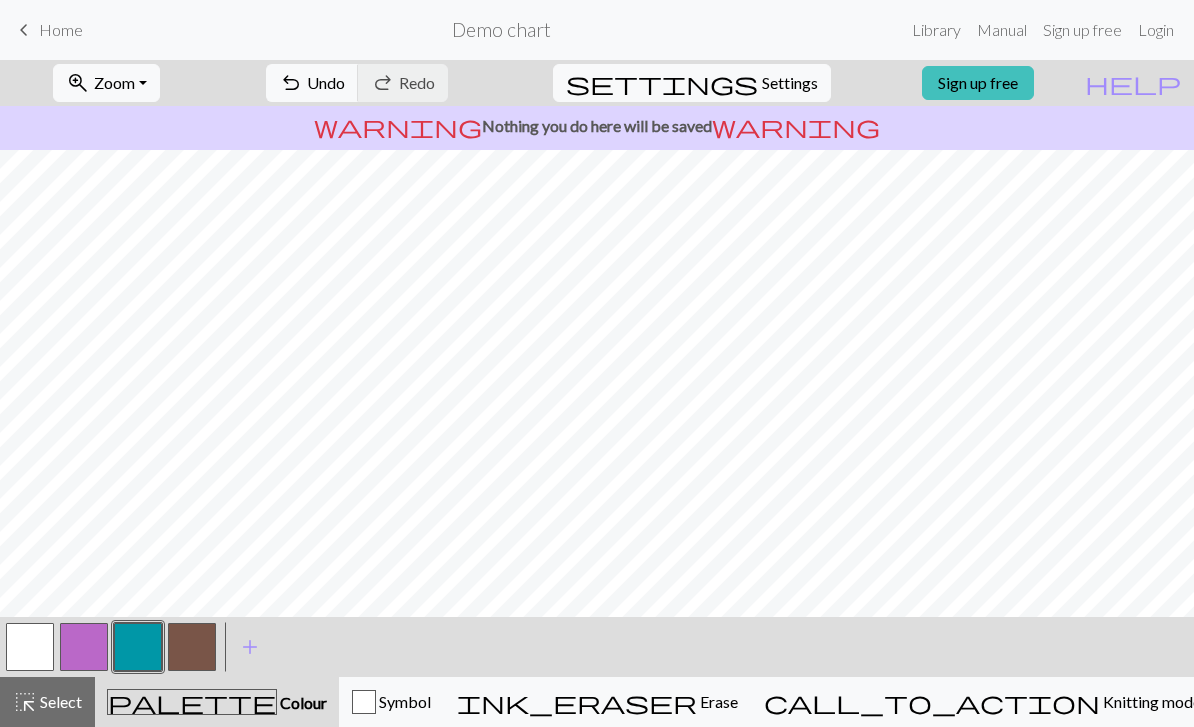 click at bounding box center (30, 647) 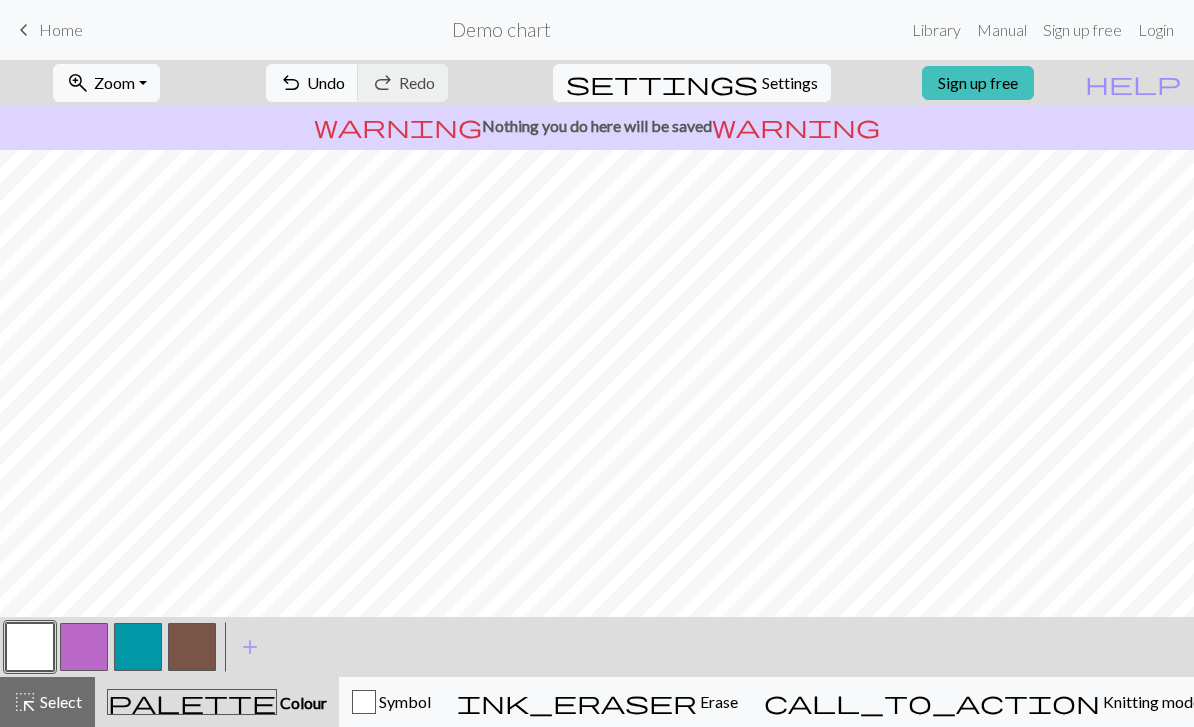 click at bounding box center (138, 647) 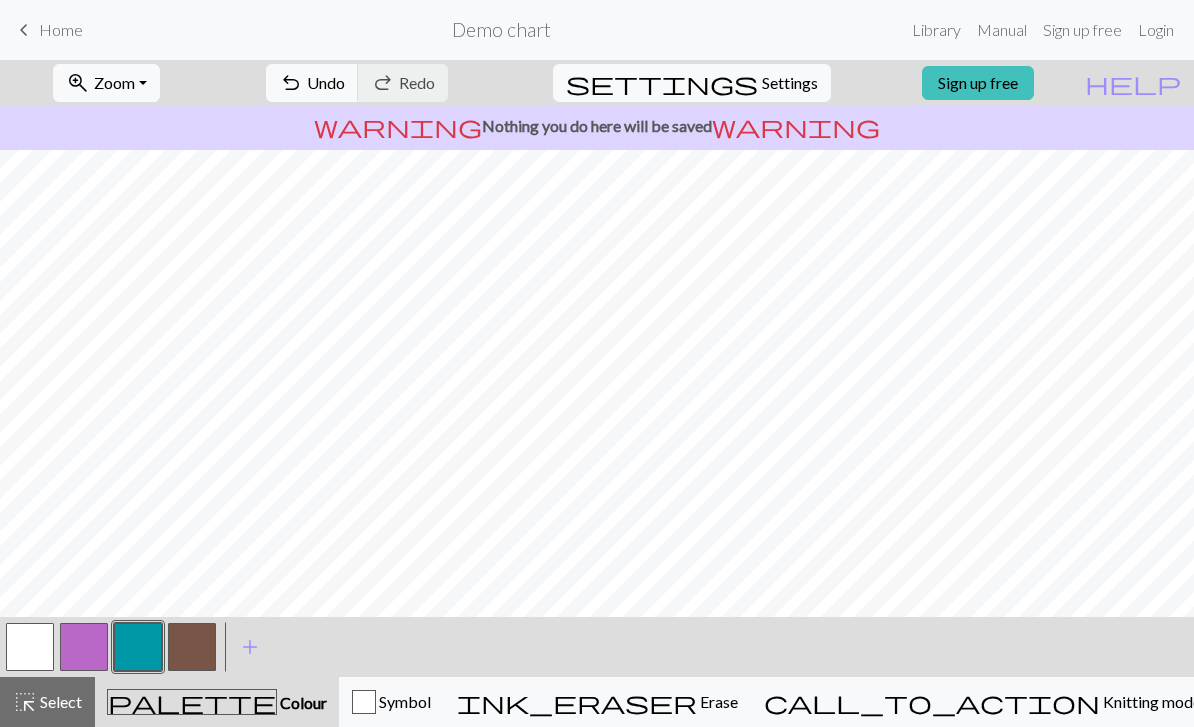 scroll, scrollTop: 209, scrollLeft: 0, axis: vertical 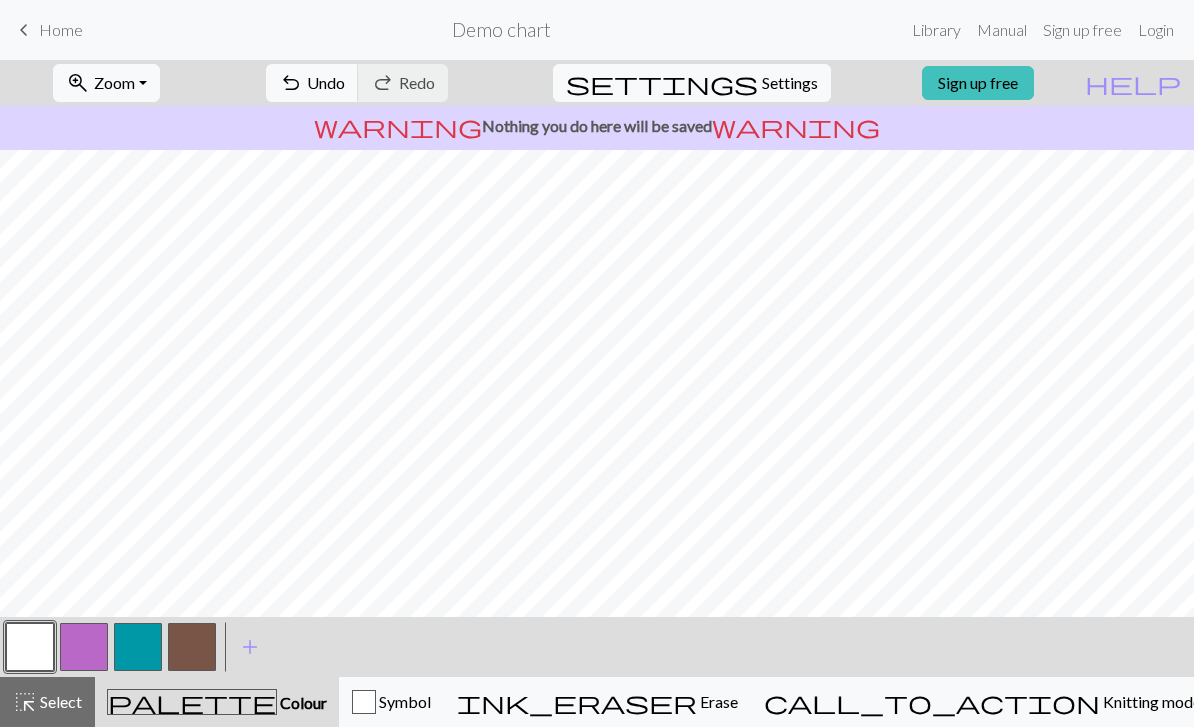 click at bounding box center (138, 647) 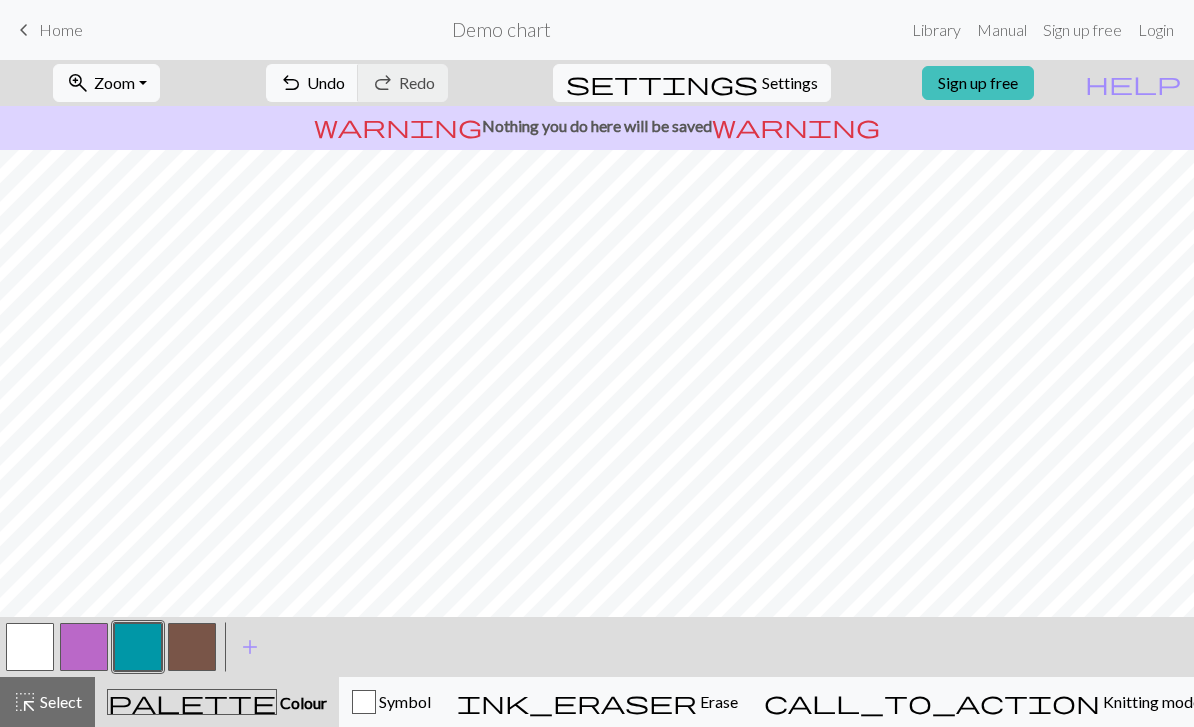 click at bounding box center (138, 647) 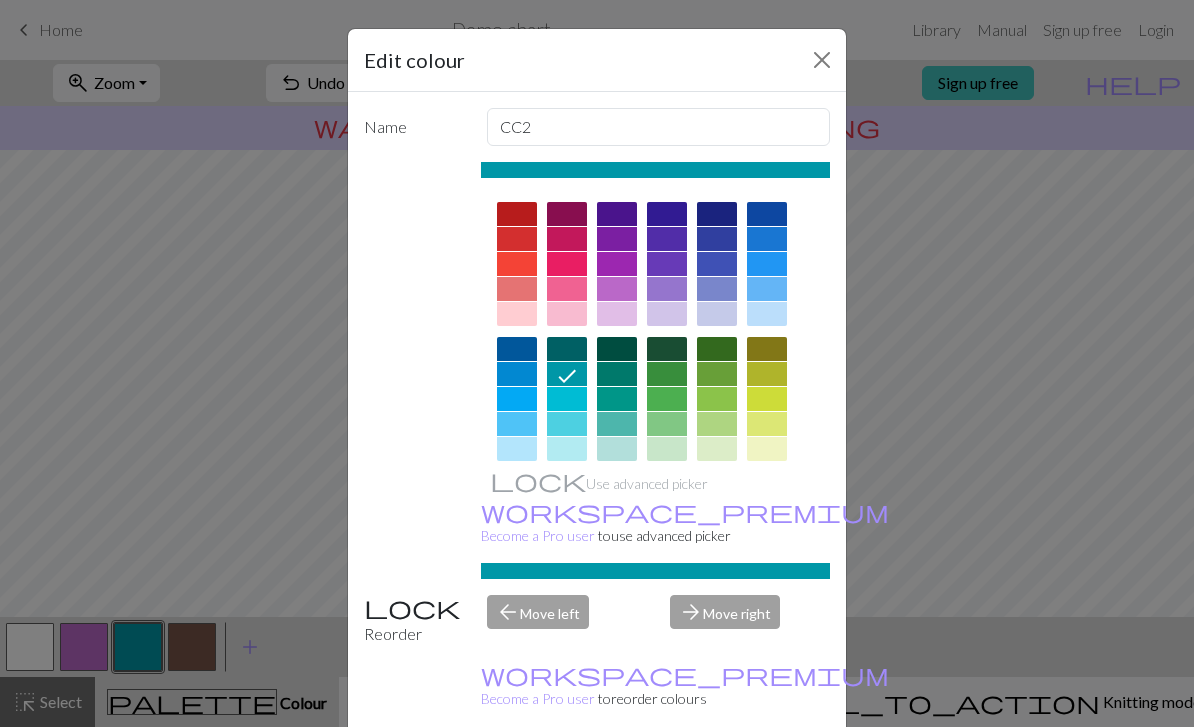 click on "Edit colour Name CC2 Use advanced picker workspace_premium Become a Pro user   to  use advanced picker Reorder arrow_back Move left arrow_forward Move right workspace_premium Become a Pro user   to  reorder colours Delete Done Cancel" at bounding box center [597, 363] 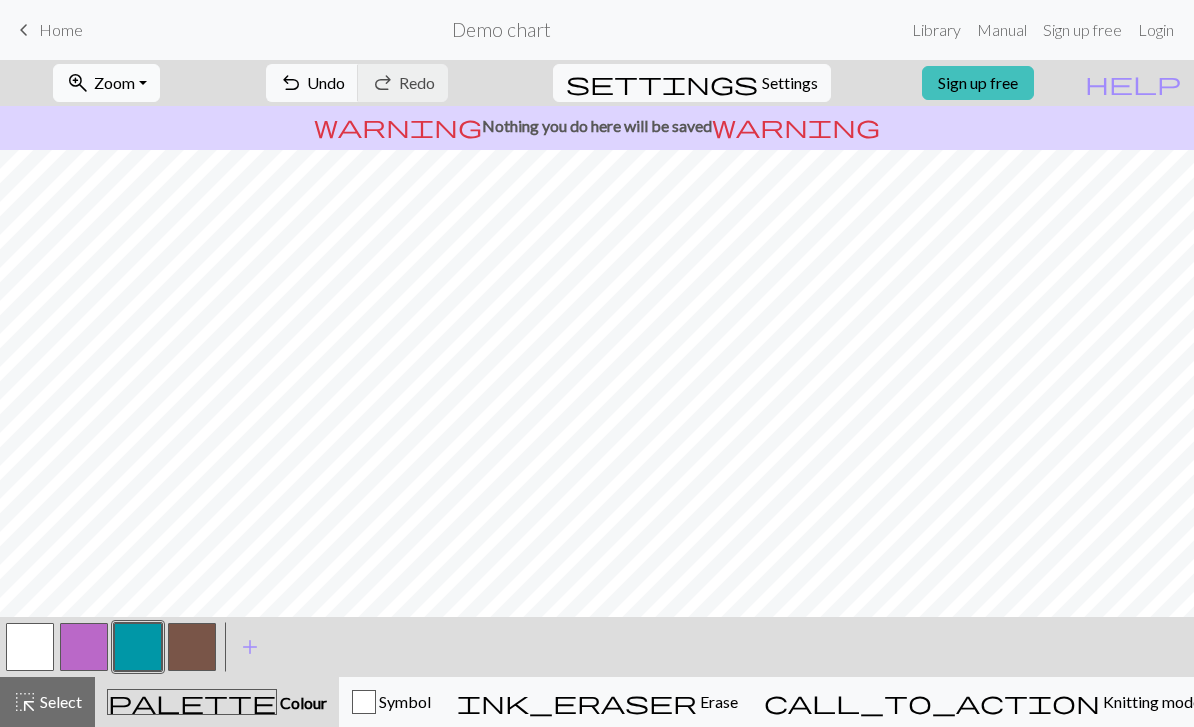 click on "zoom_in" at bounding box center [78, 83] 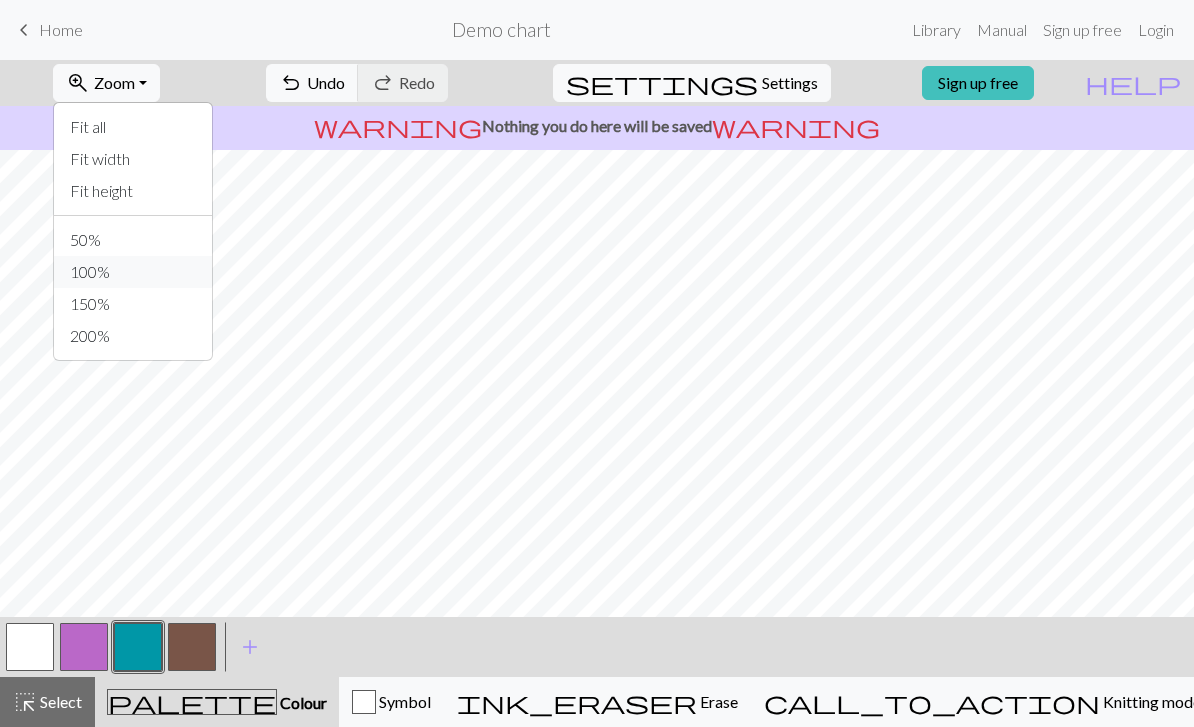 click on "100%" at bounding box center (133, 272) 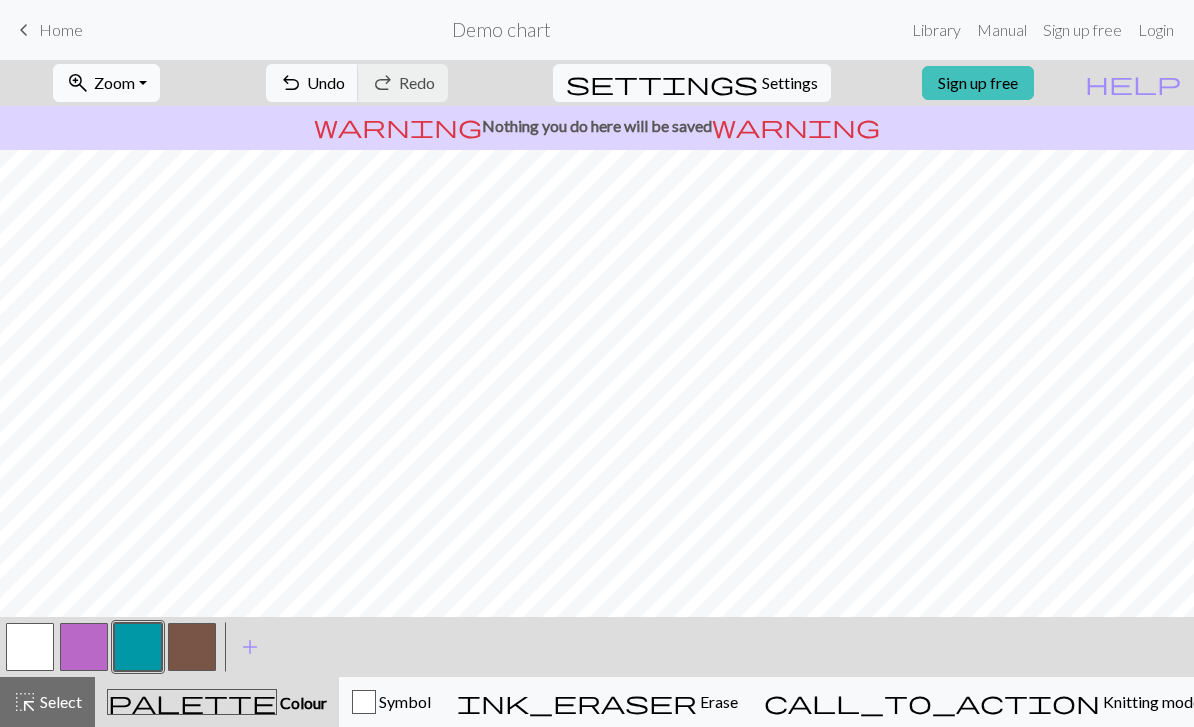 click on "zoom_in" at bounding box center (78, 83) 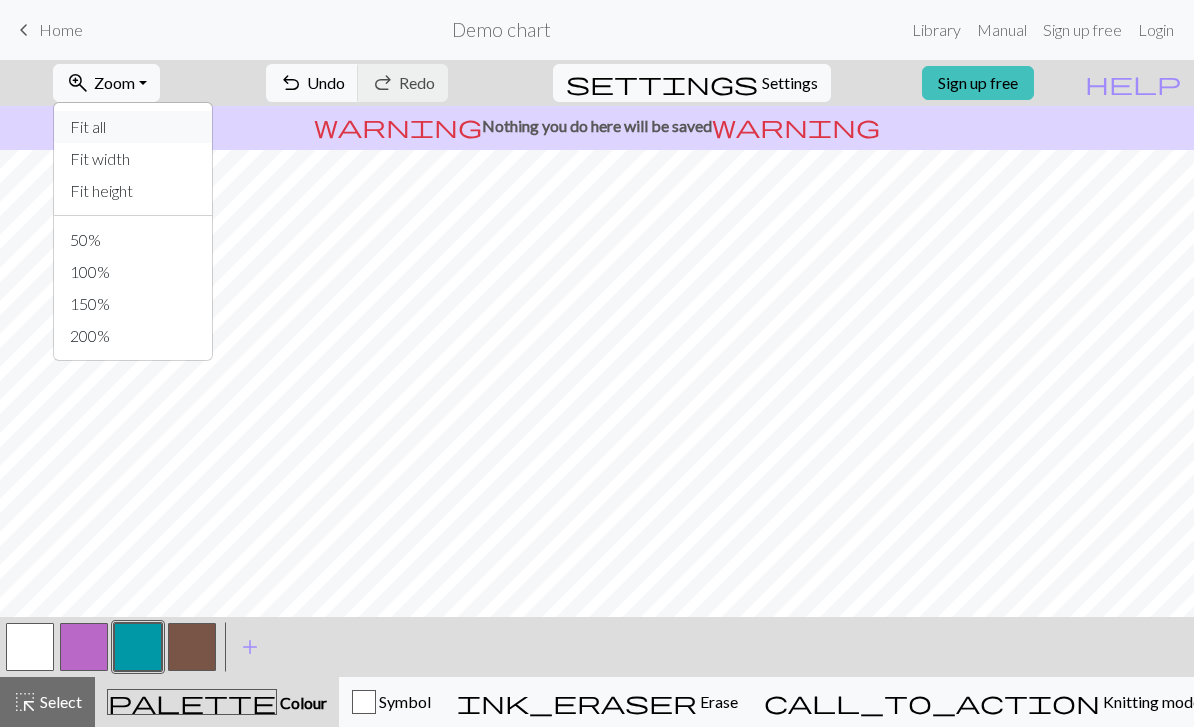 click on "Fit all" at bounding box center [133, 127] 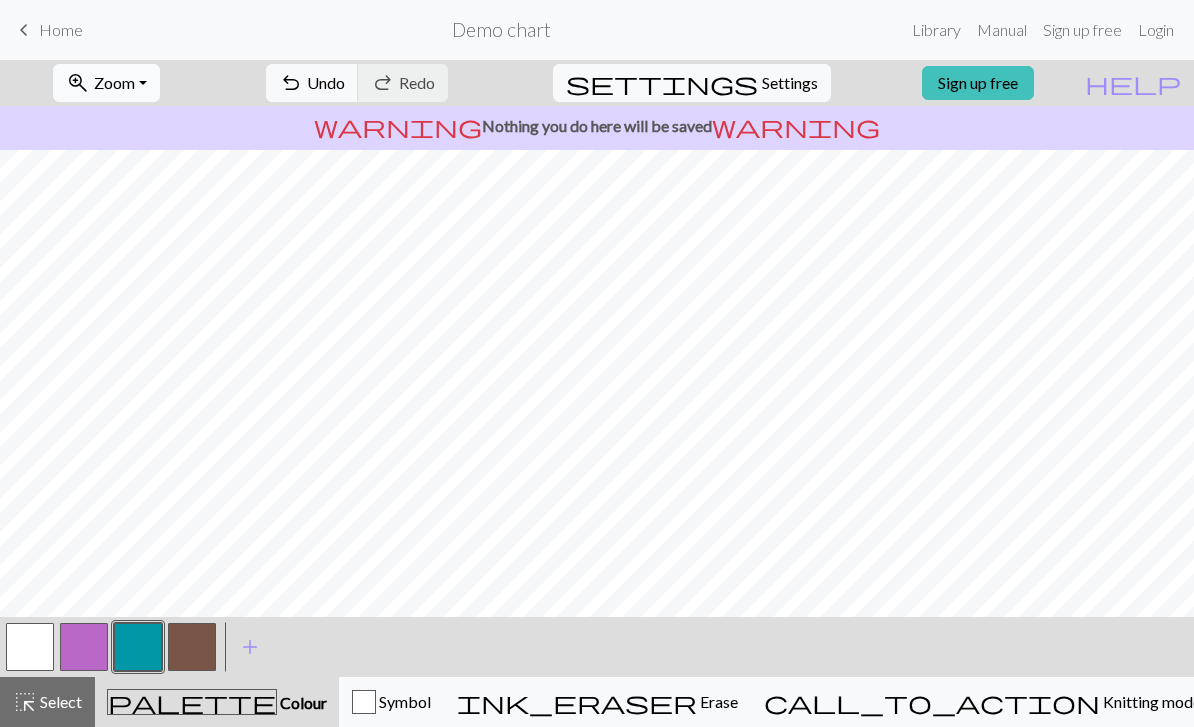 click on "zoom_in" at bounding box center (78, 83) 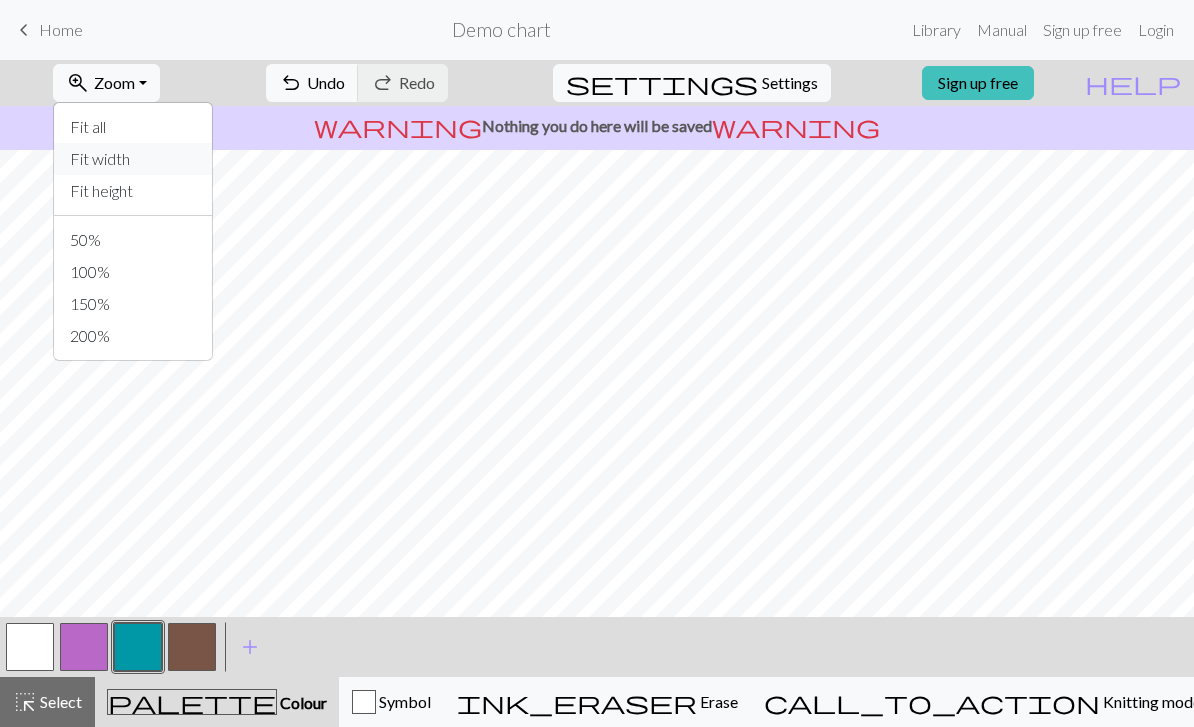 click on "Fit width" at bounding box center [133, 159] 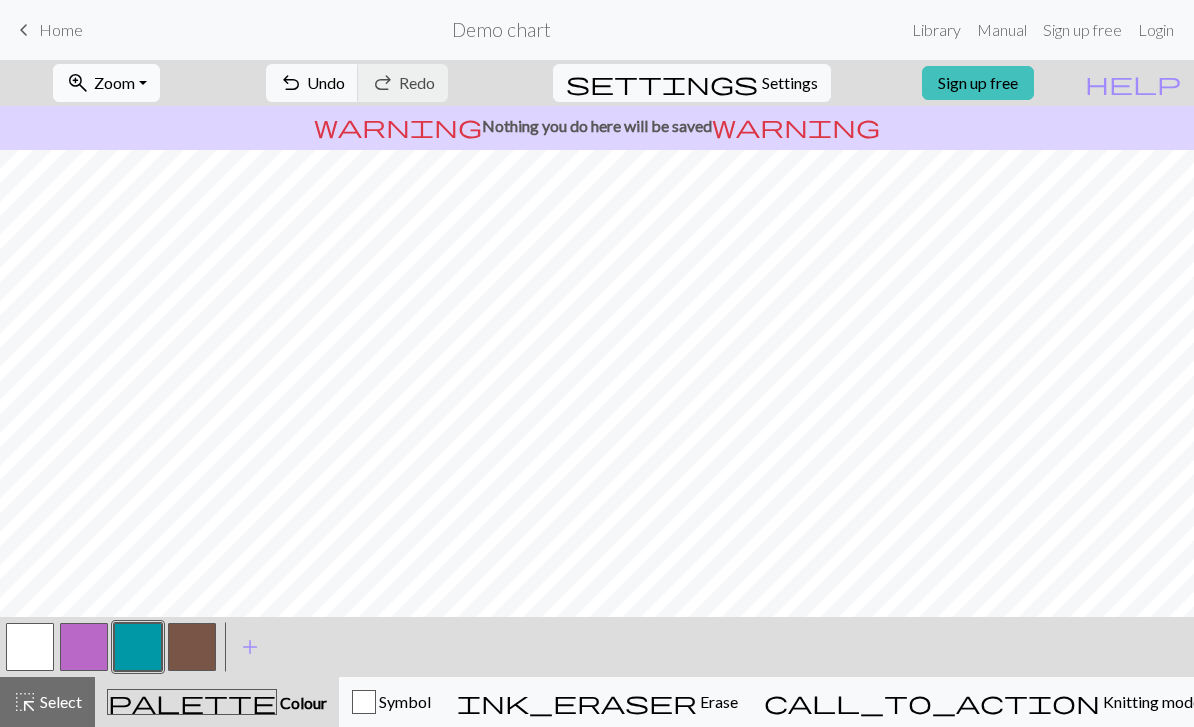 click on "zoom_in" at bounding box center [78, 83] 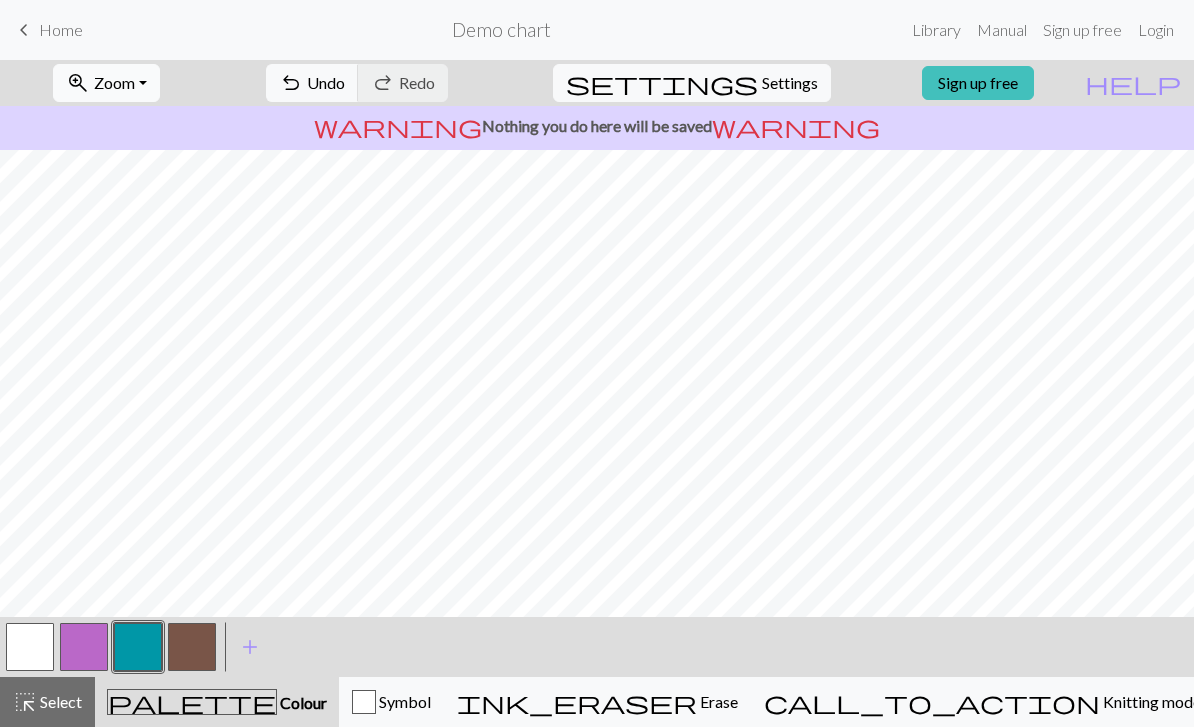 click on "zoom_in Zoom Zoom" at bounding box center [106, 83] 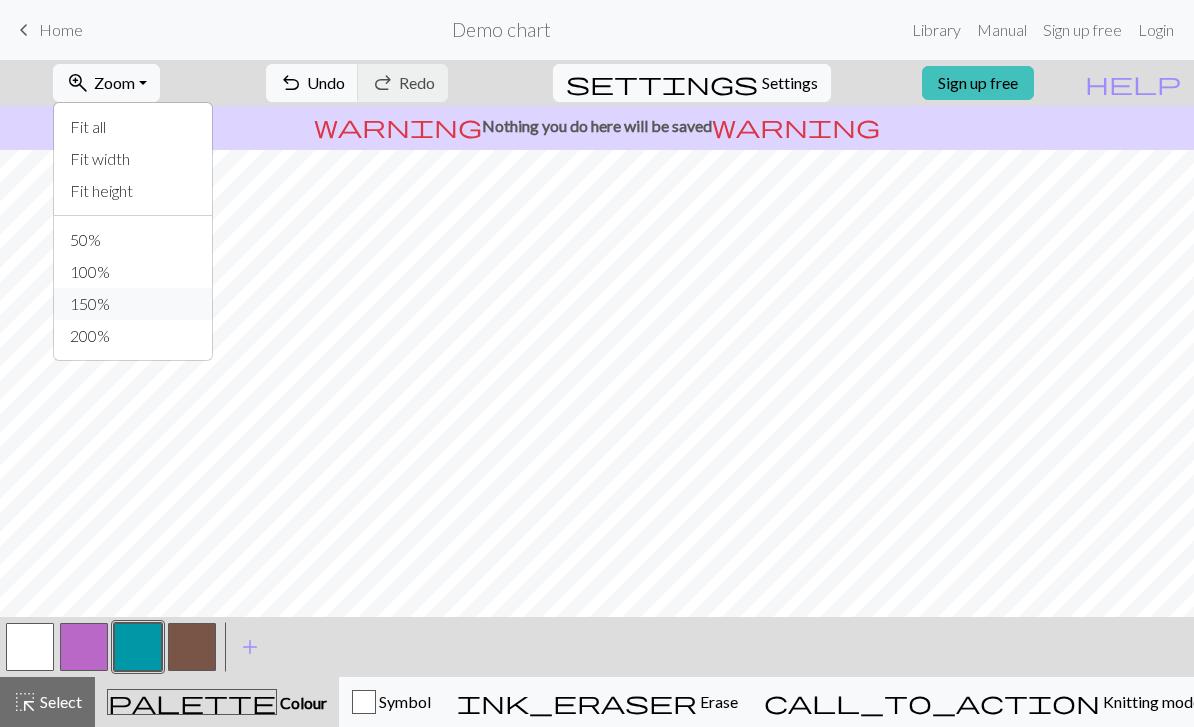 click on "150%" at bounding box center [133, 304] 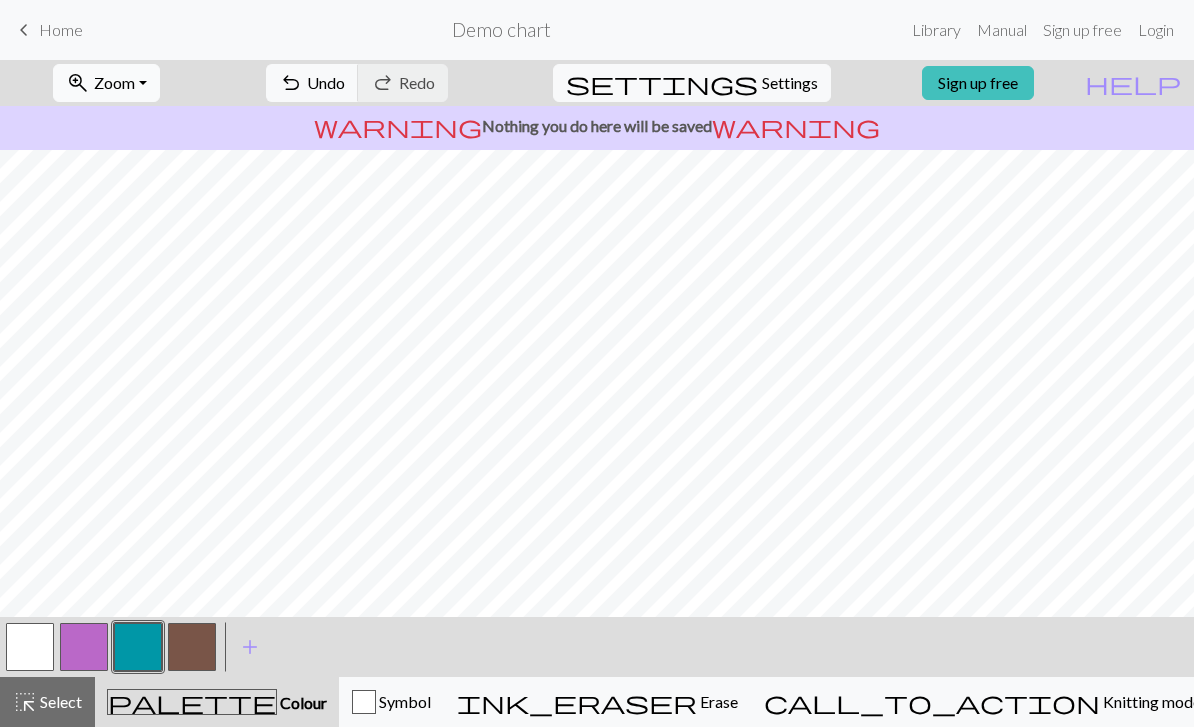 click on "zoom_in" at bounding box center [78, 83] 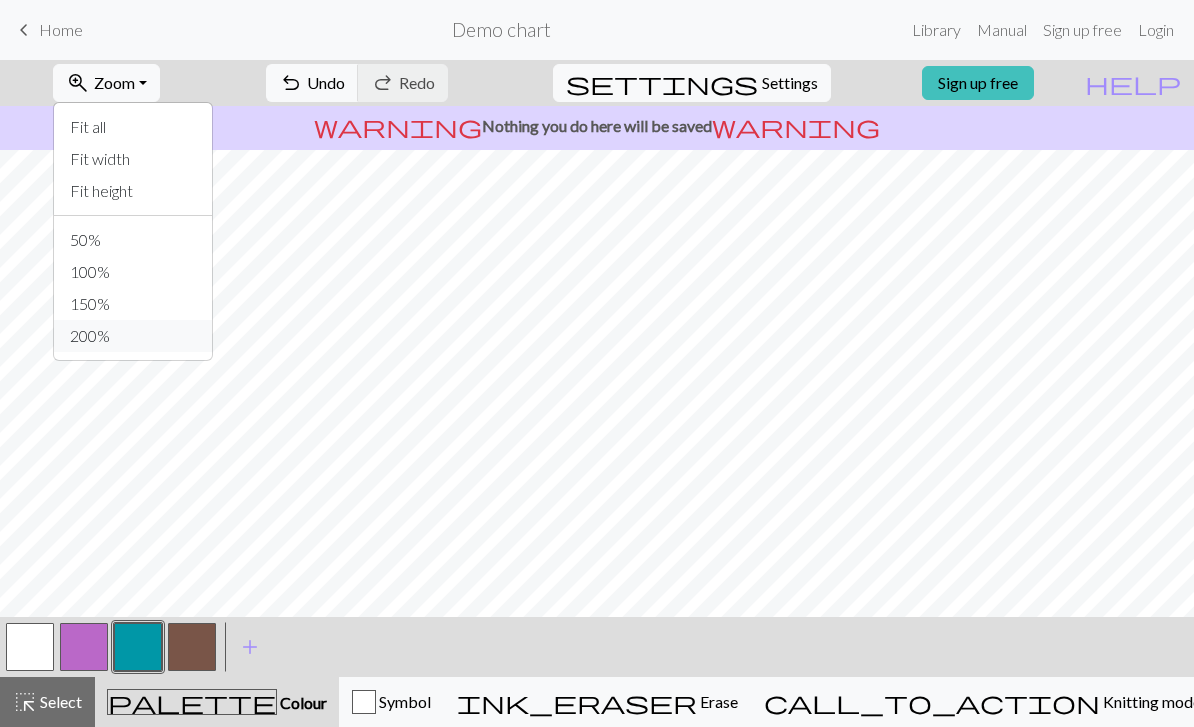 click on "200%" at bounding box center (133, 336) 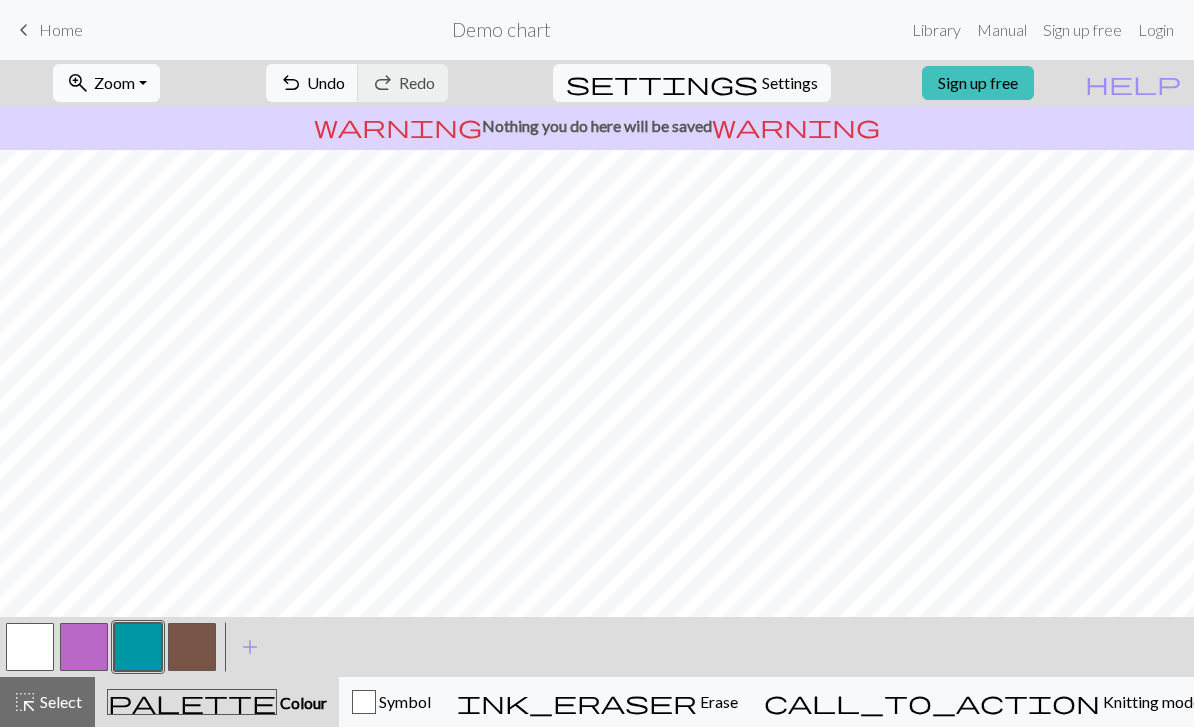click on "zoom_in" at bounding box center [78, 83] 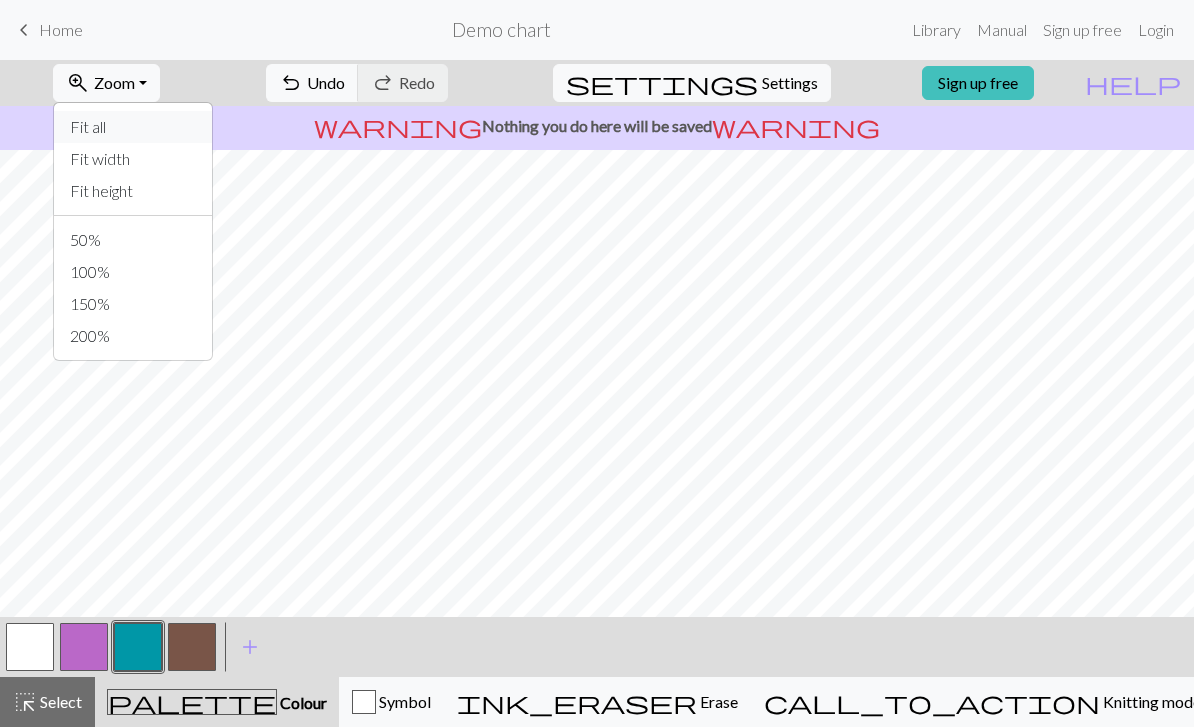 click on "Fit all" at bounding box center [133, 127] 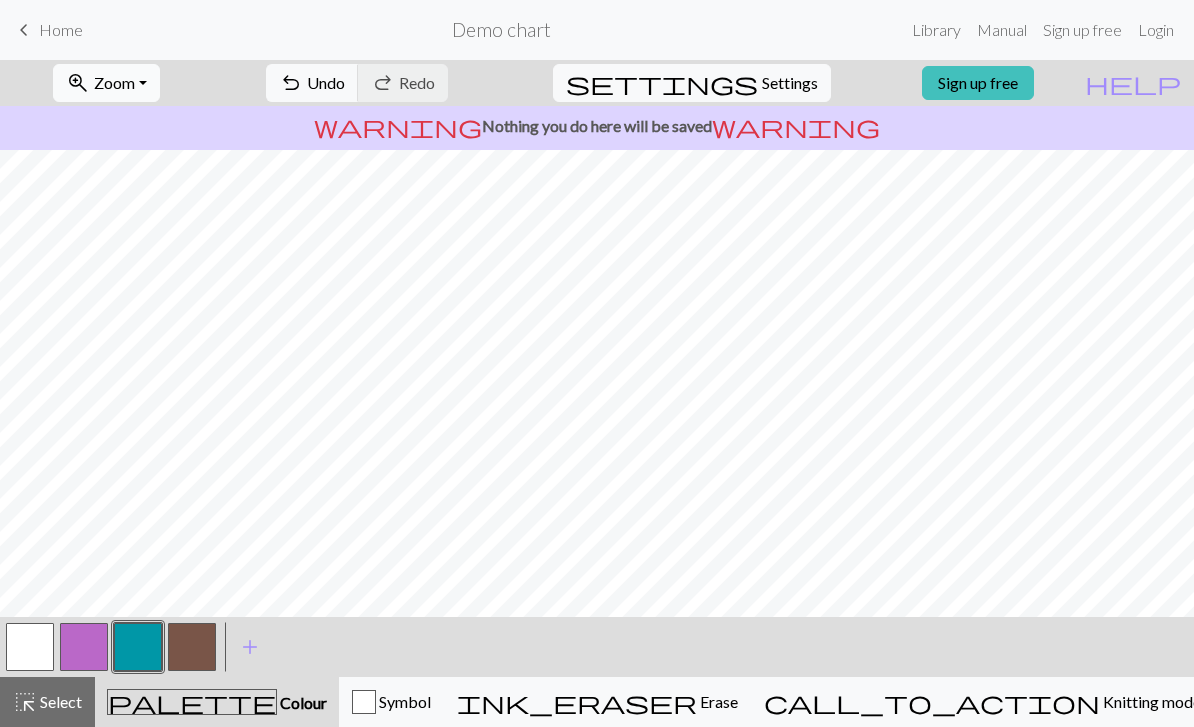 click on "zoom_in Zoom Zoom" at bounding box center (106, 83) 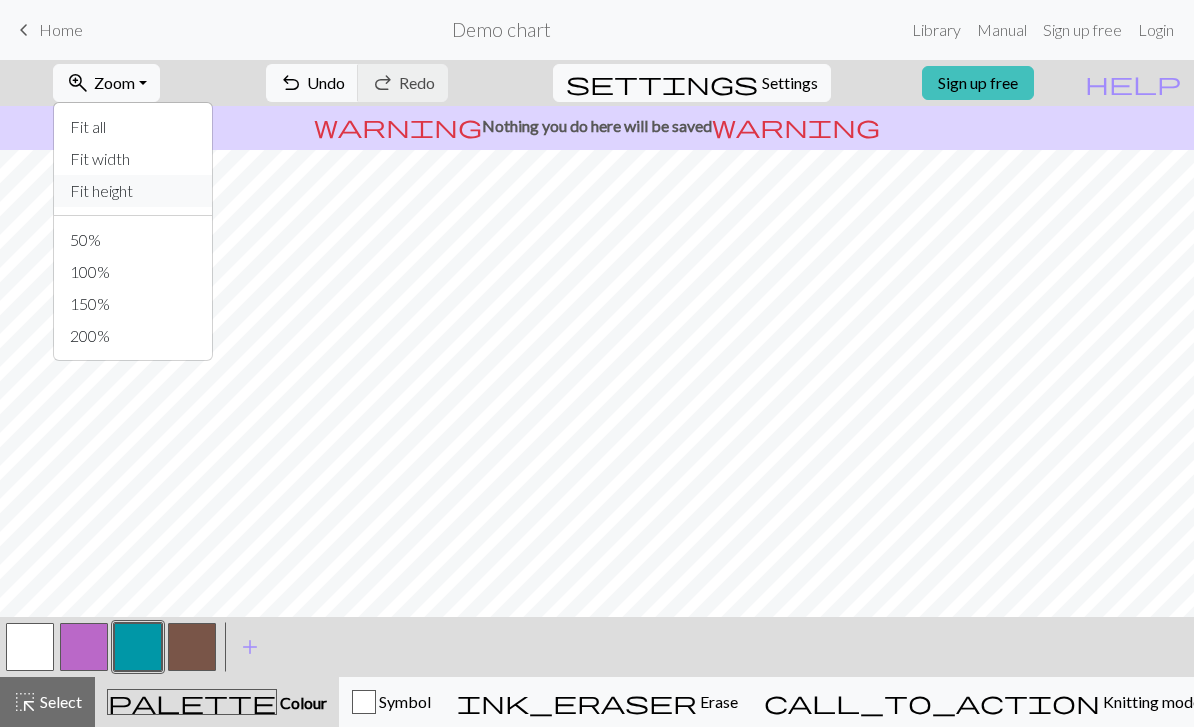click on "Fit height" at bounding box center [133, 191] 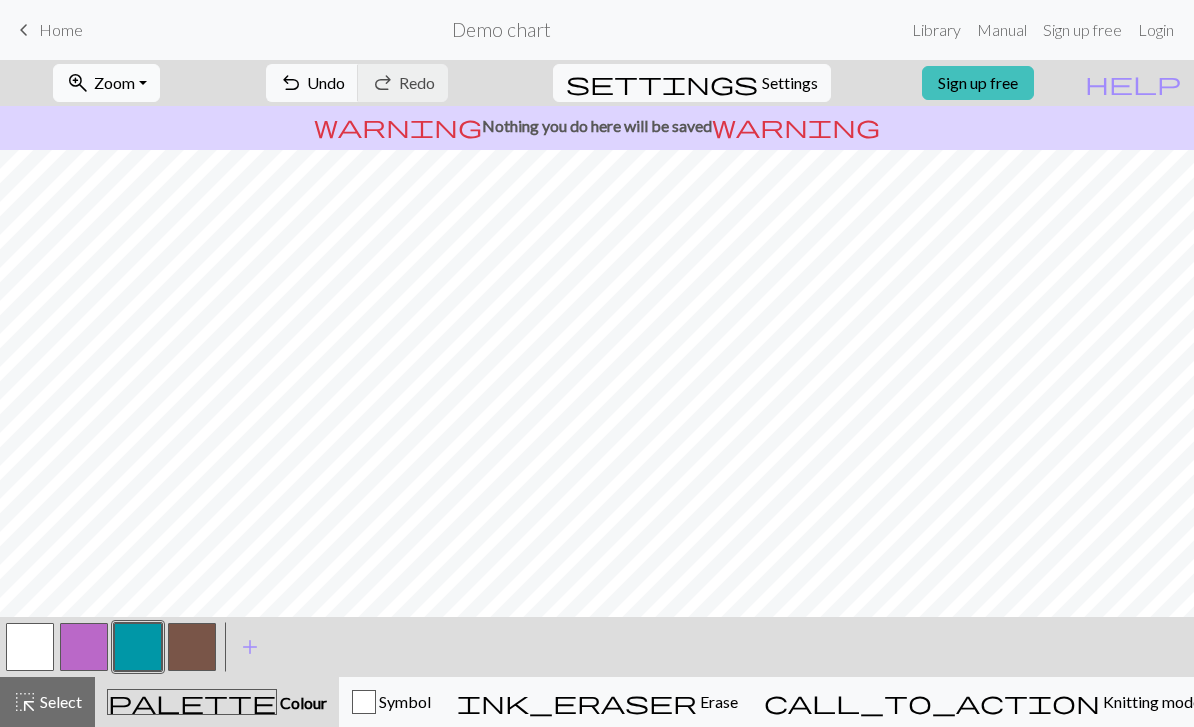 click on "zoom_in" at bounding box center (78, 83) 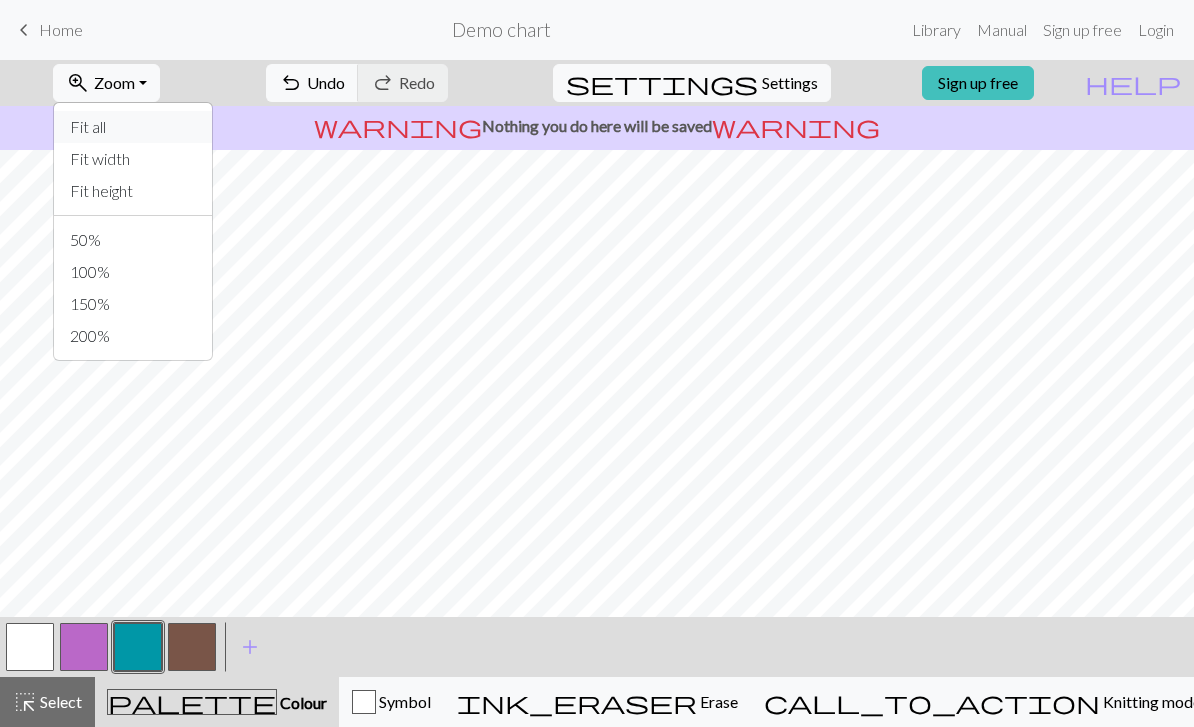 click on "Fit all" at bounding box center (133, 127) 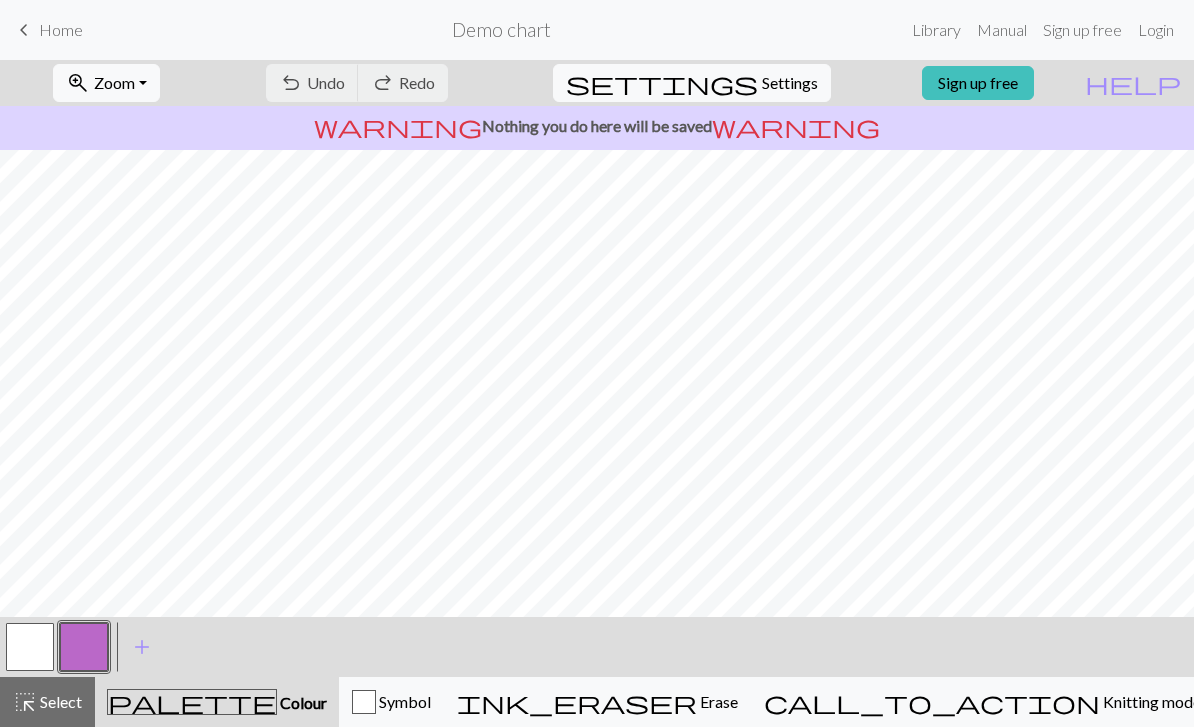 scroll, scrollTop: 0, scrollLeft: 0, axis: both 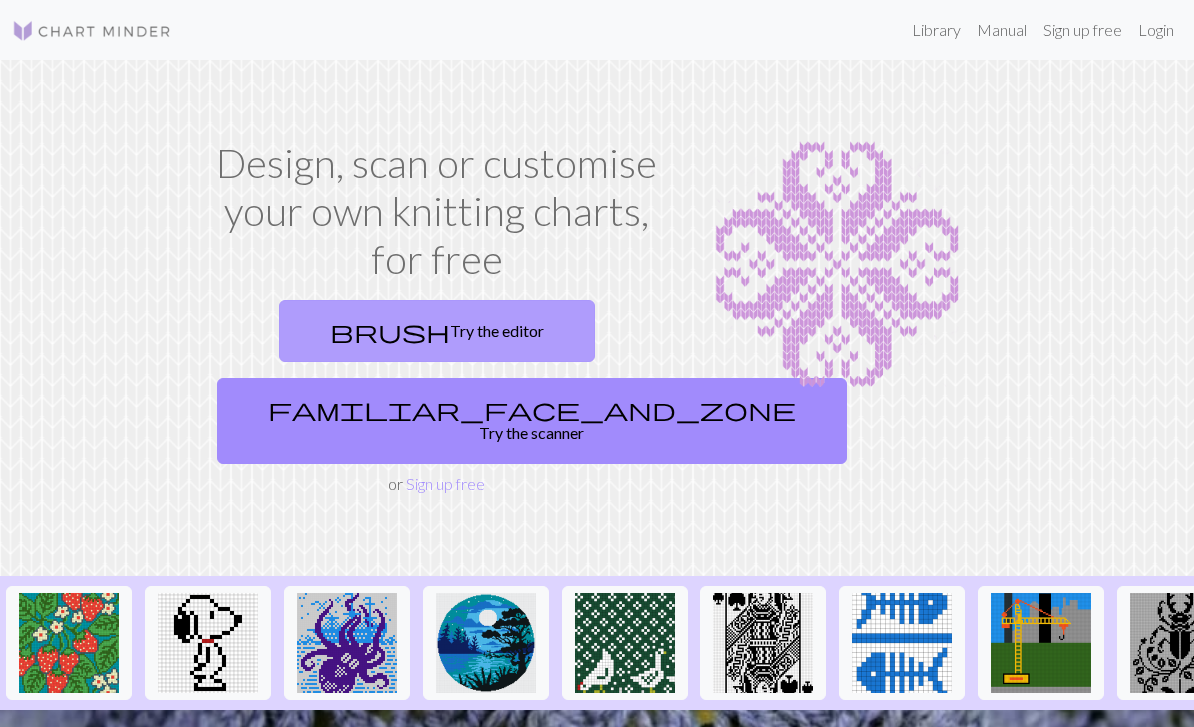 click on "brush  Try the editor" at bounding box center (437, 331) 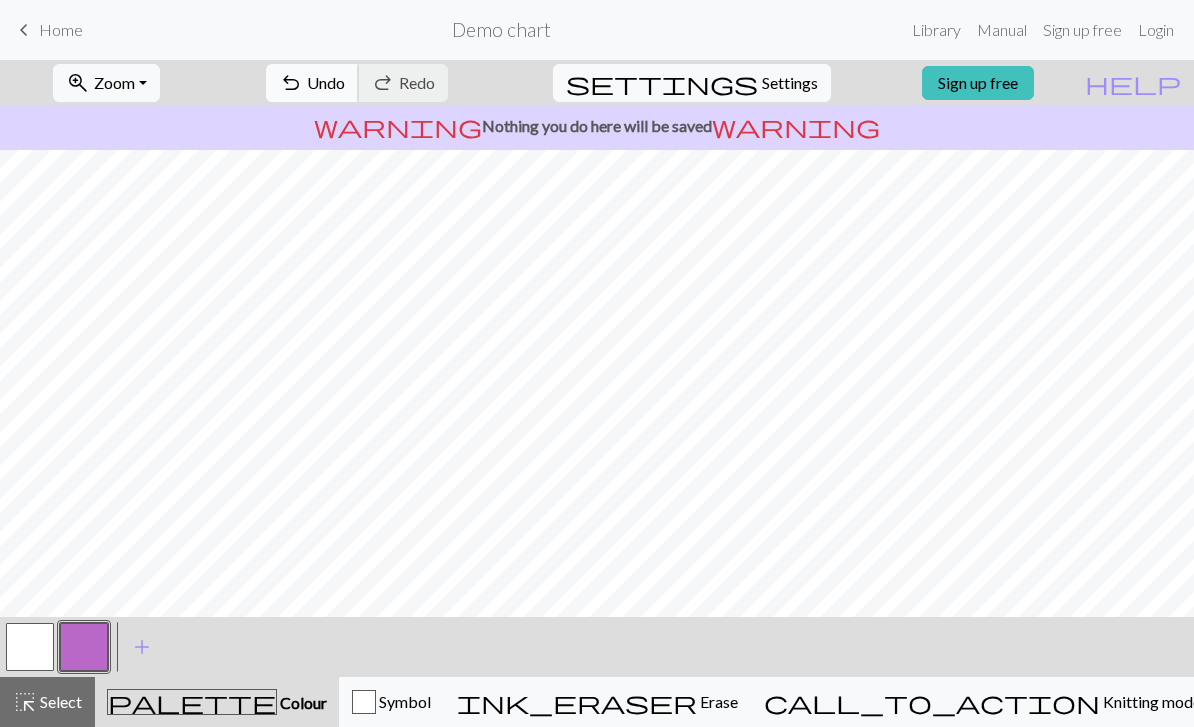 click on "undo" at bounding box center (291, 83) 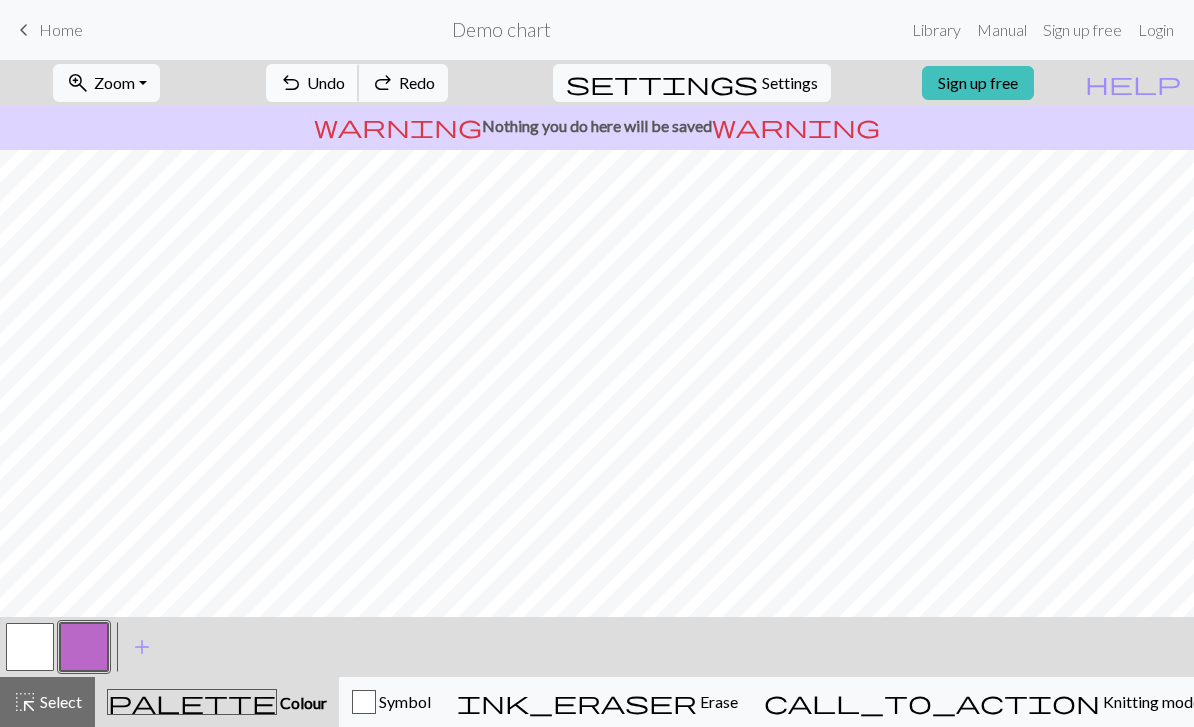 click on "undo" at bounding box center [291, 83] 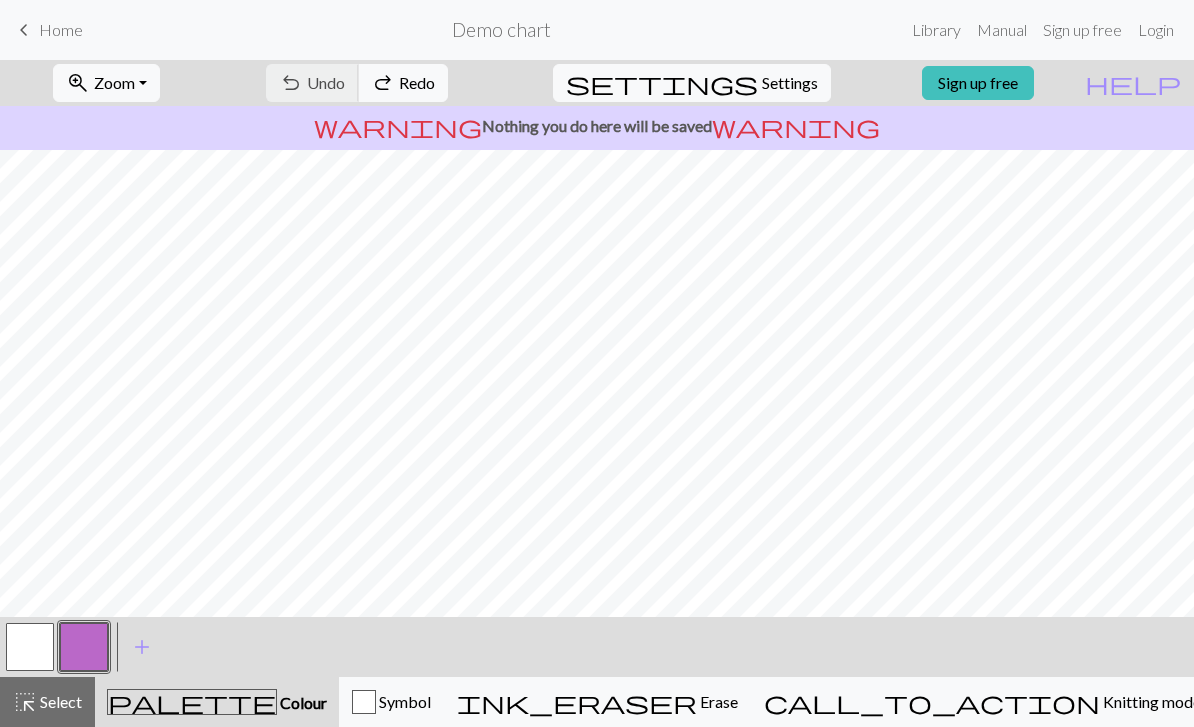 click on "undo Undo Undo redo Redo Redo" at bounding box center [357, 83] 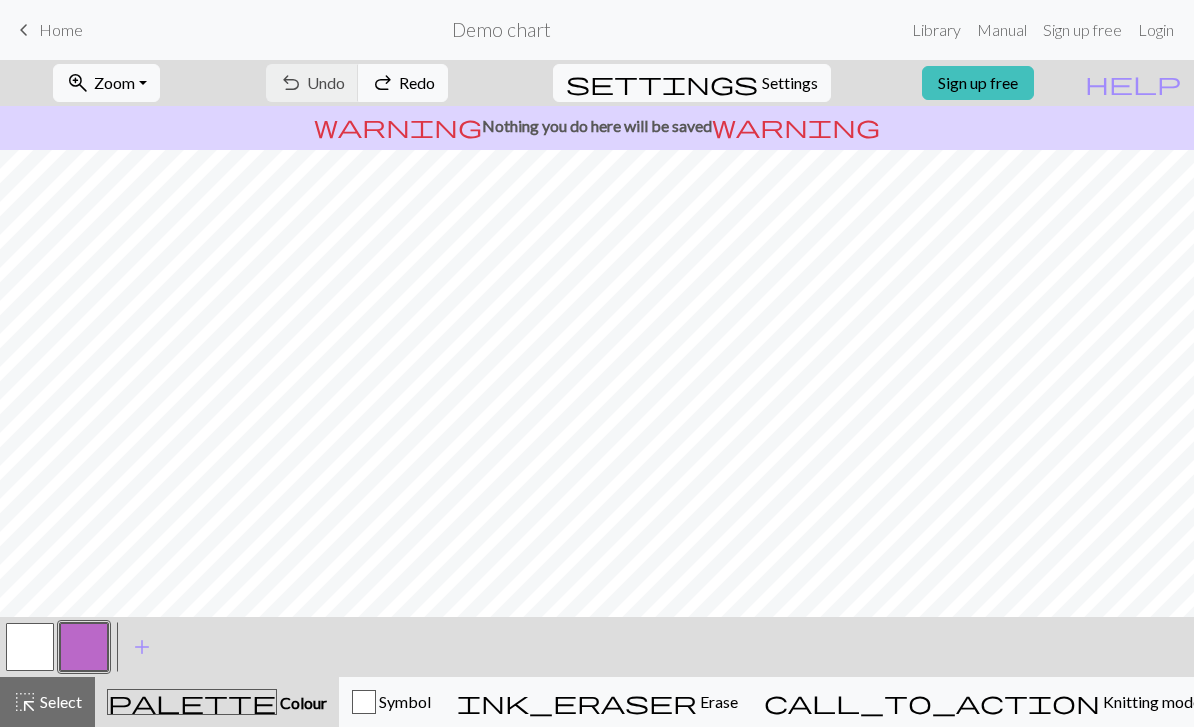 click on "undo Undo Undo redo Redo Redo" at bounding box center (357, 83) 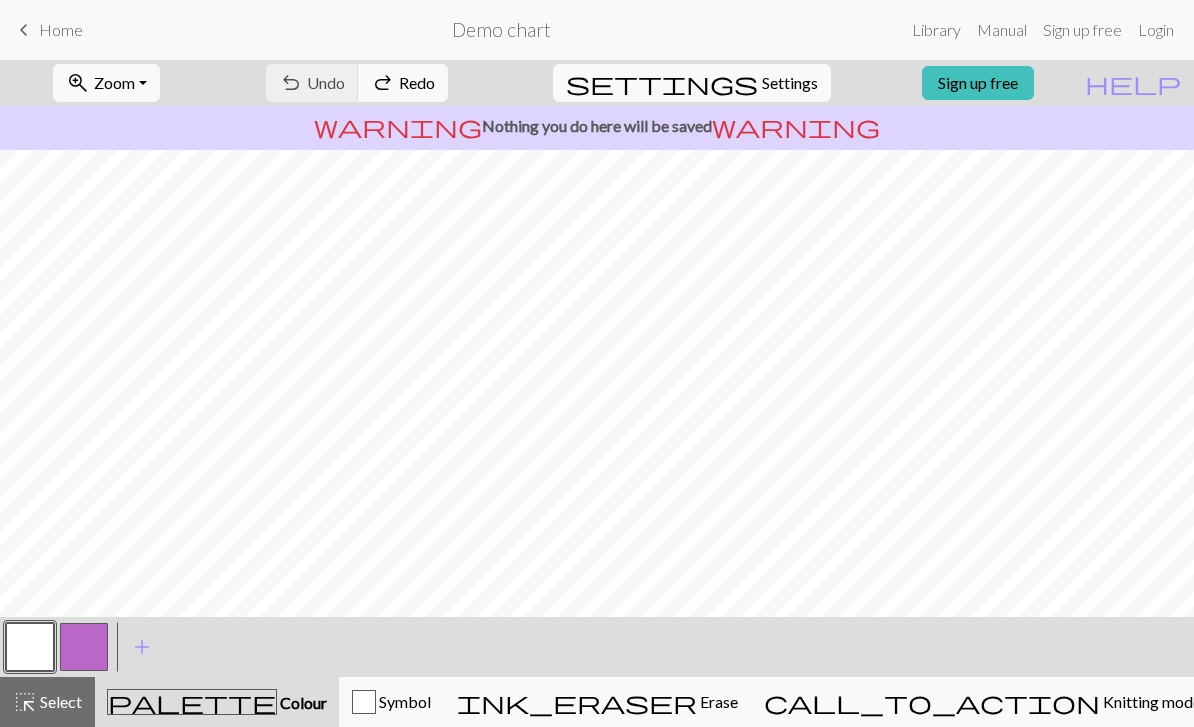 click on "palette   Colour   Colour" at bounding box center (217, 702) 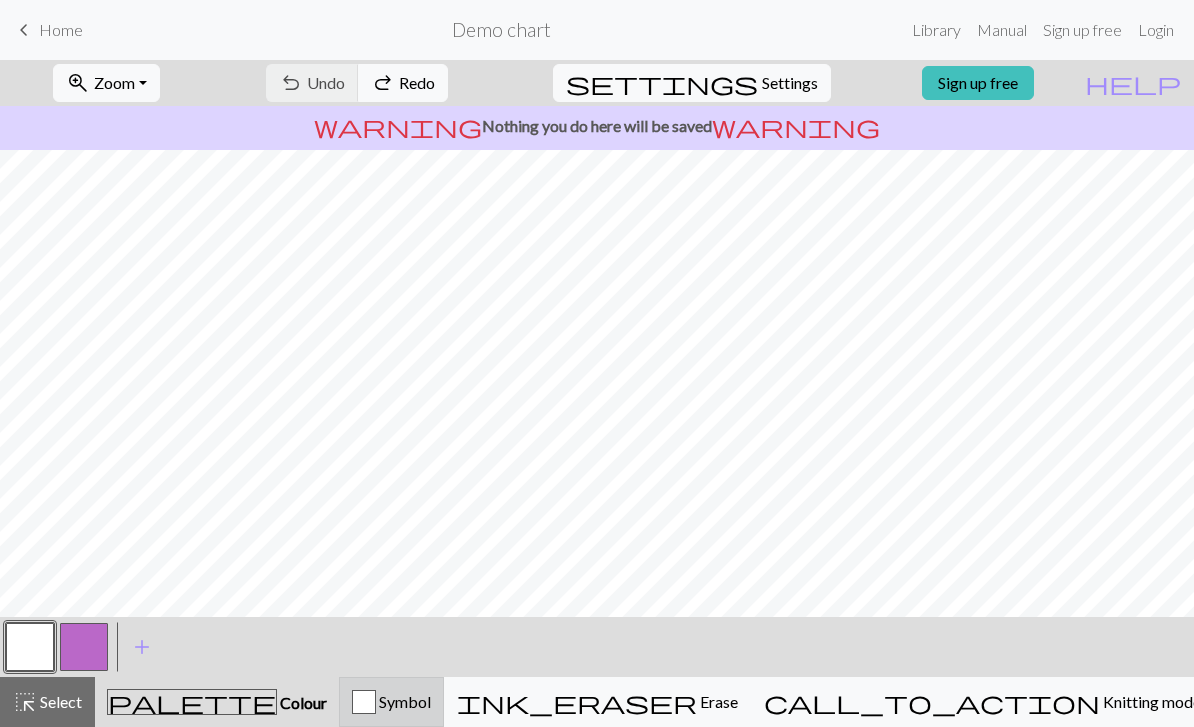 click on "Symbol" at bounding box center [391, 702] 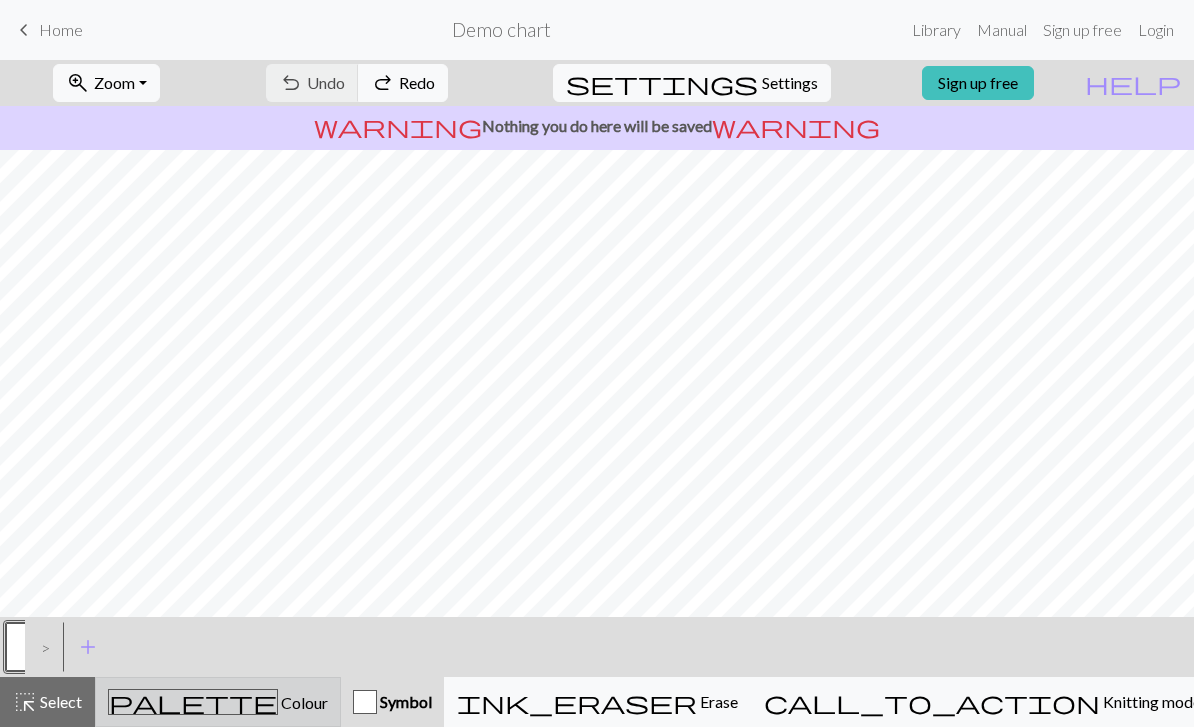 click on "palette   Colour   Colour" at bounding box center (218, 702) 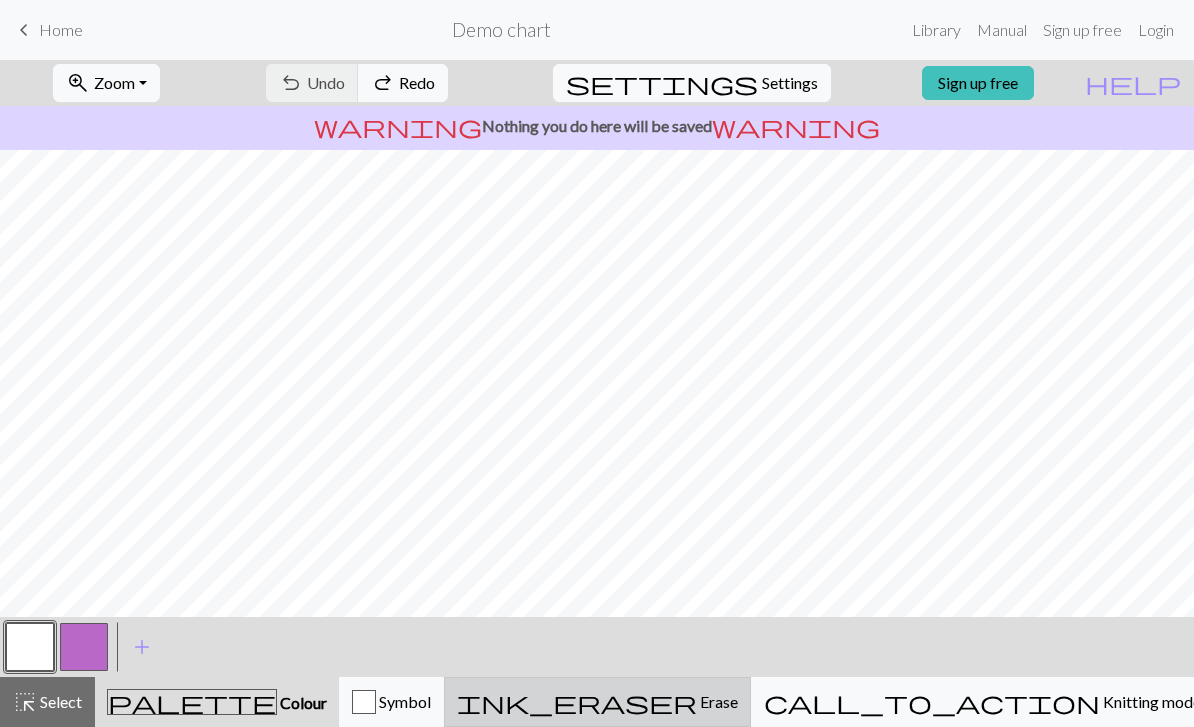 click on "Erase" at bounding box center [717, 701] 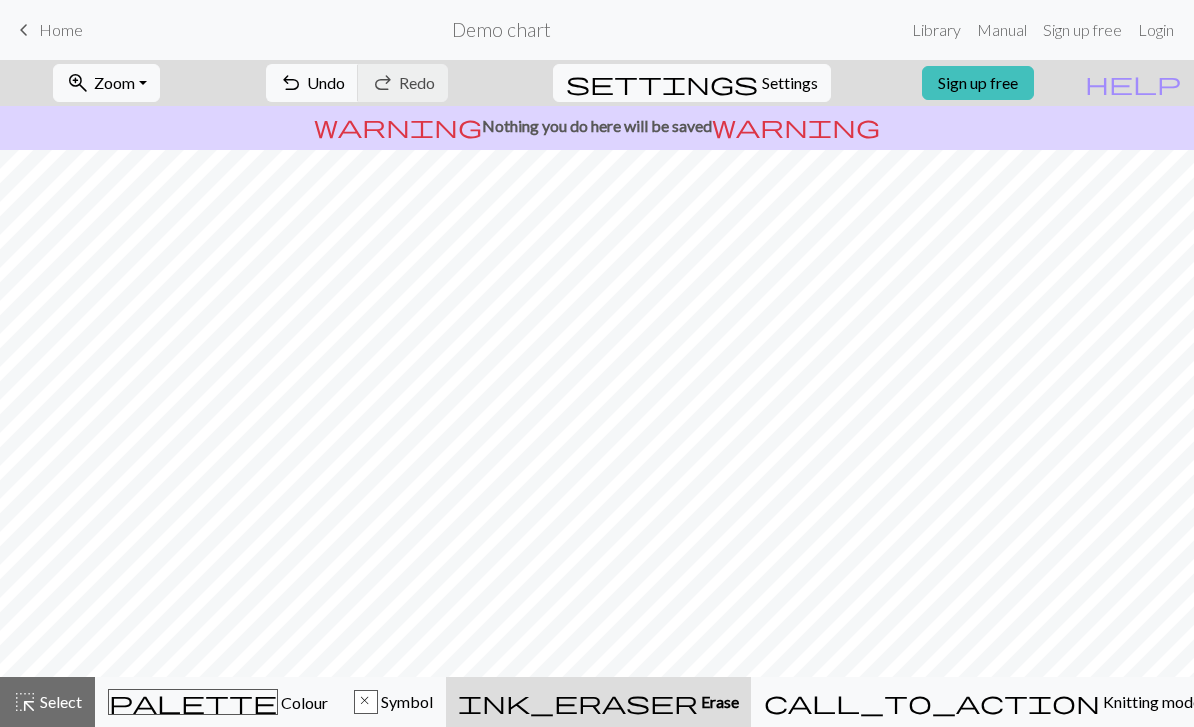 click on "ink_eraser   Erase   Erase" at bounding box center (598, 702) 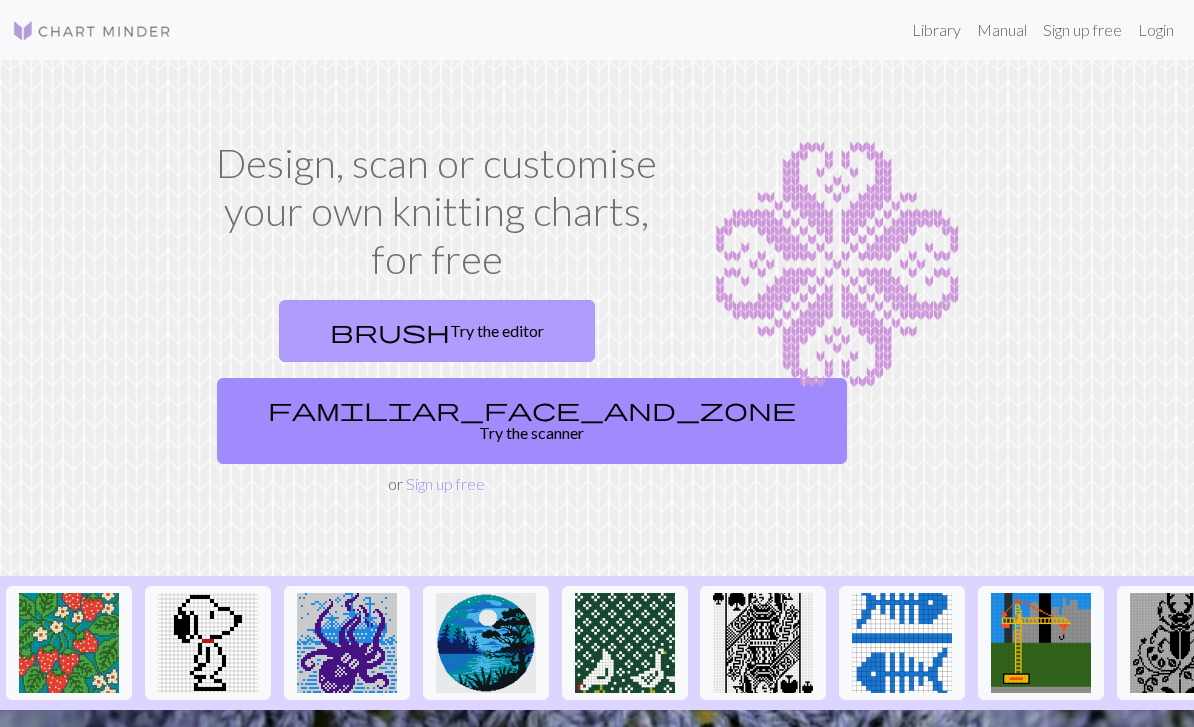 click on "brush  Try the editor" at bounding box center [437, 331] 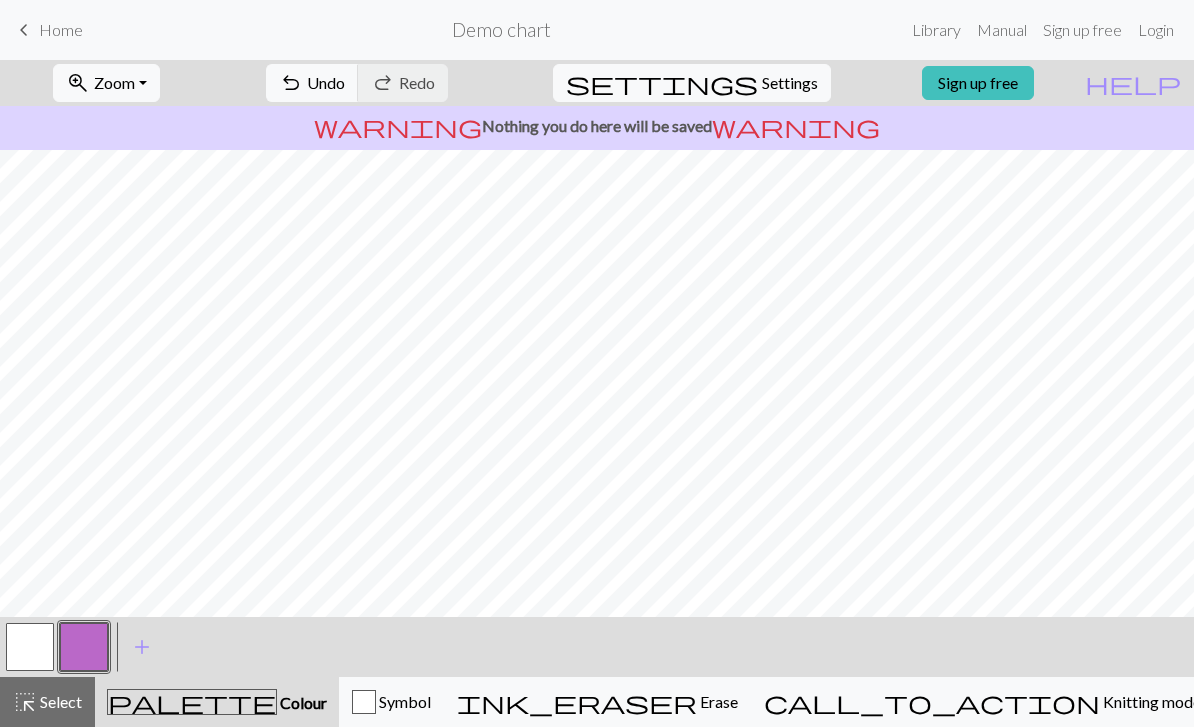 click at bounding box center [30, 647] 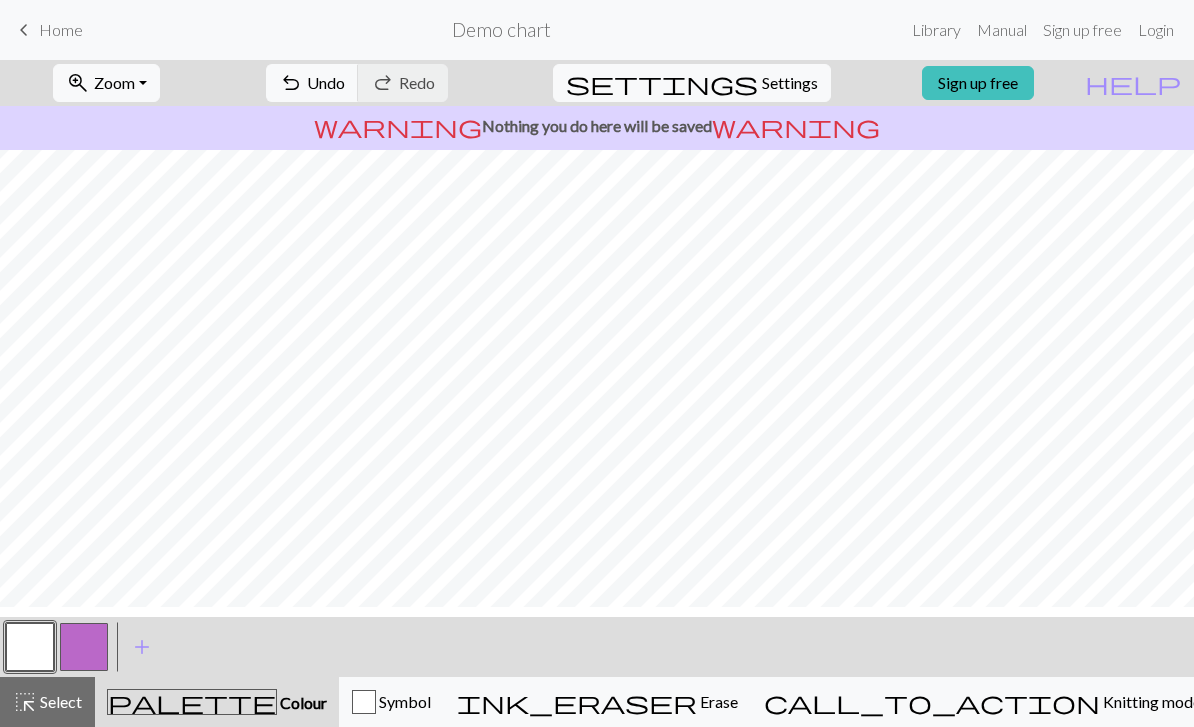 scroll, scrollTop: 589, scrollLeft: 0, axis: vertical 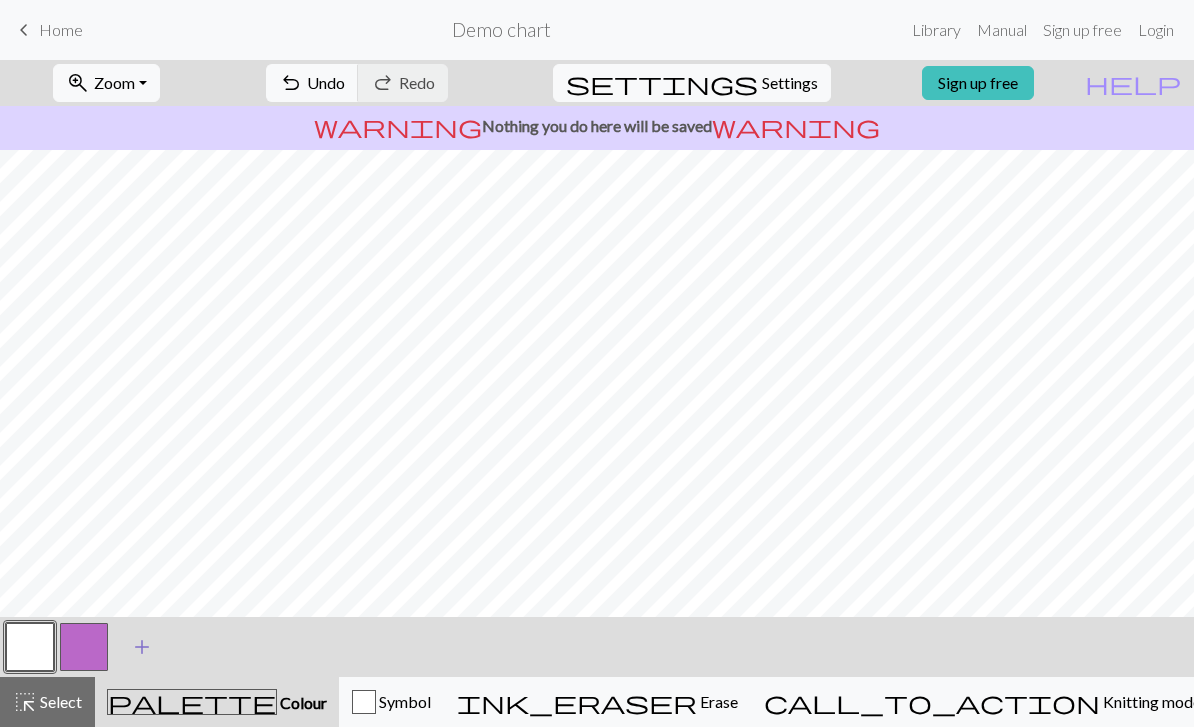click on "add Add a  colour" at bounding box center (142, 647) 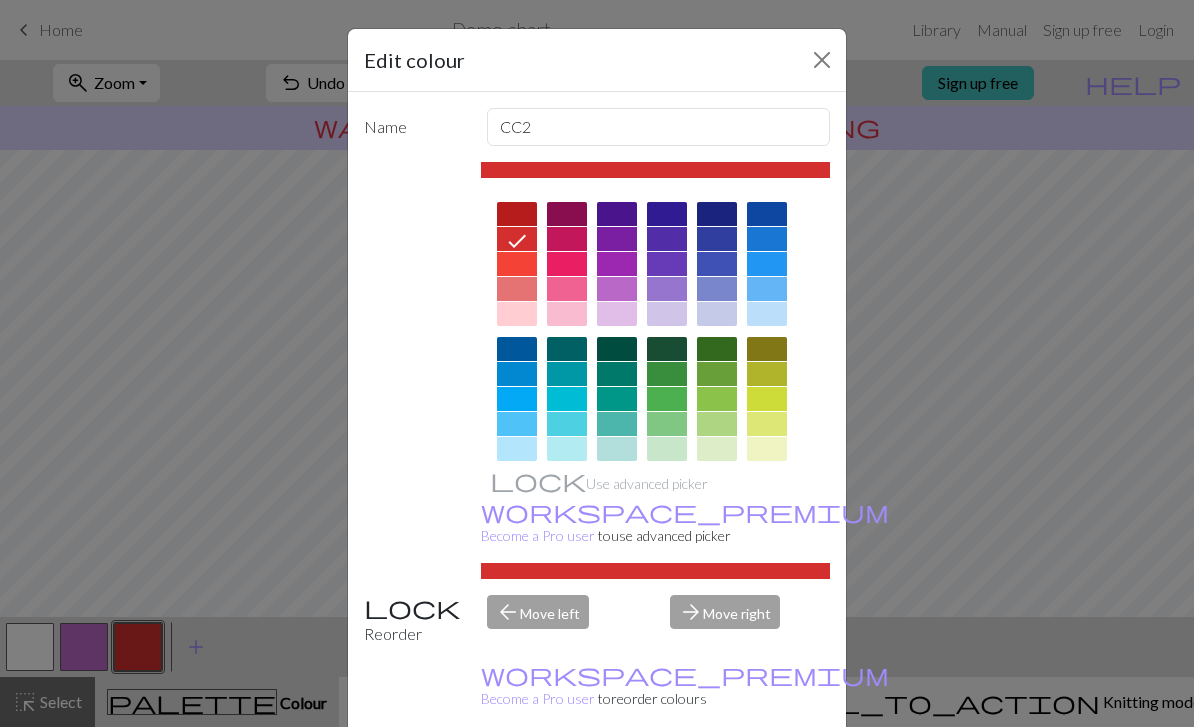 click at bounding box center [617, 374] 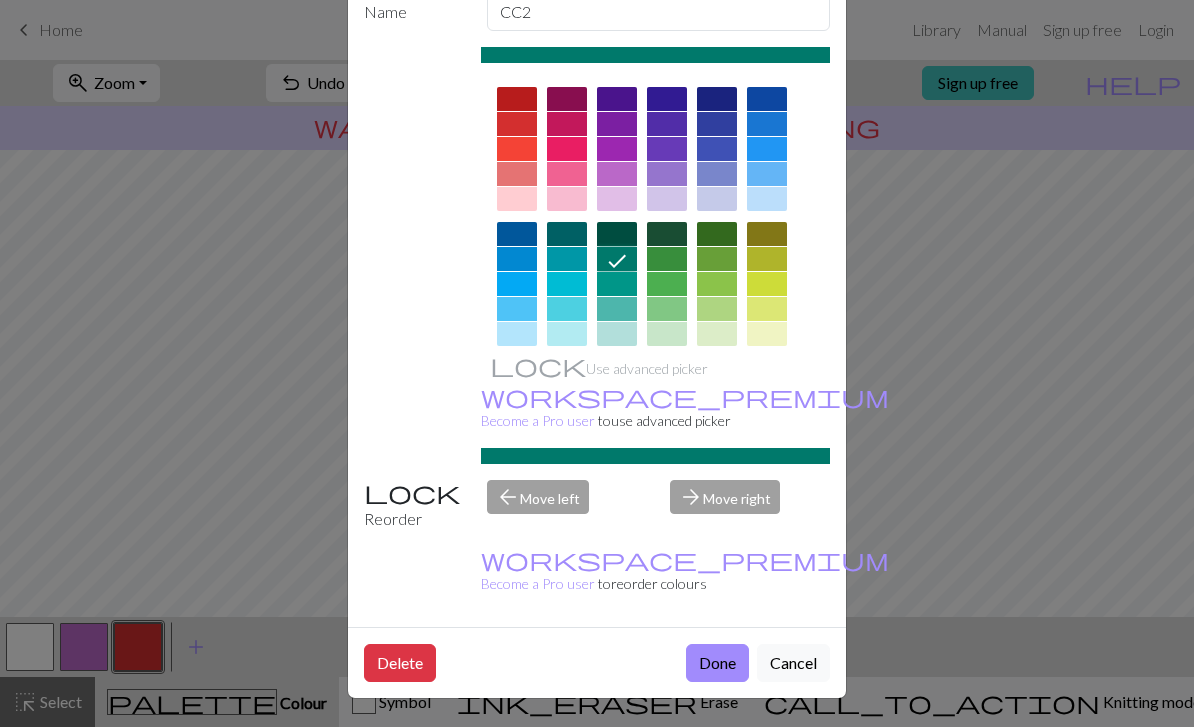 scroll, scrollTop: 114, scrollLeft: 0, axis: vertical 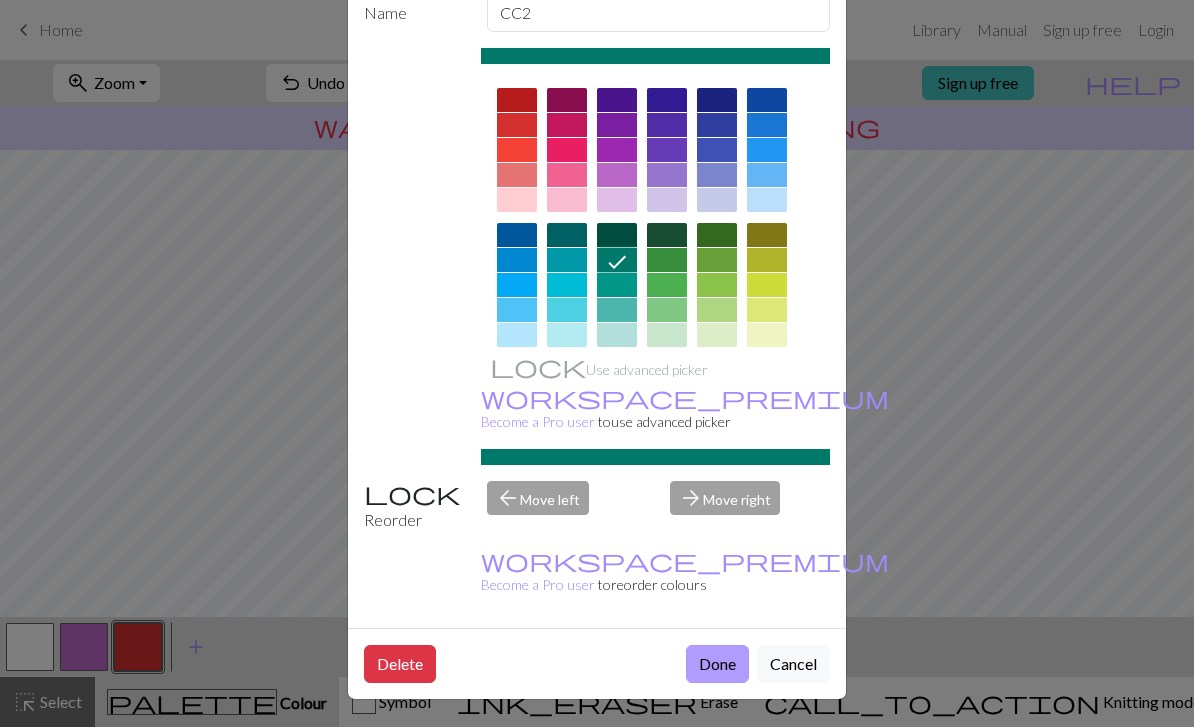 click on "Done" at bounding box center (717, 664) 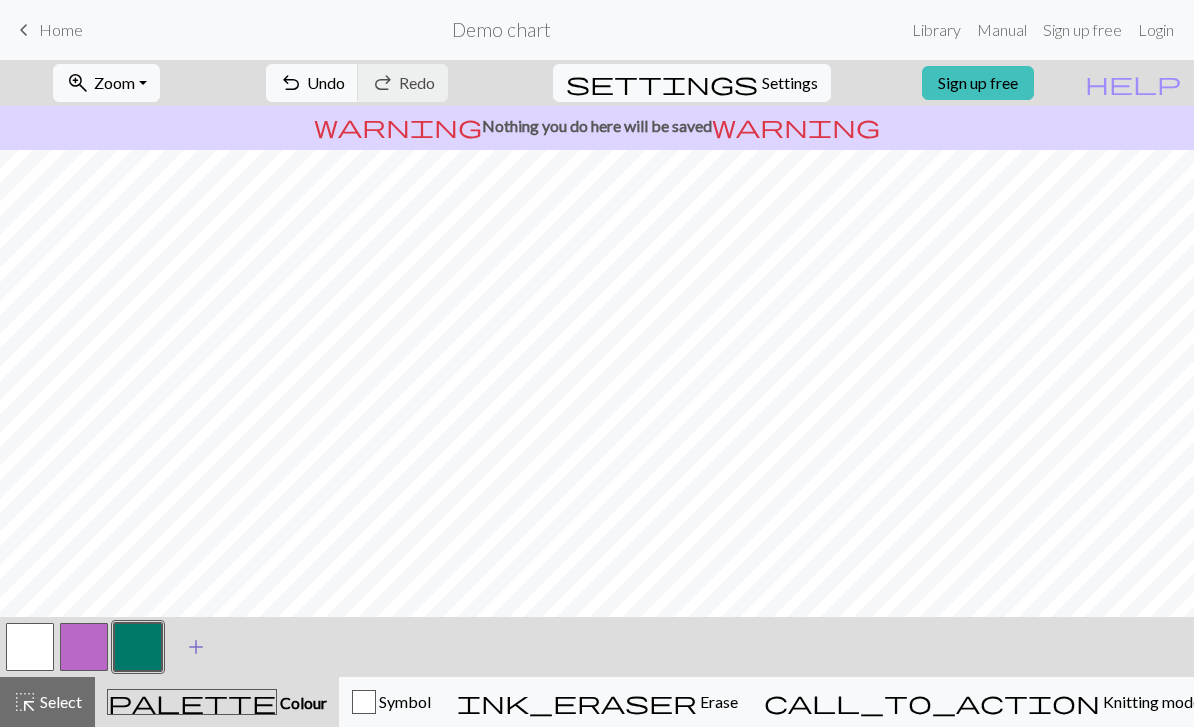 click on "add" at bounding box center (196, 647) 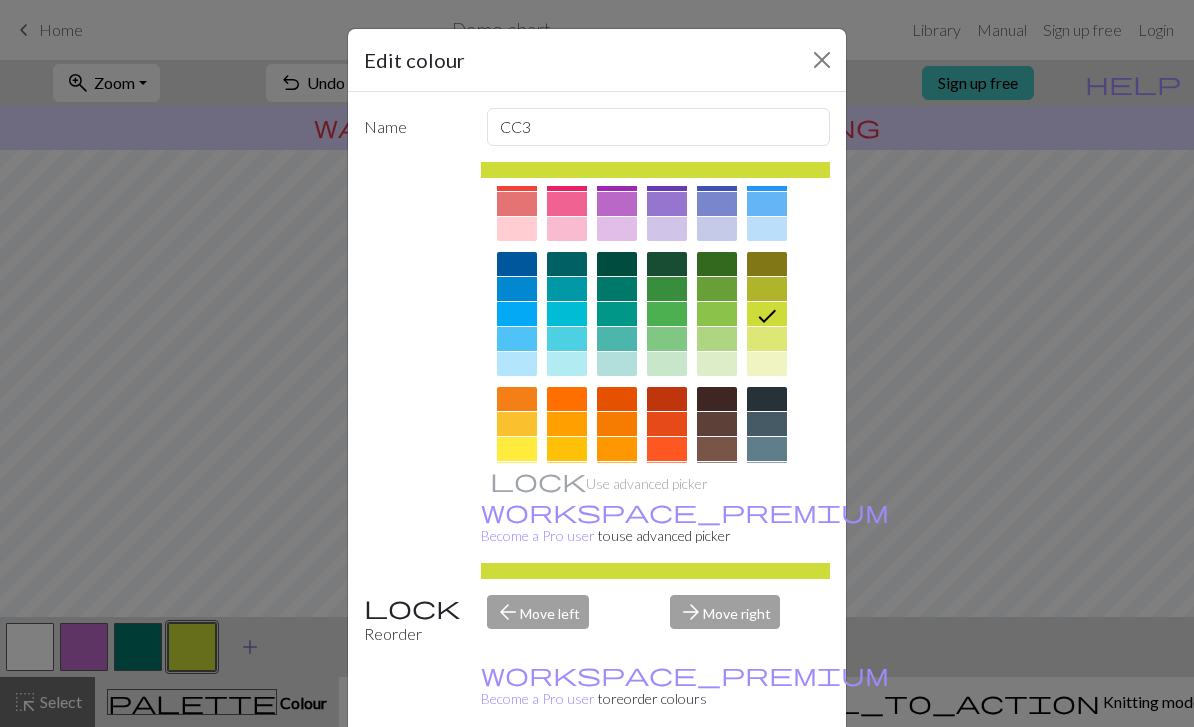scroll, scrollTop: 98, scrollLeft: 0, axis: vertical 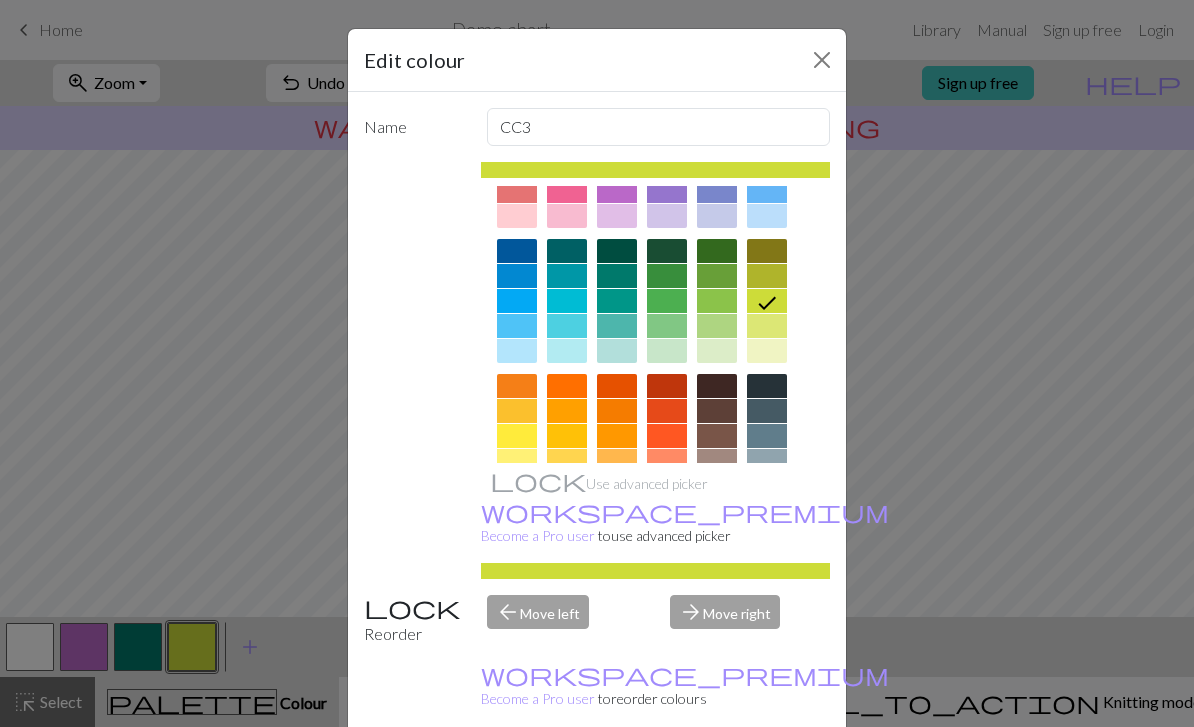 click at bounding box center (717, 411) 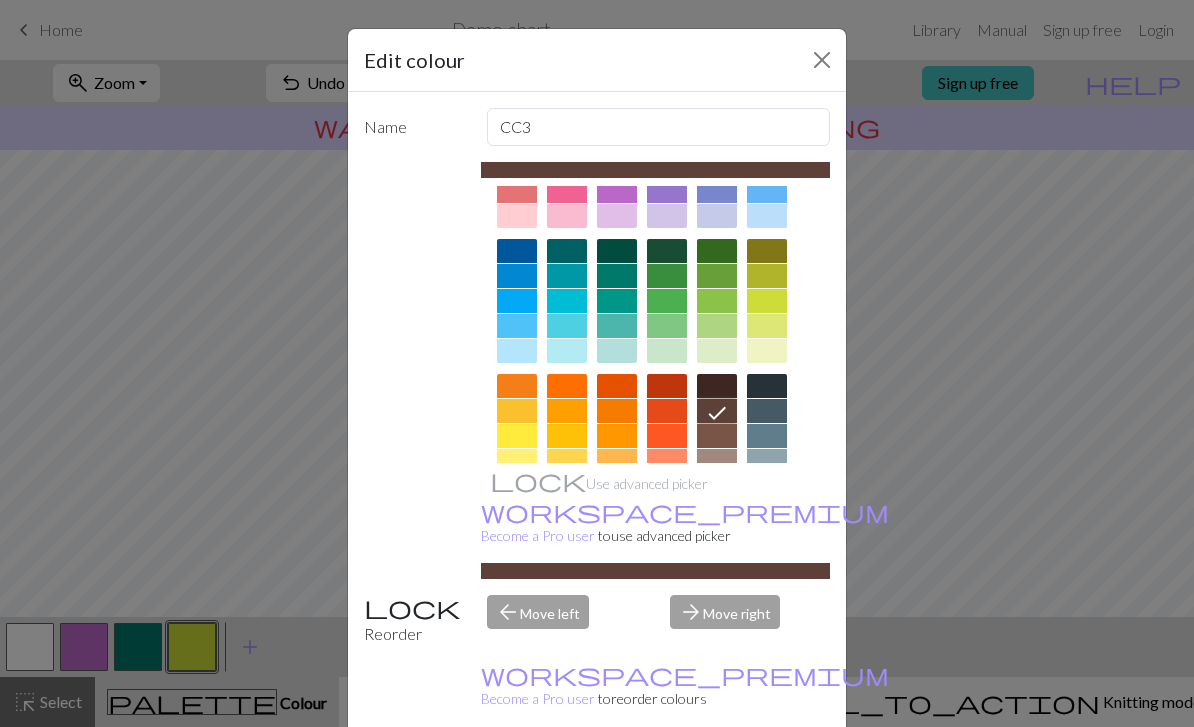 click at bounding box center [717, 436] 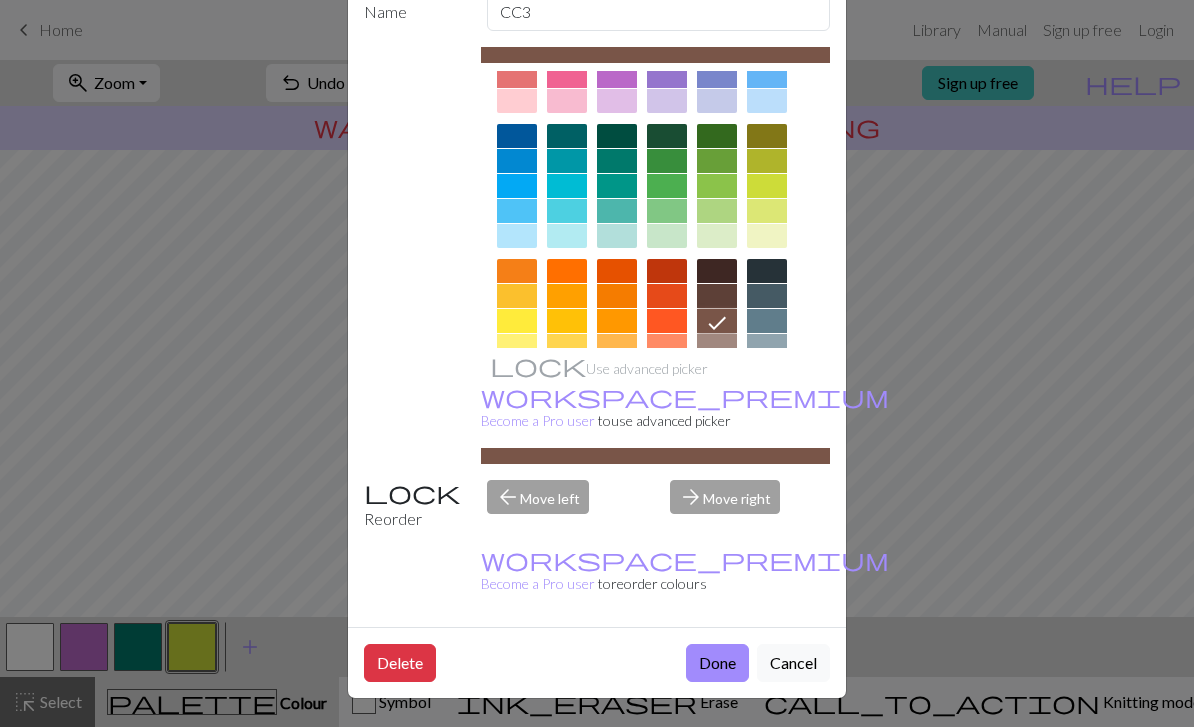 scroll, scrollTop: 114, scrollLeft: 0, axis: vertical 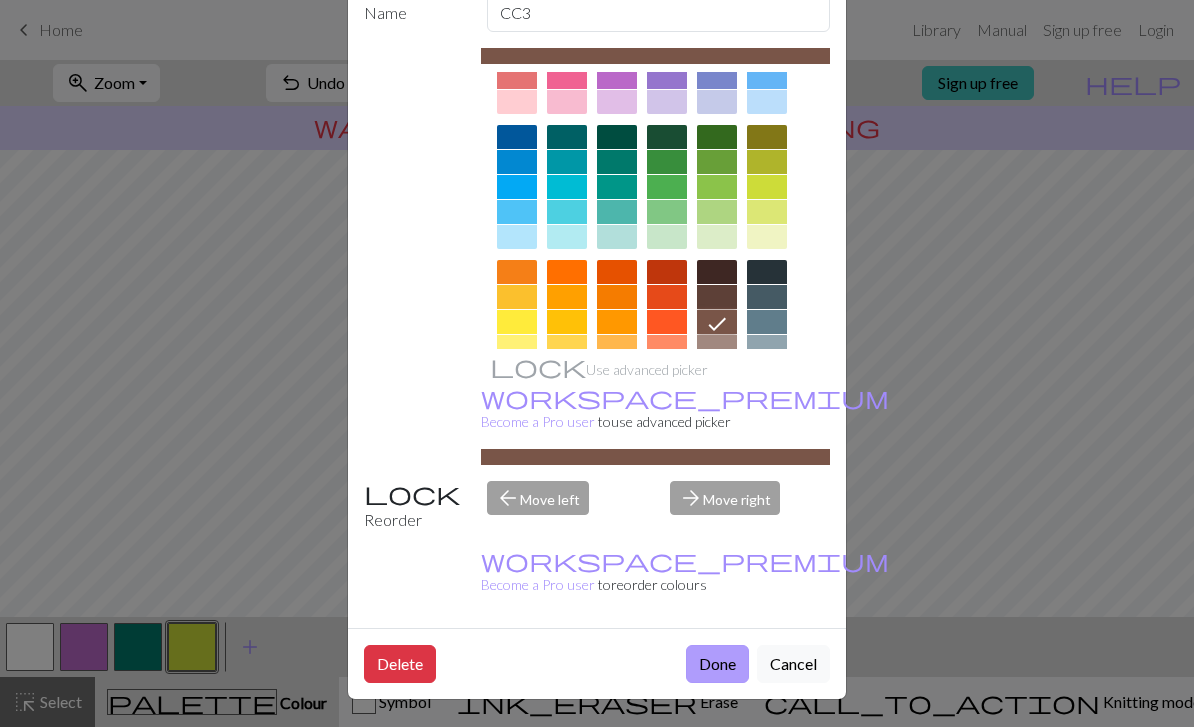 click on "Done" at bounding box center [717, 664] 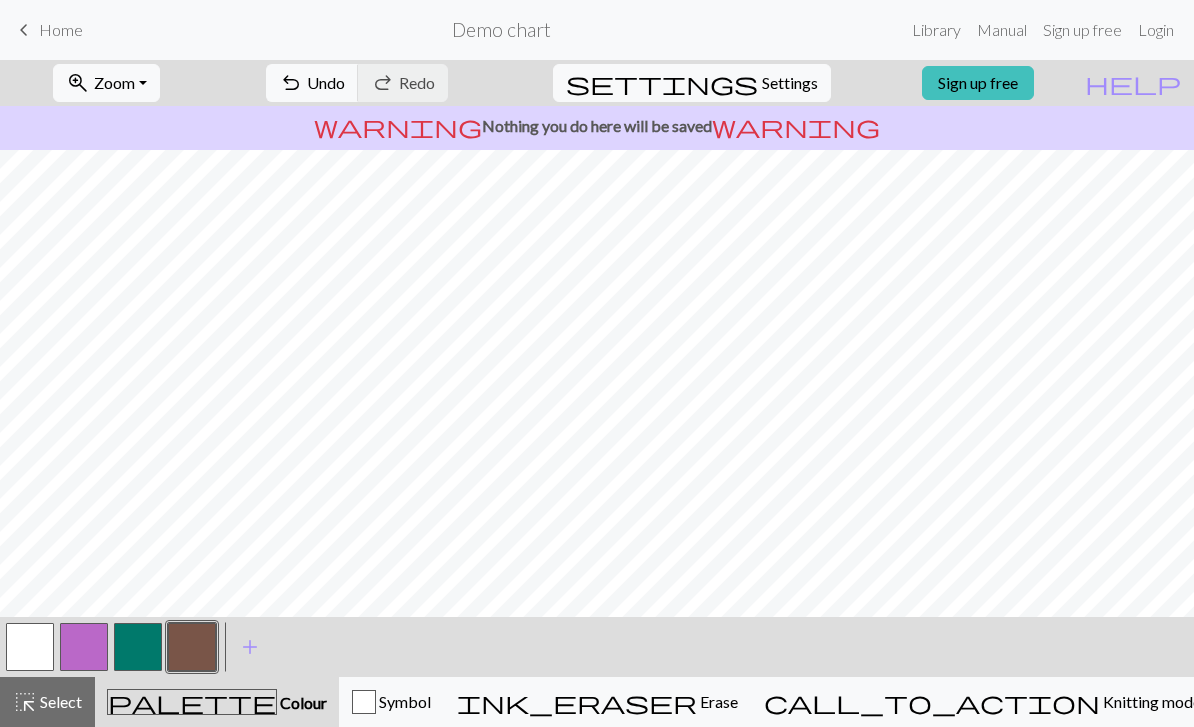 click at bounding box center (138, 647) 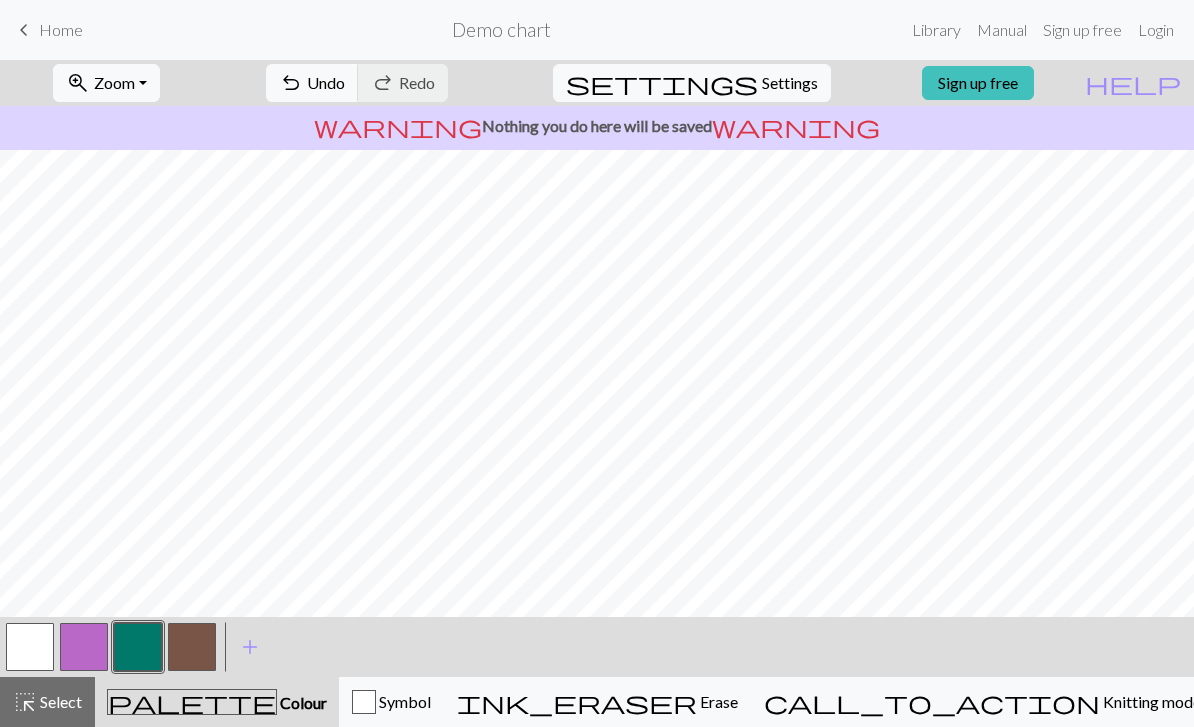 click at bounding box center (138, 647) 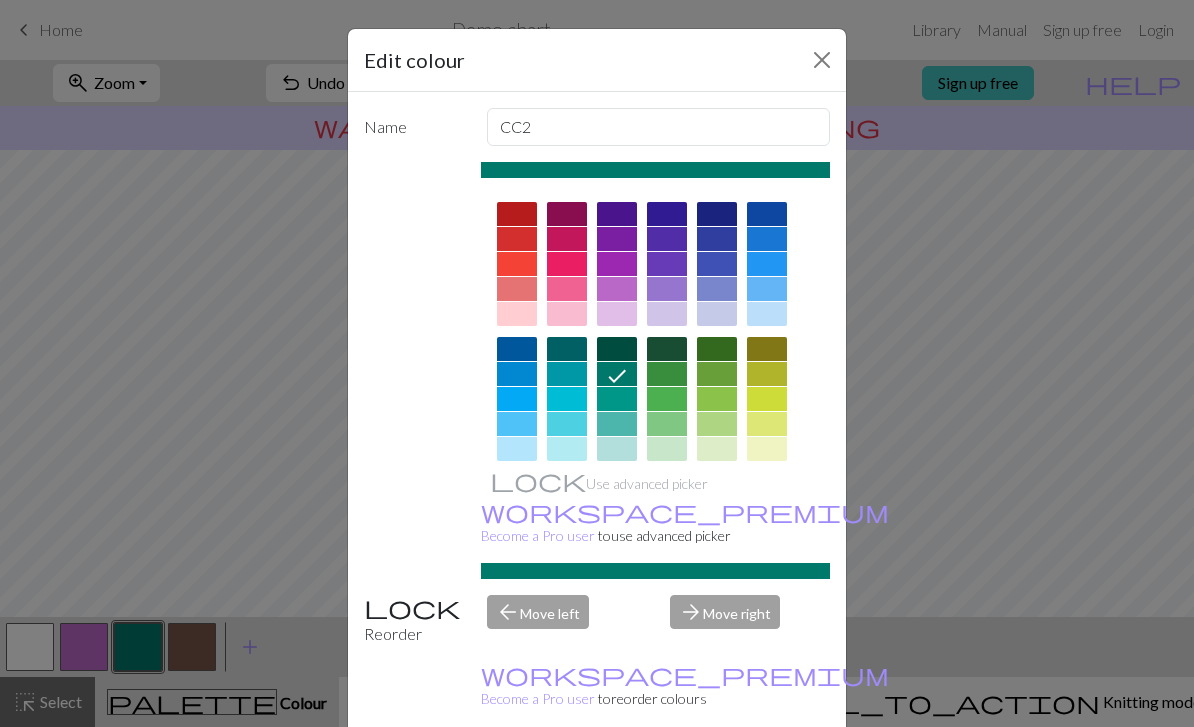 click at bounding box center (567, 374) 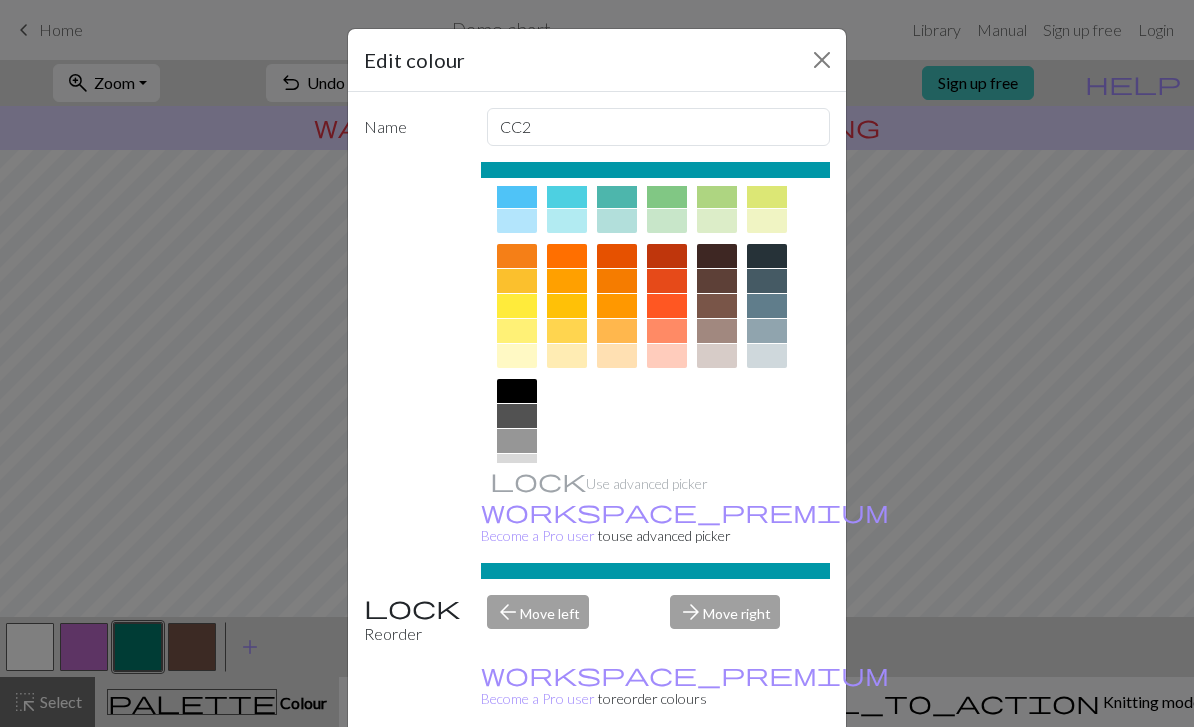 scroll, scrollTop: 227, scrollLeft: 0, axis: vertical 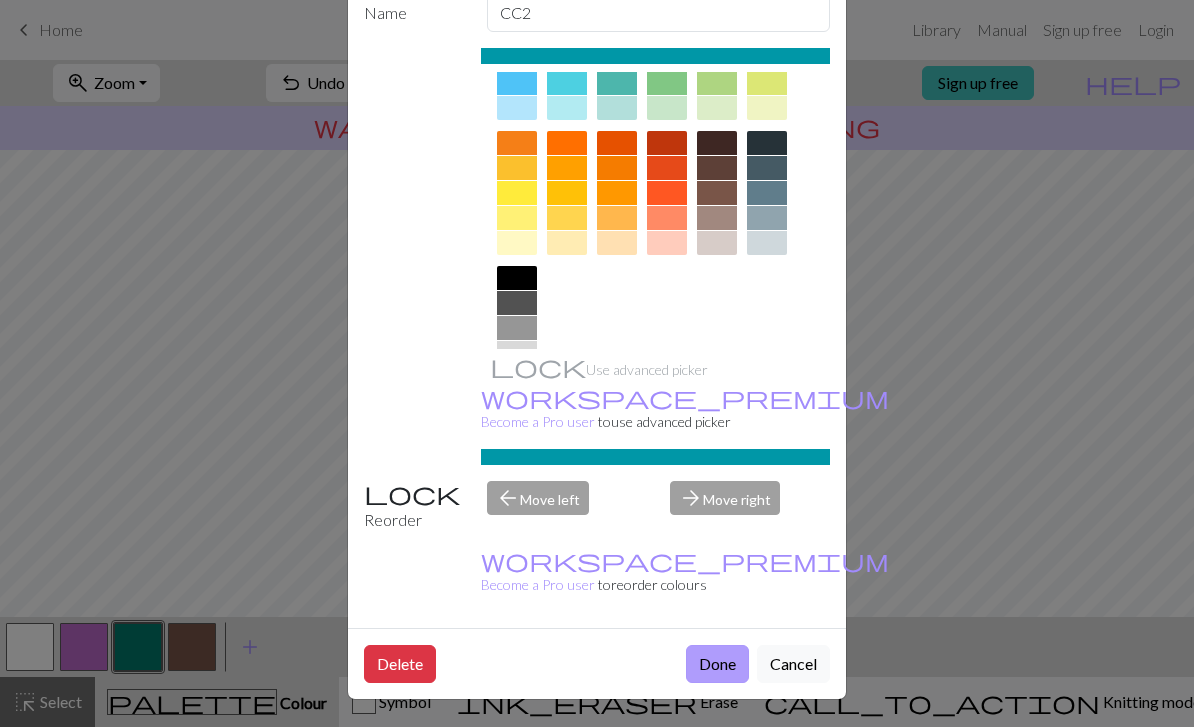 click on "Done" at bounding box center [717, 664] 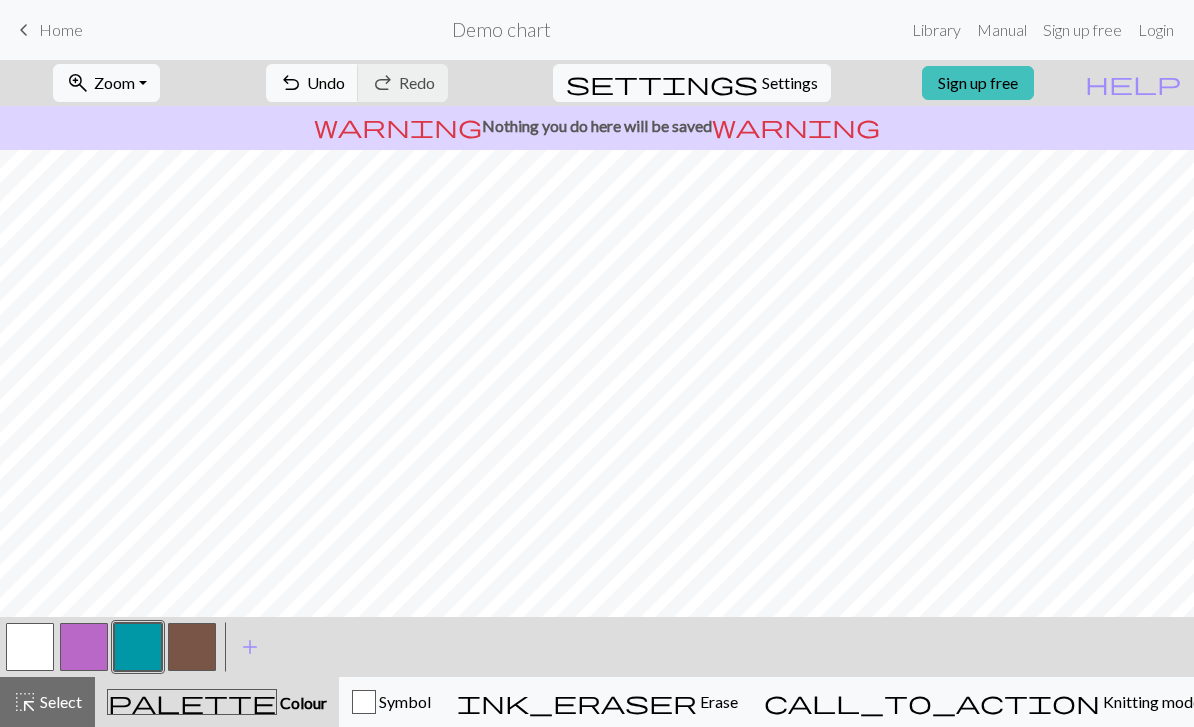 click at bounding box center (192, 647) 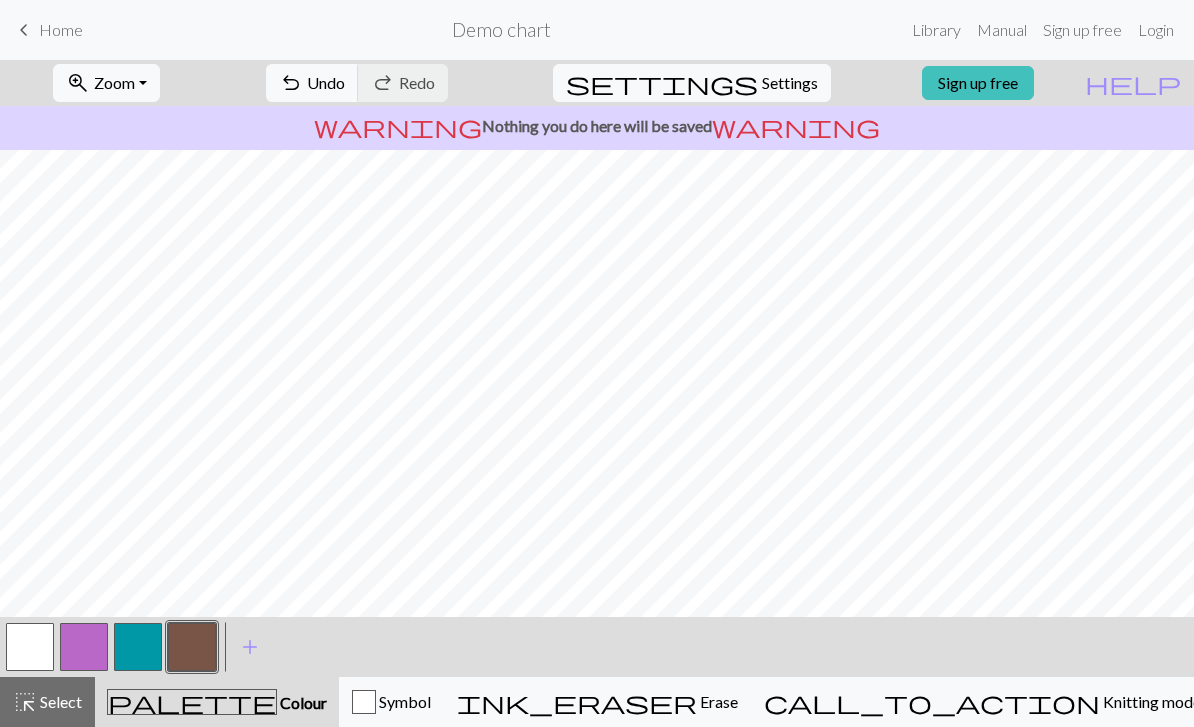 click at bounding box center [138, 647] 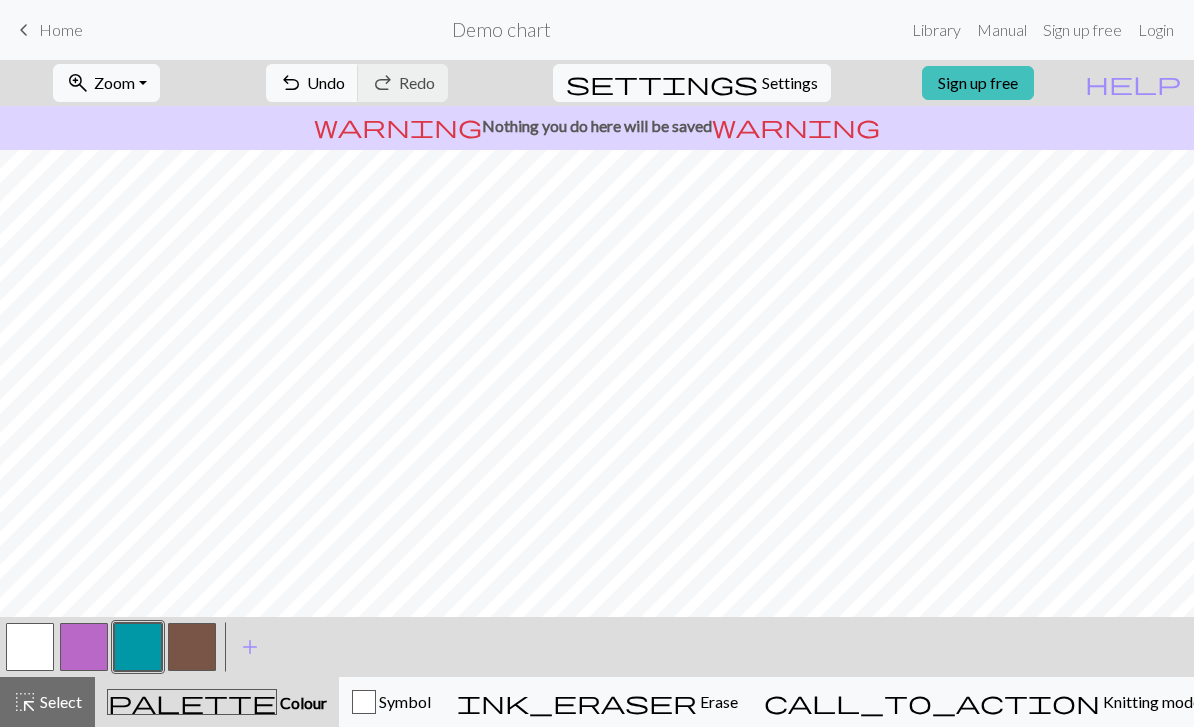 click at bounding box center (192, 647) 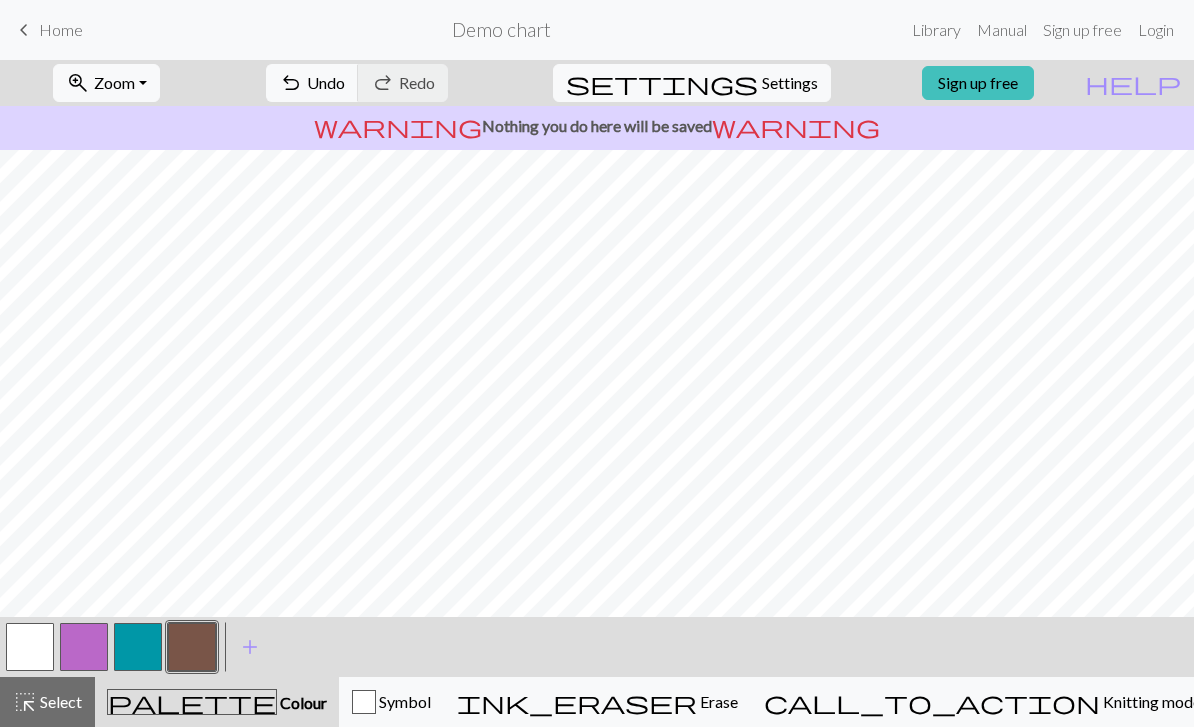 click at bounding box center [138, 647] 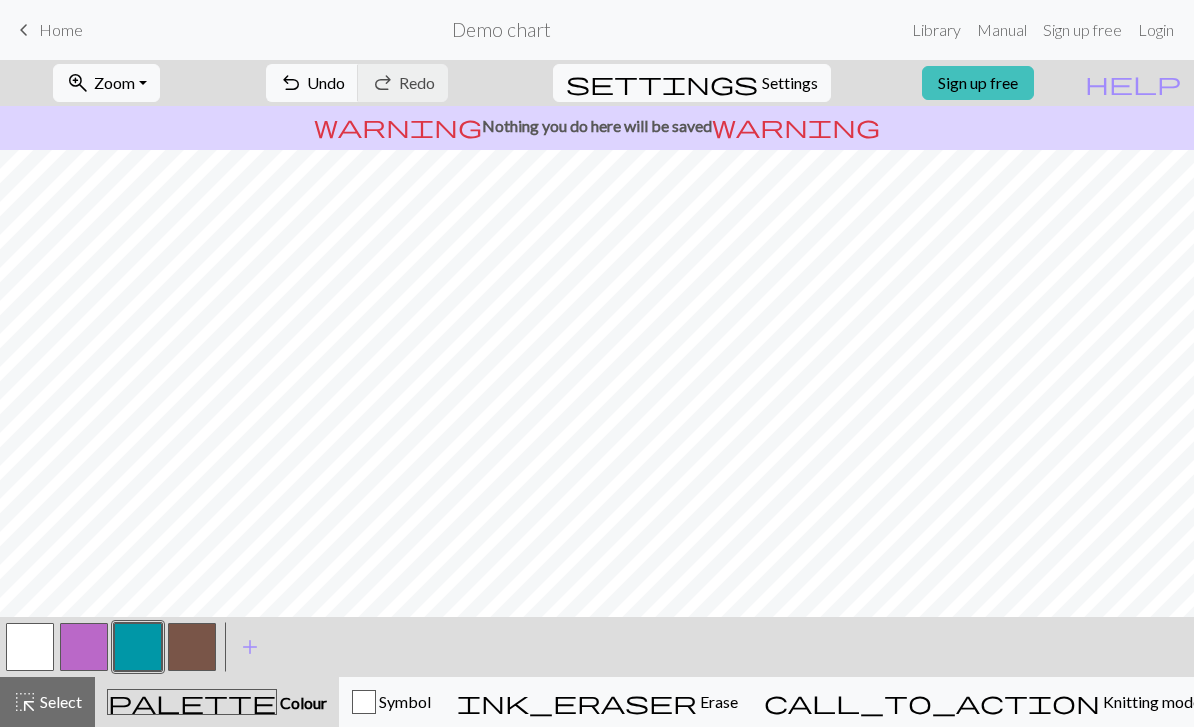 click at bounding box center (30, 647) 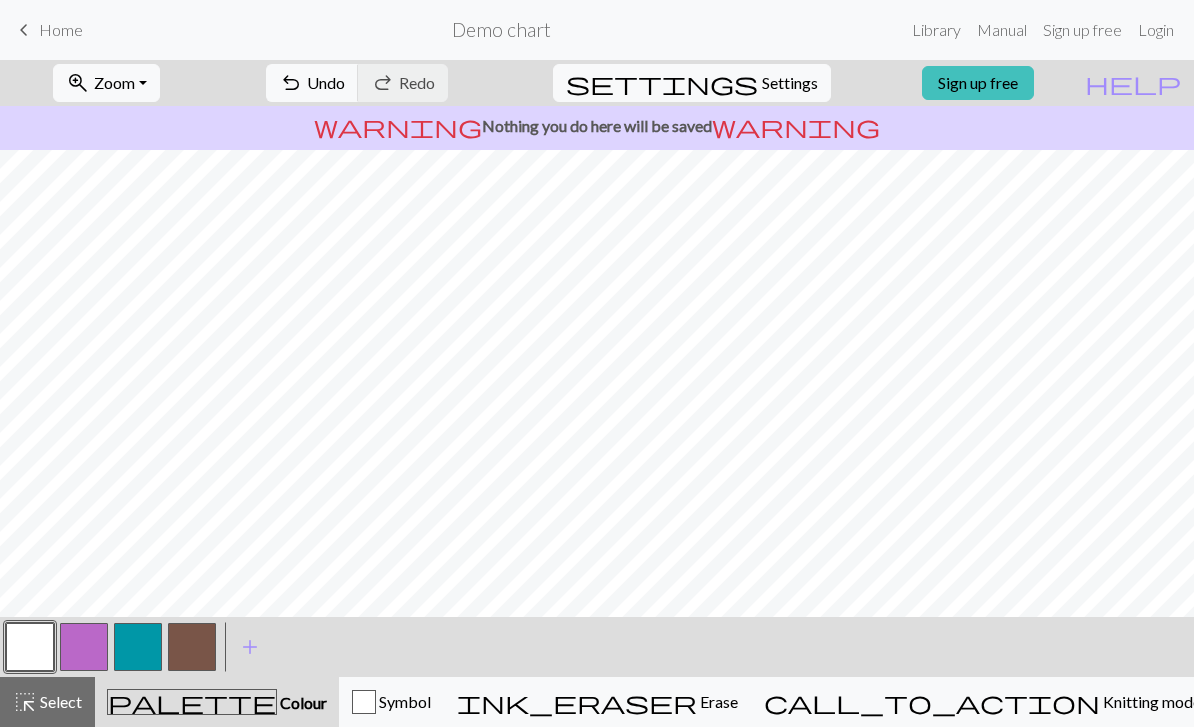 click at bounding box center (192, 647) 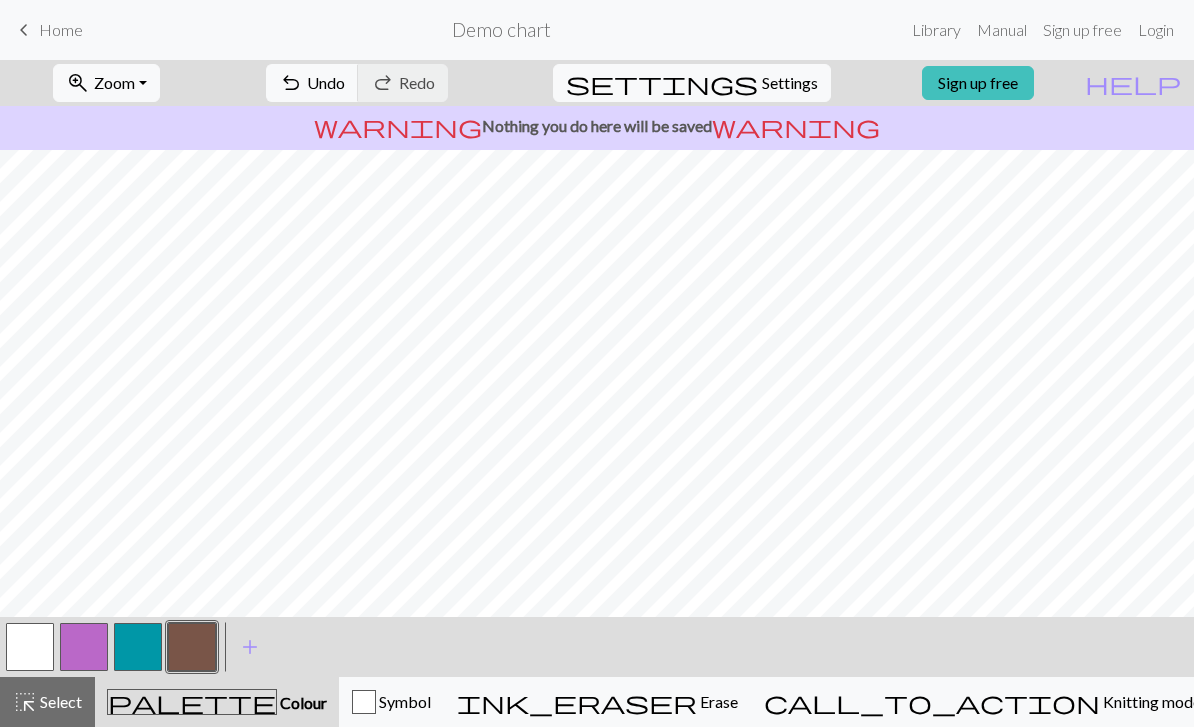 click at bounding box center (138, 647) 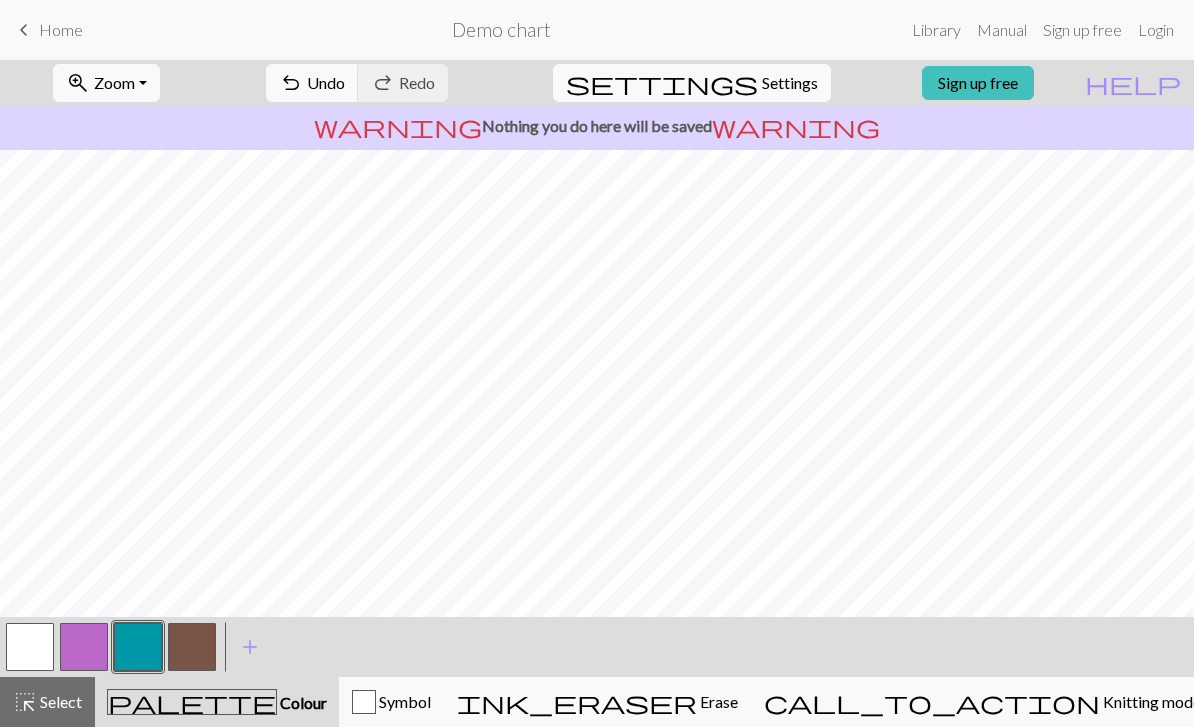 click at bounding box center [192, 647] 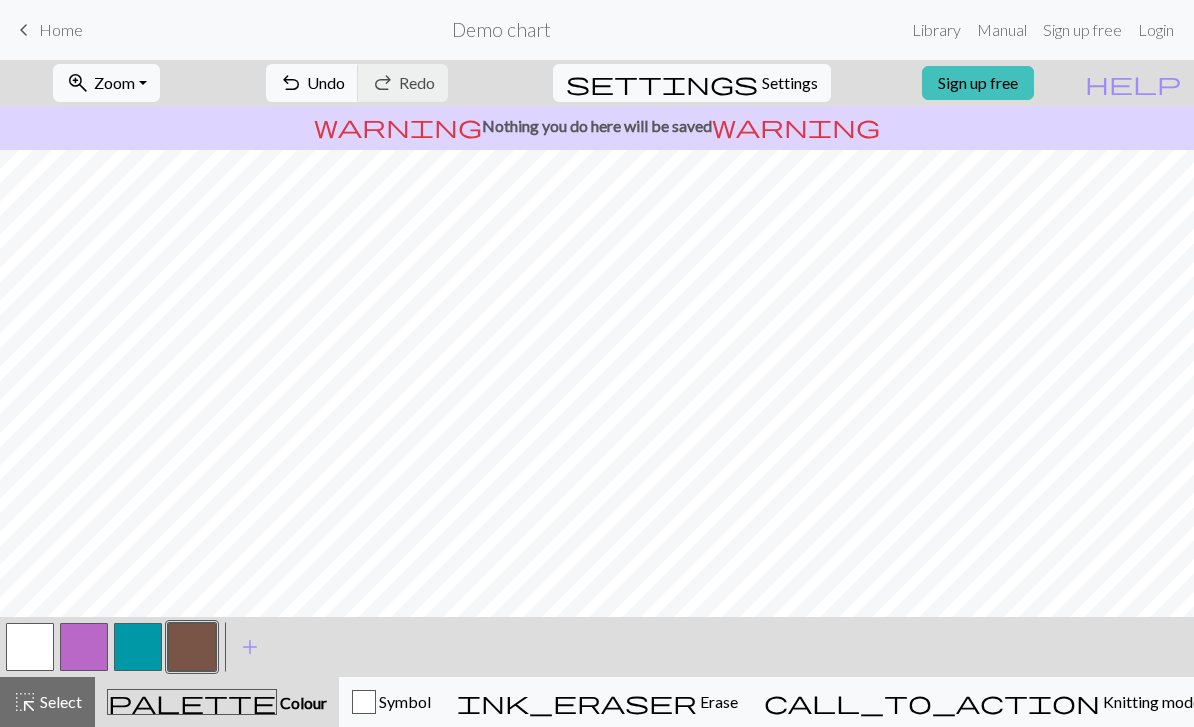 click at bounding box center (138, 647) 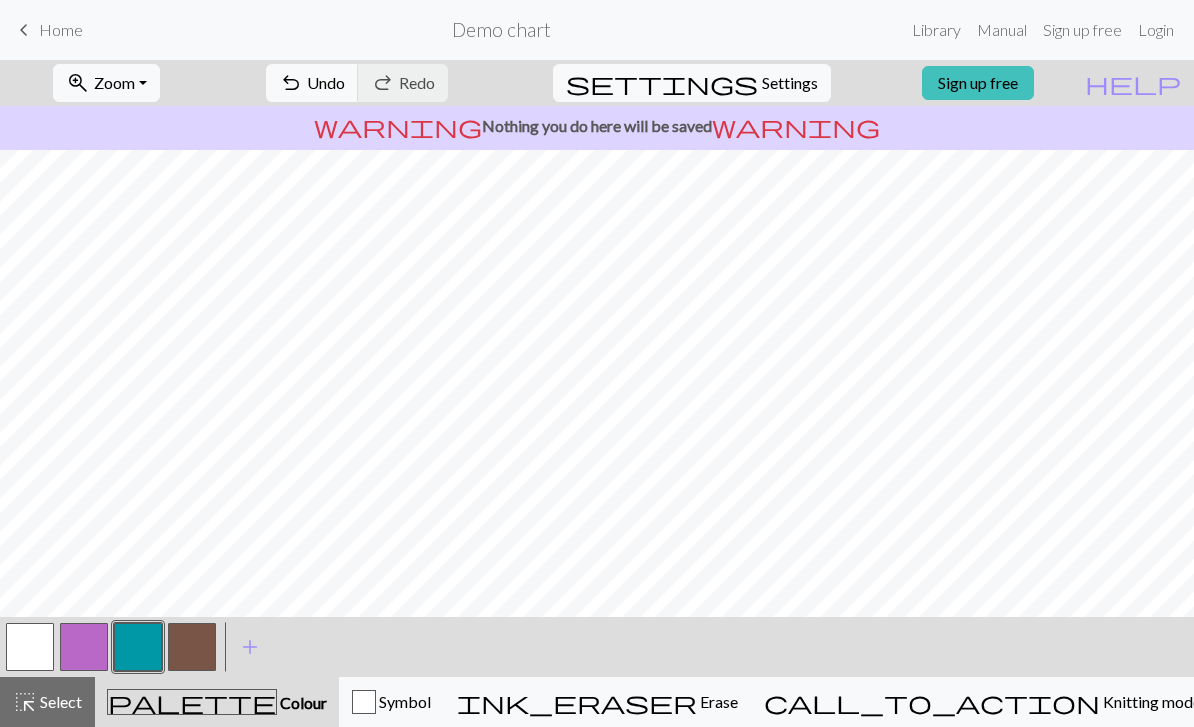 click at bounding box center (192, 647) 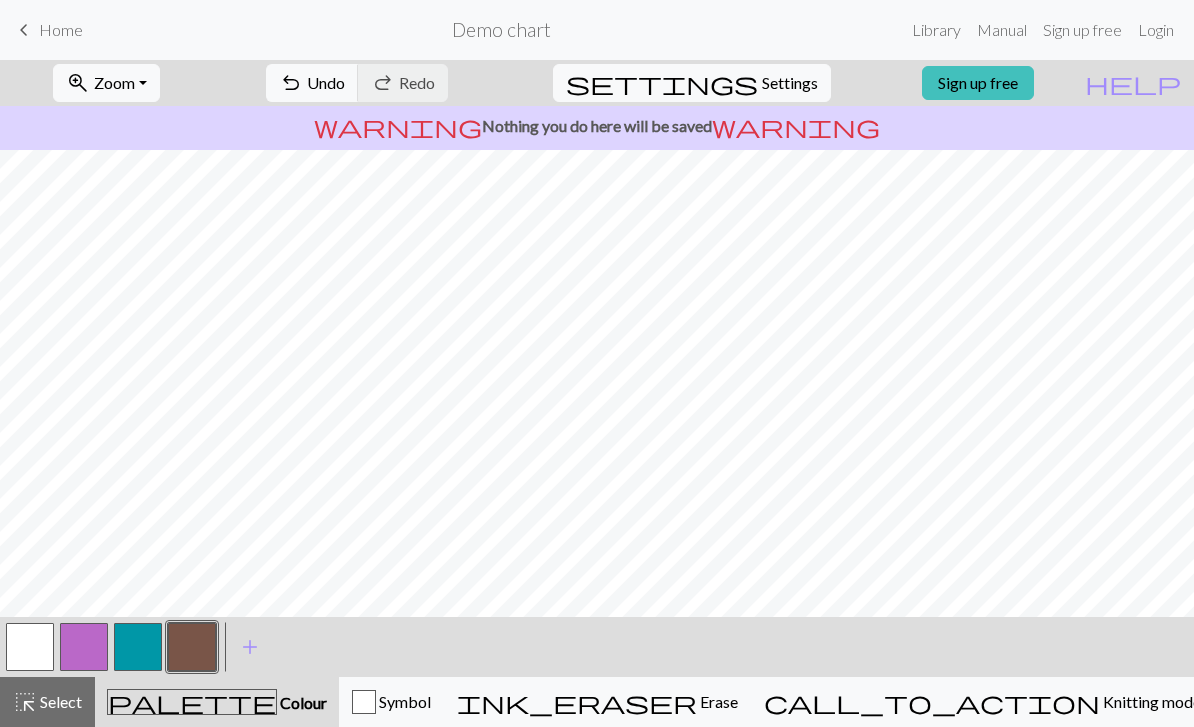 click at bounding box center [138, 647] 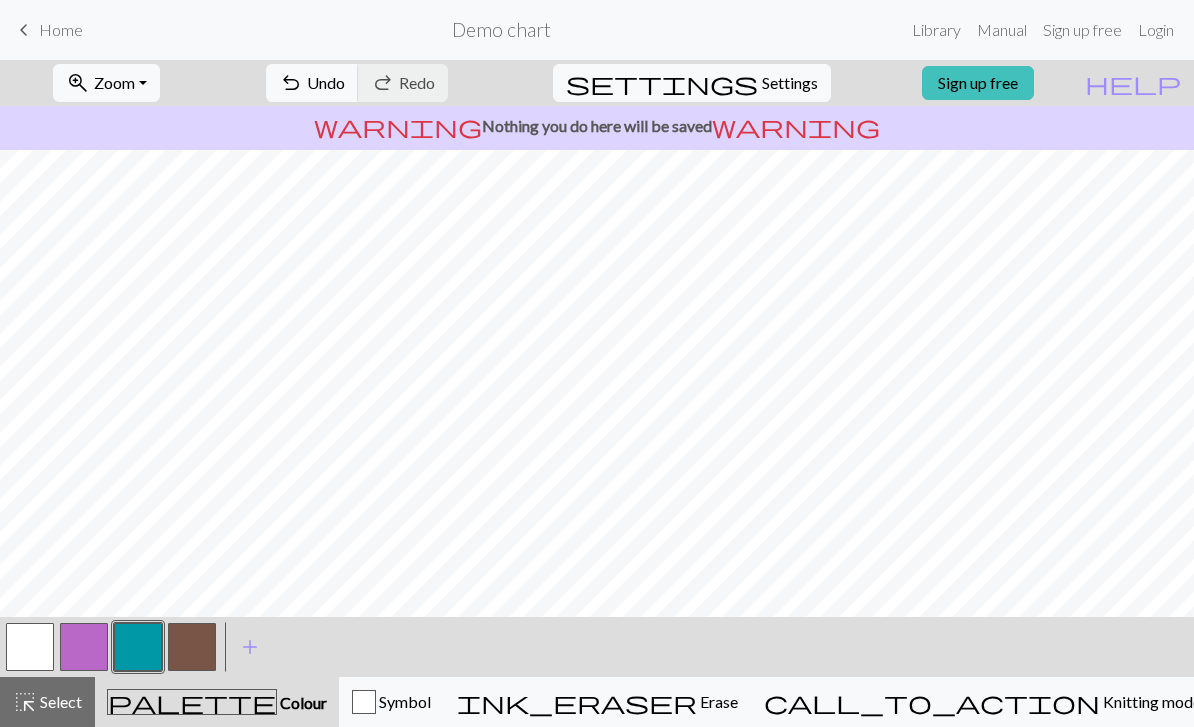 click at bounding box center (192, 647) 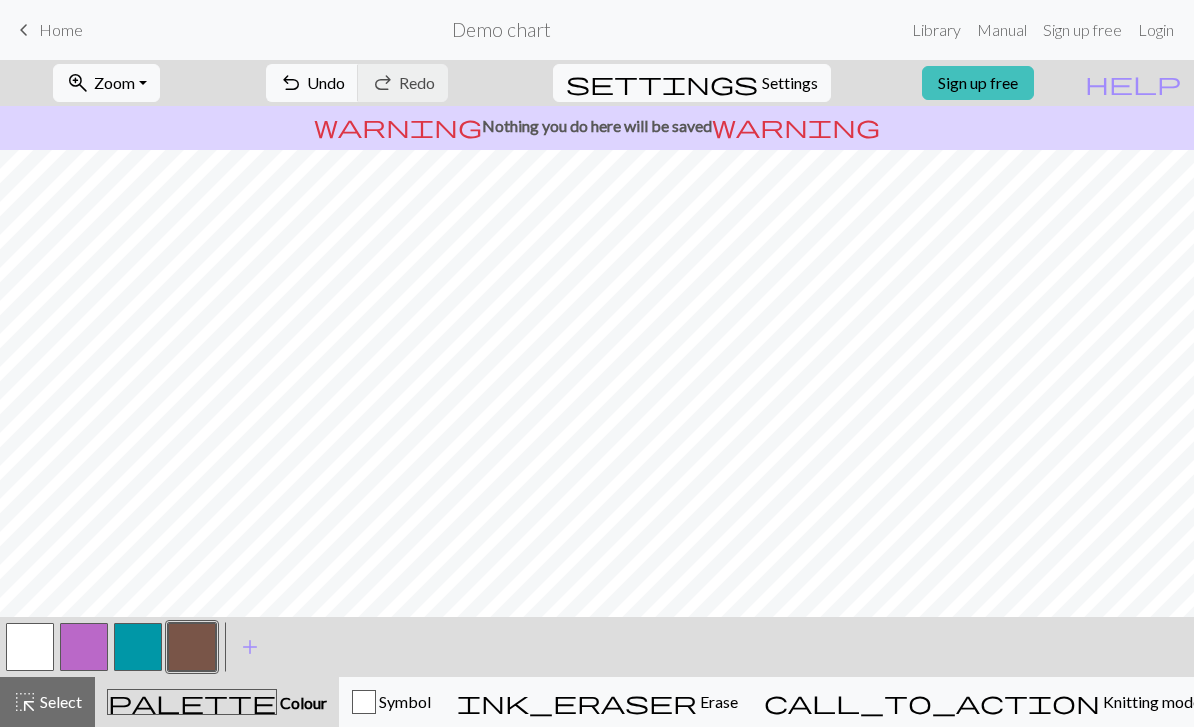 click at bounding box center [138, 647] 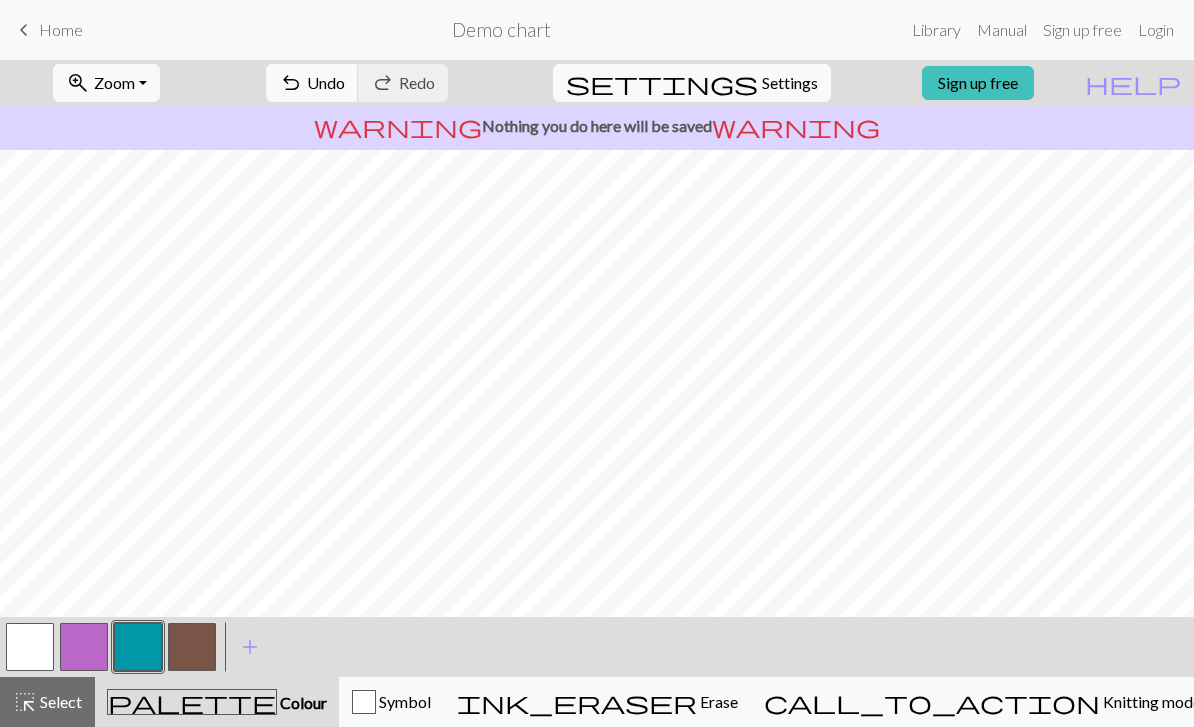 click at bounding box center (192, 647) 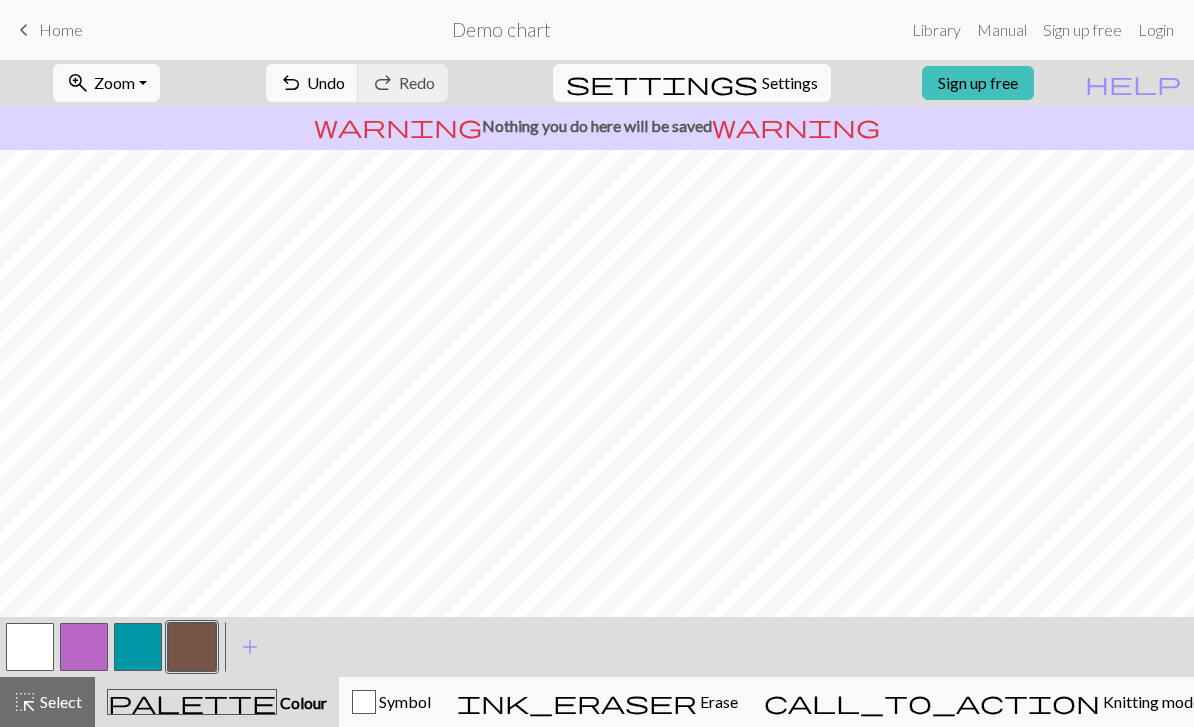 click at bounding box center (138, 647) 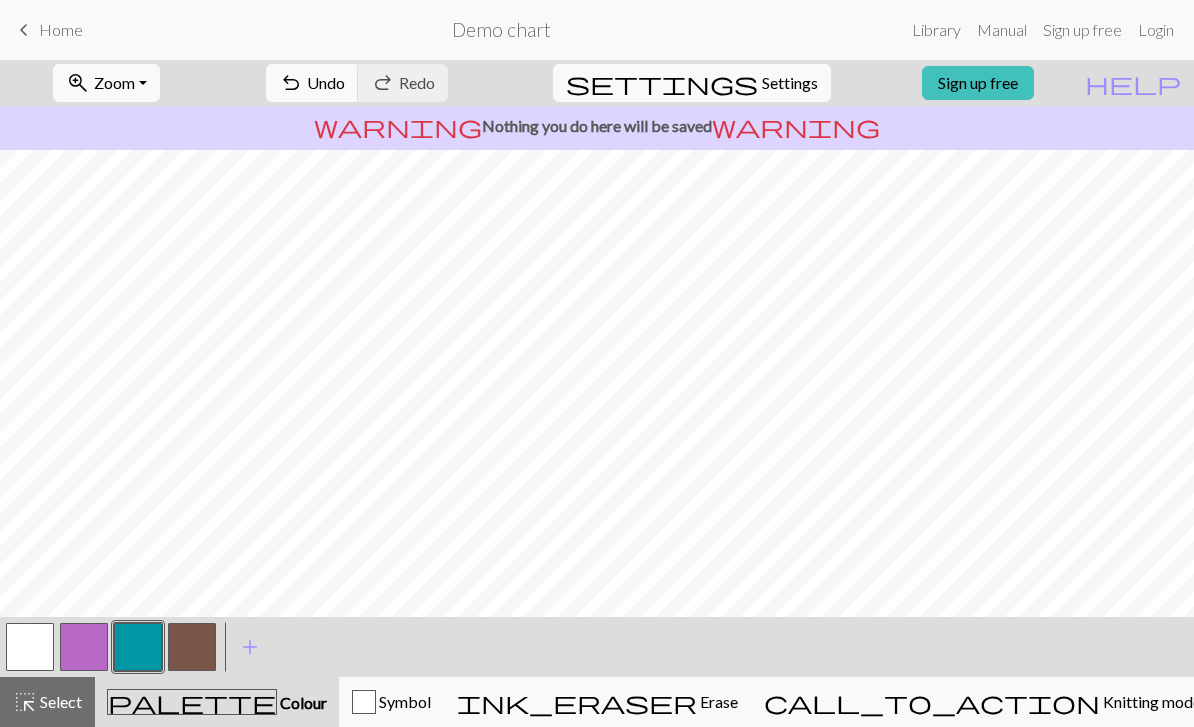 click at bounding box center (192, 647) 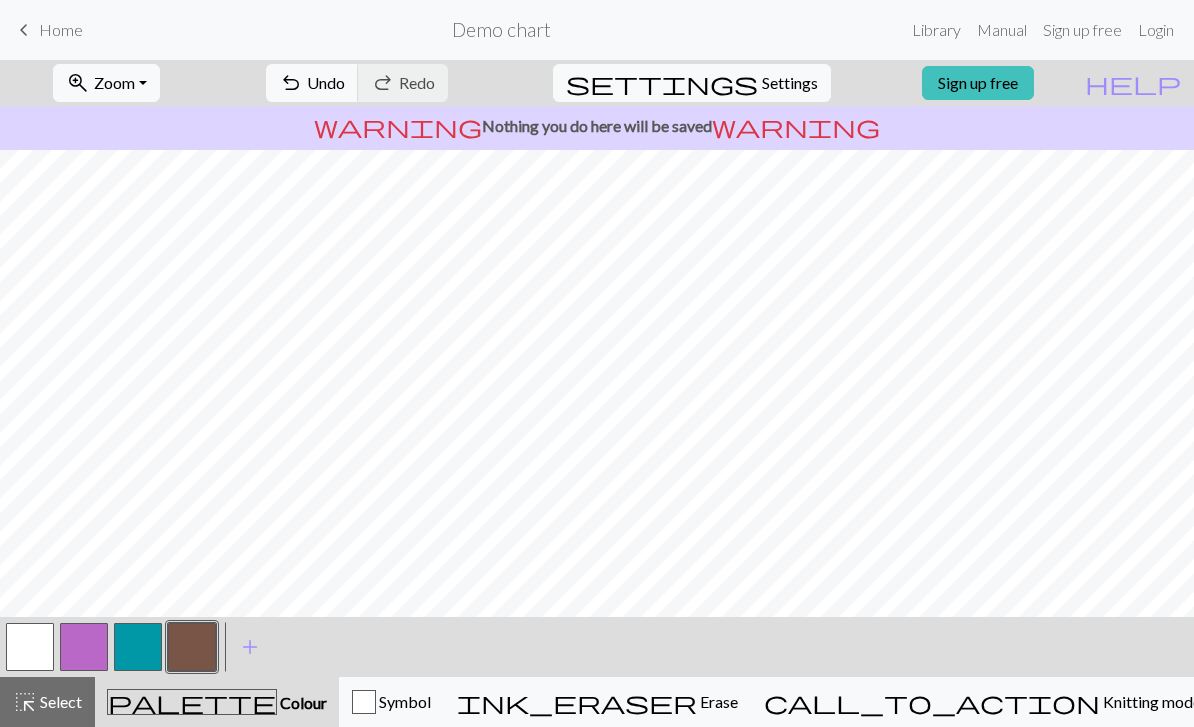 click at bounding box center [138, 647] 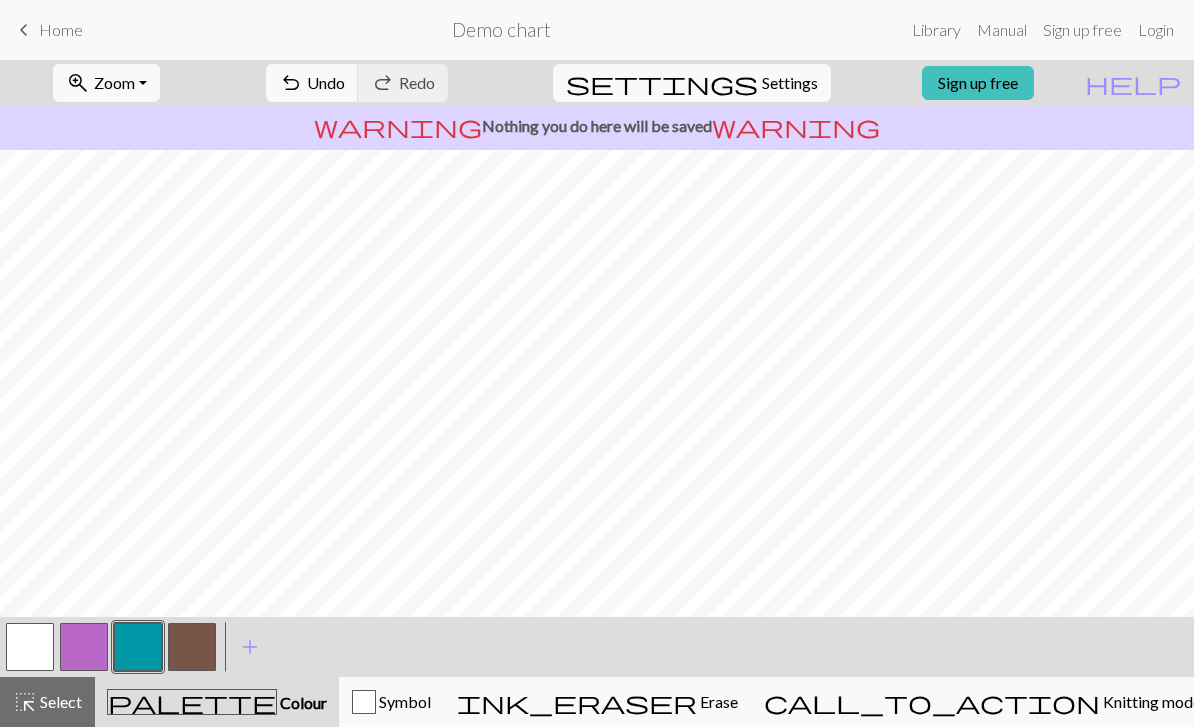 click at bounding box center (192, 647) 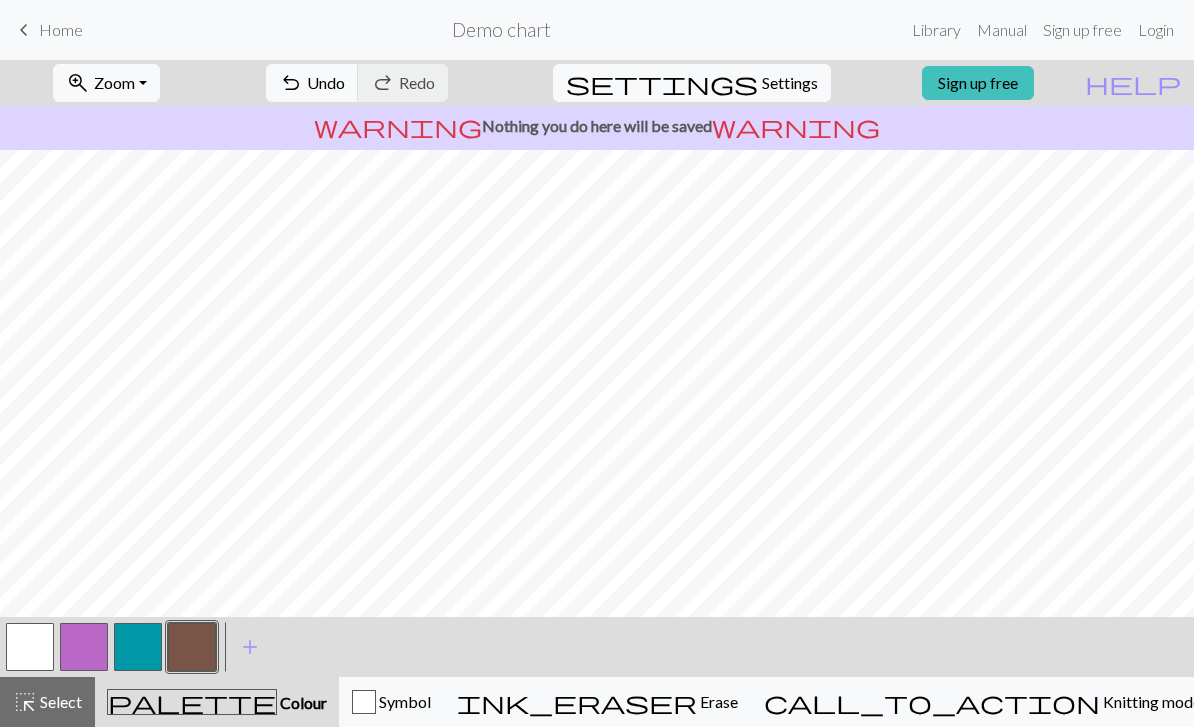 click at bounding box center (138, 647) 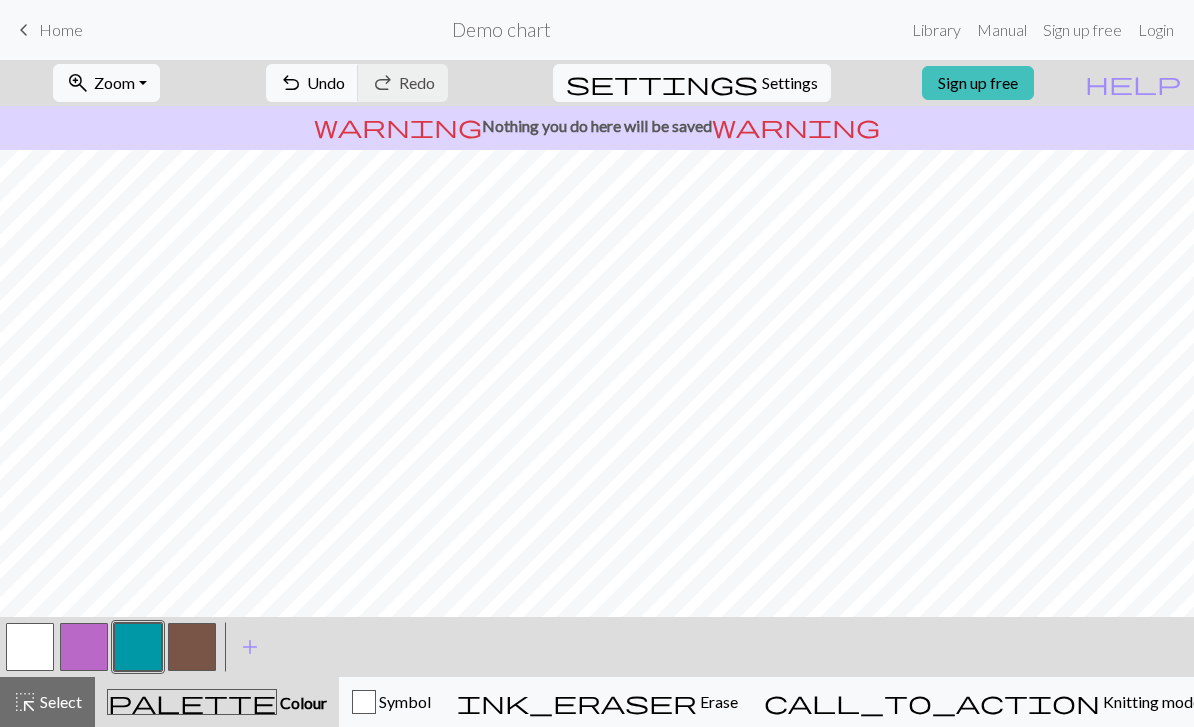 click at bounding box center [30, 647] 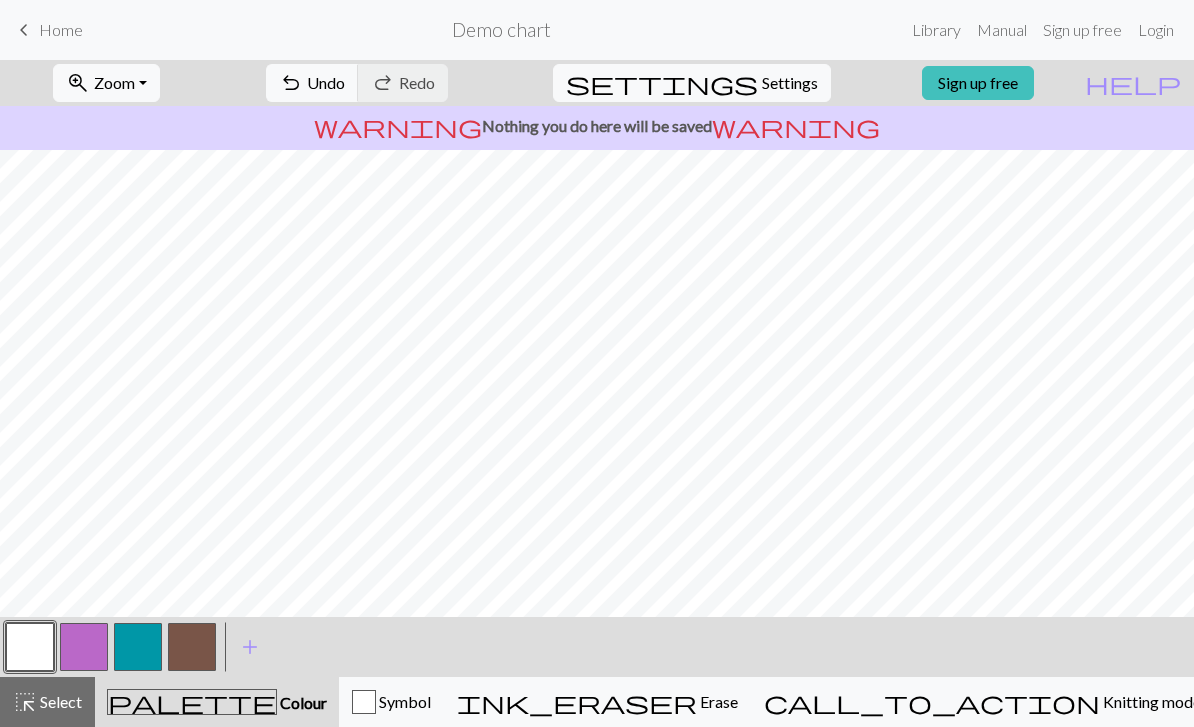 click at bounding box center (138, 647) 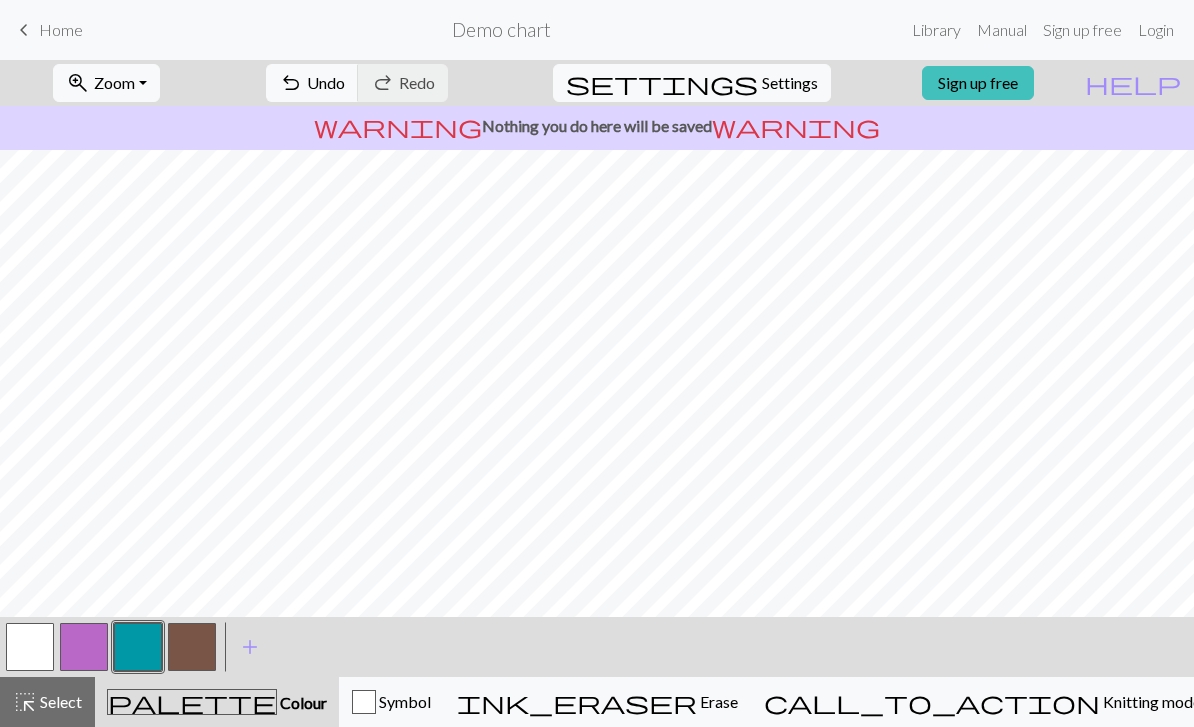 click at bounding box center (30, 647) 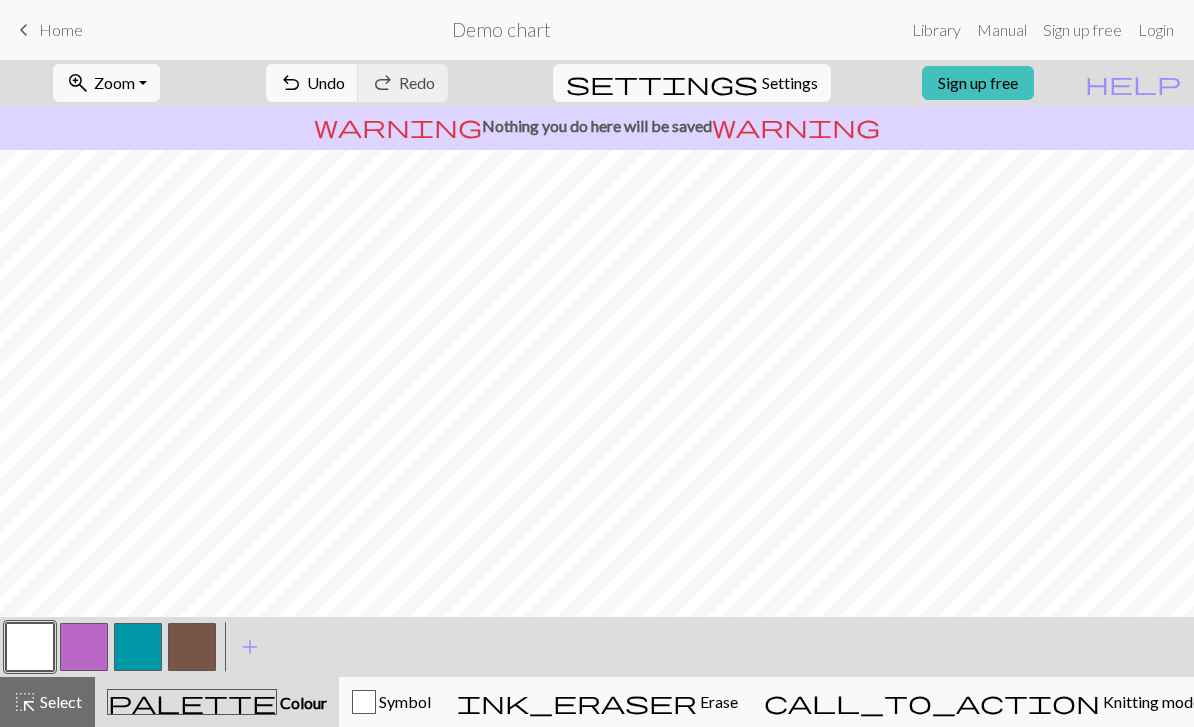 click at bounding box center (138, 647) 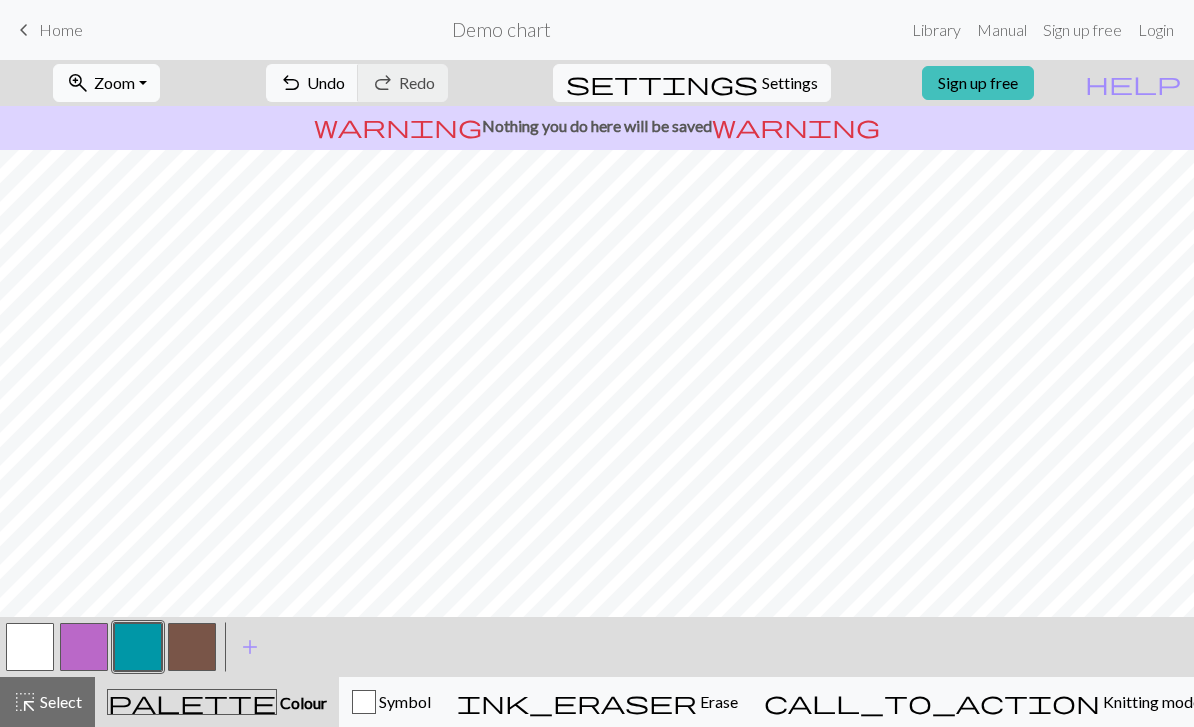 click on "zoom_in" at bounding box center [78, 83] 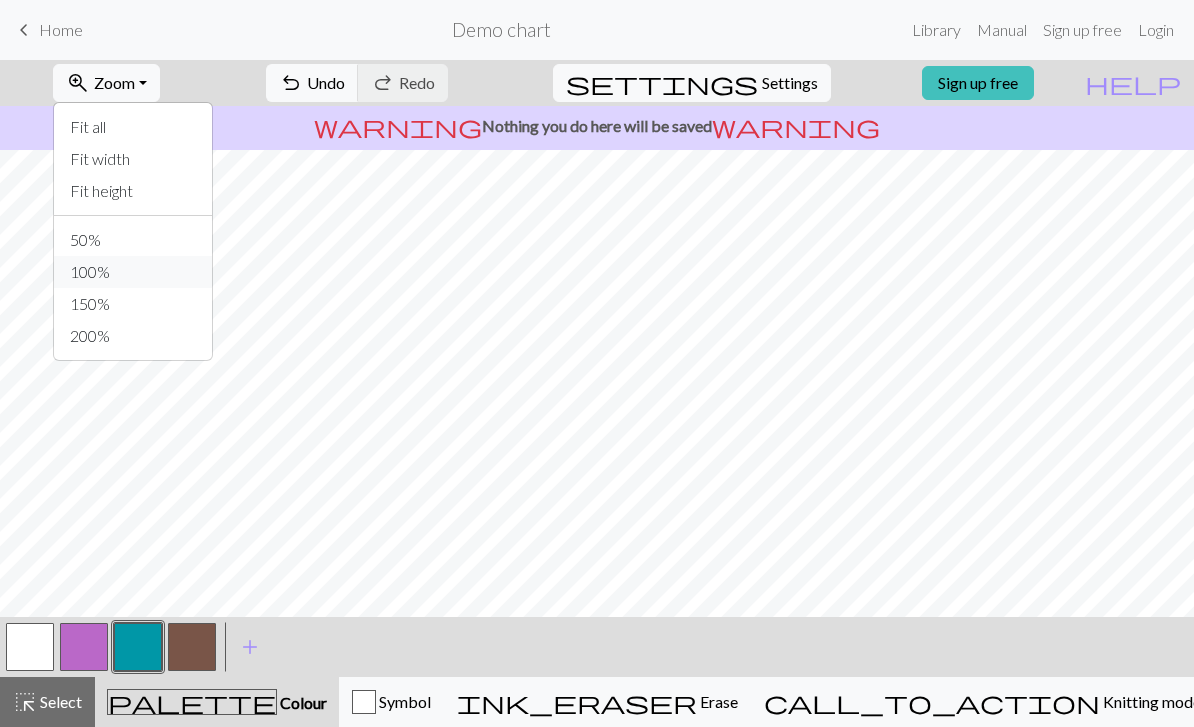 click on "100%" at bounding box center [133, 272] 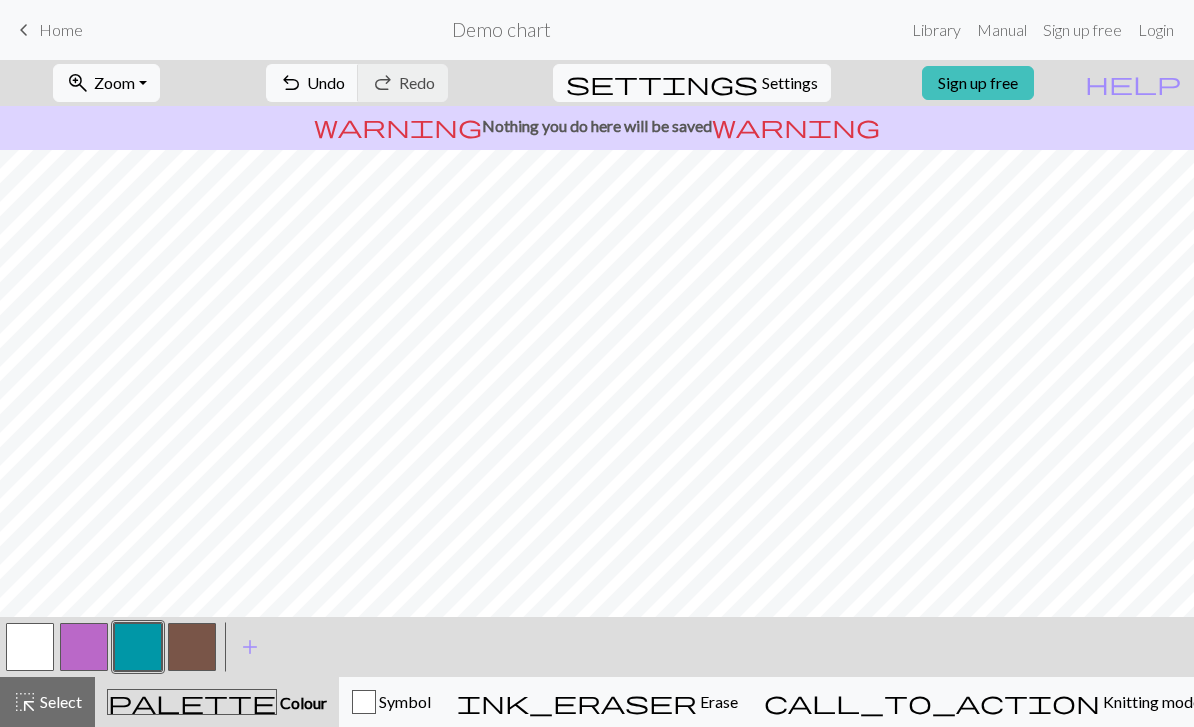 click at bounding box center (192, 647) 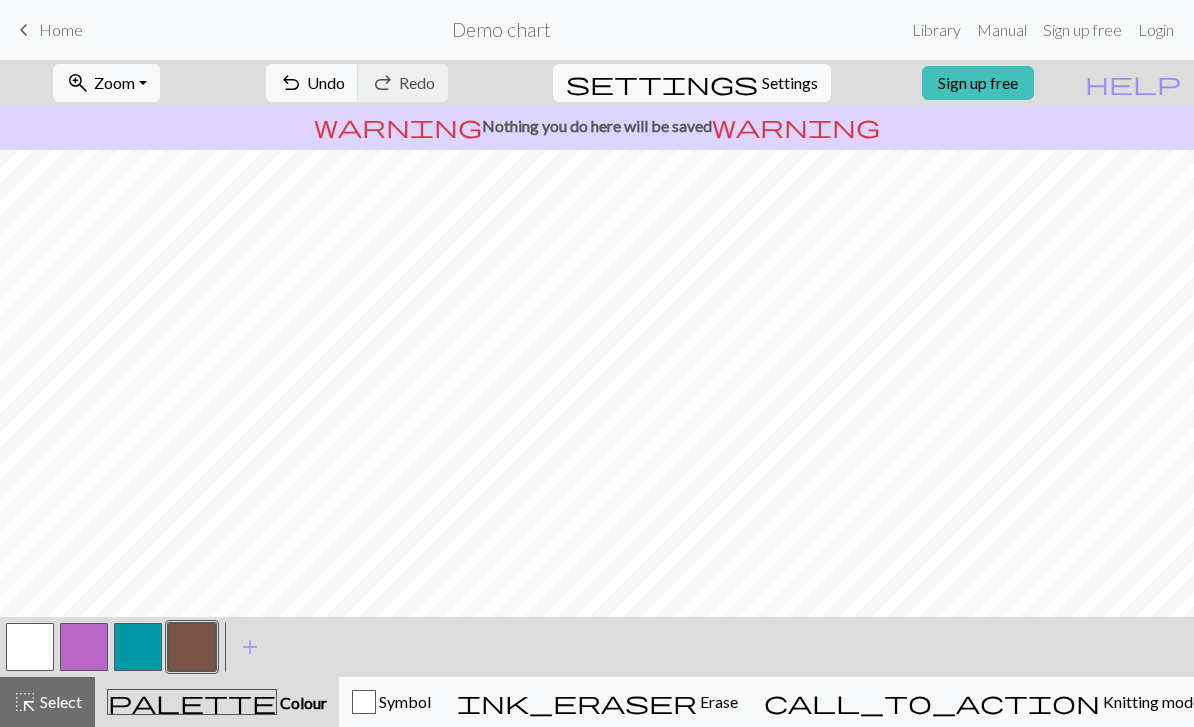 click at bounding box center (138, 647) 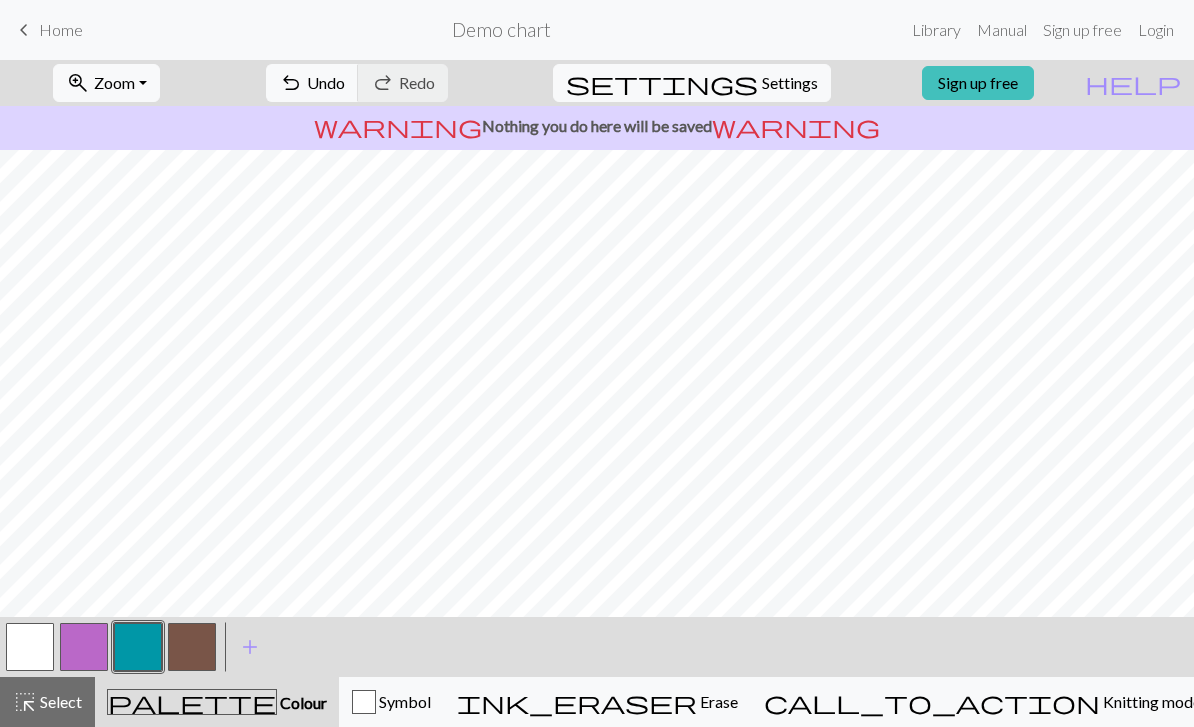 click at bounding box center [192, 647] 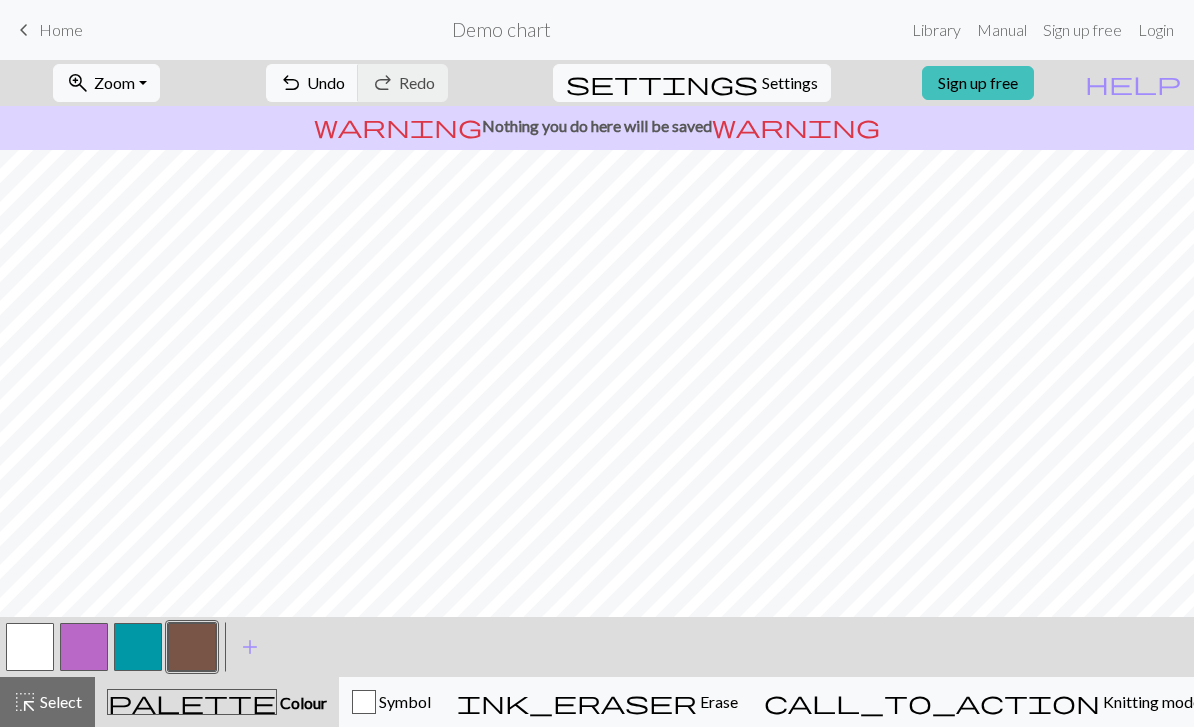 click at bounding box center [138, 647] 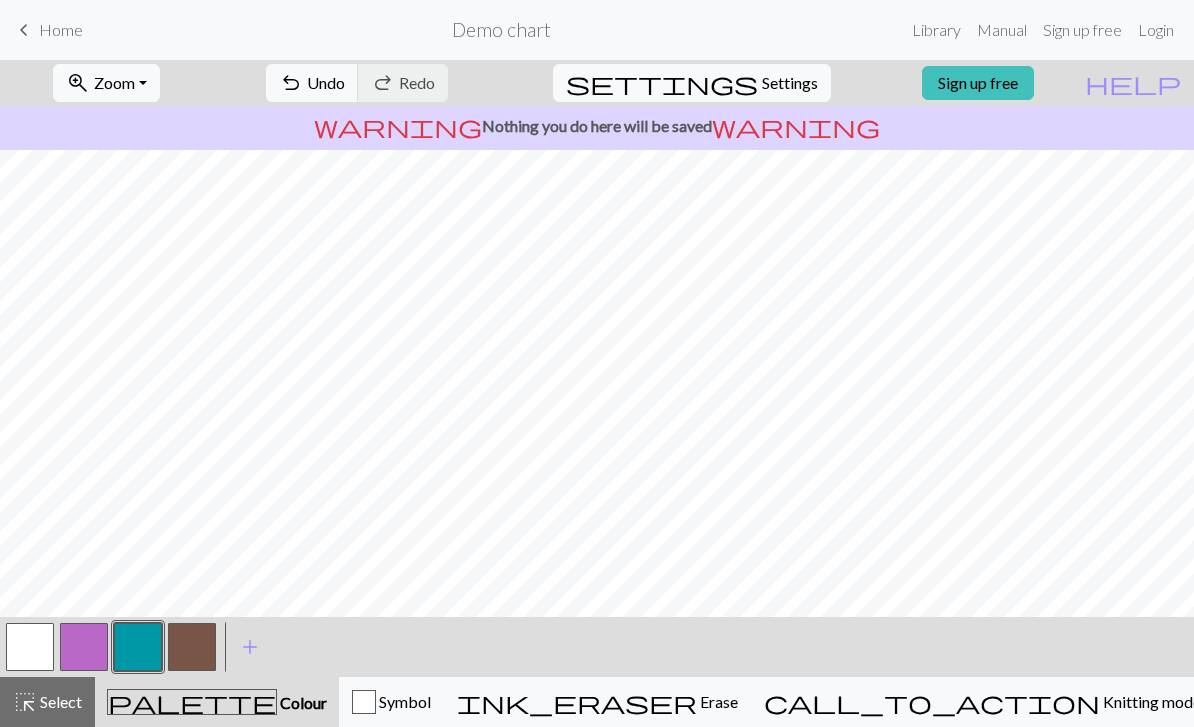 click at bounding box center [192, 647] 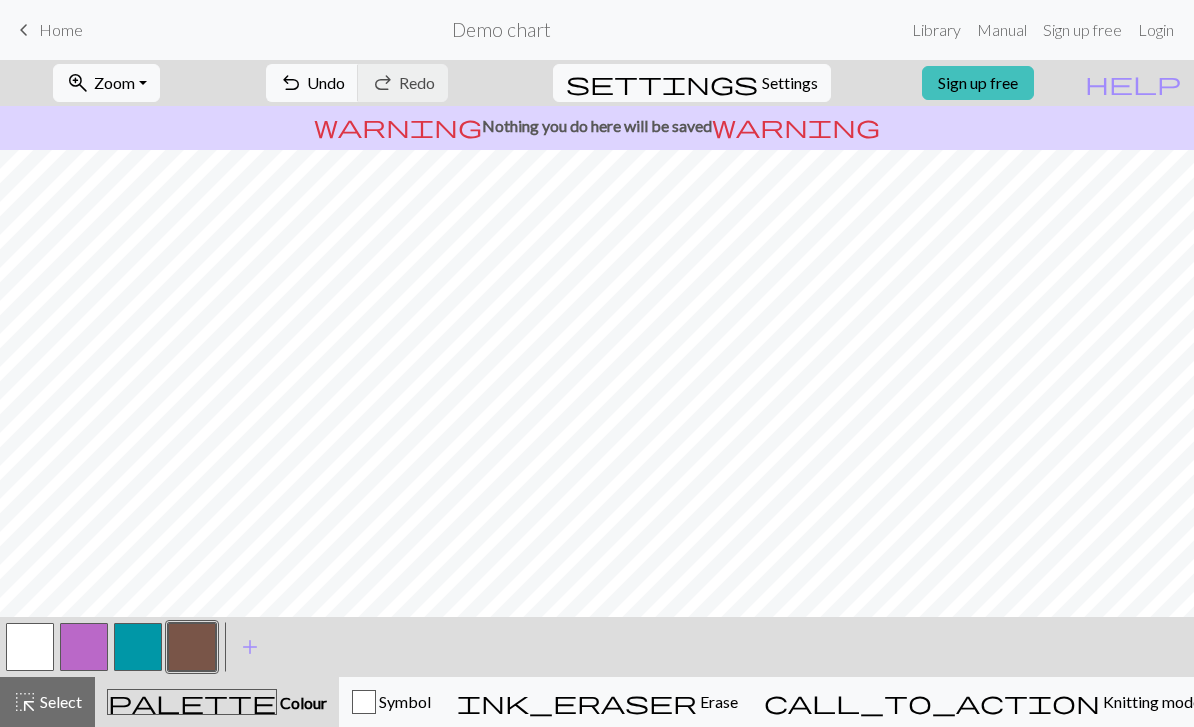 click at bounding box center [138, 647] 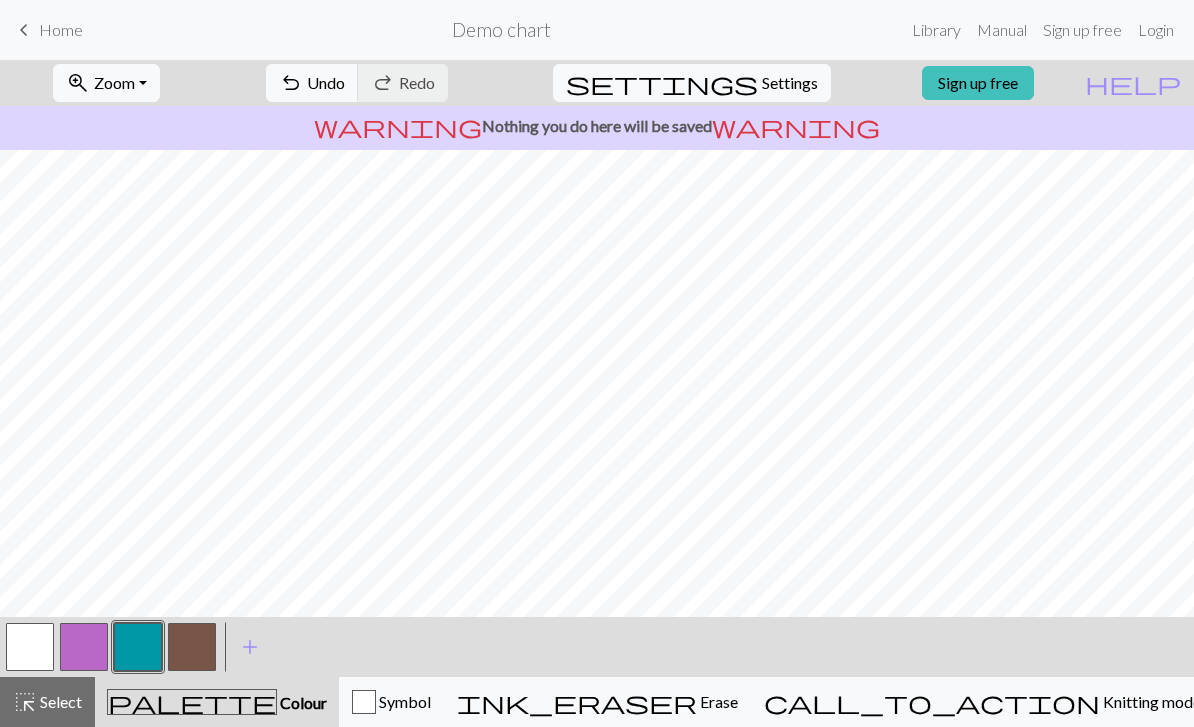 click at bounding box center (192, 647) 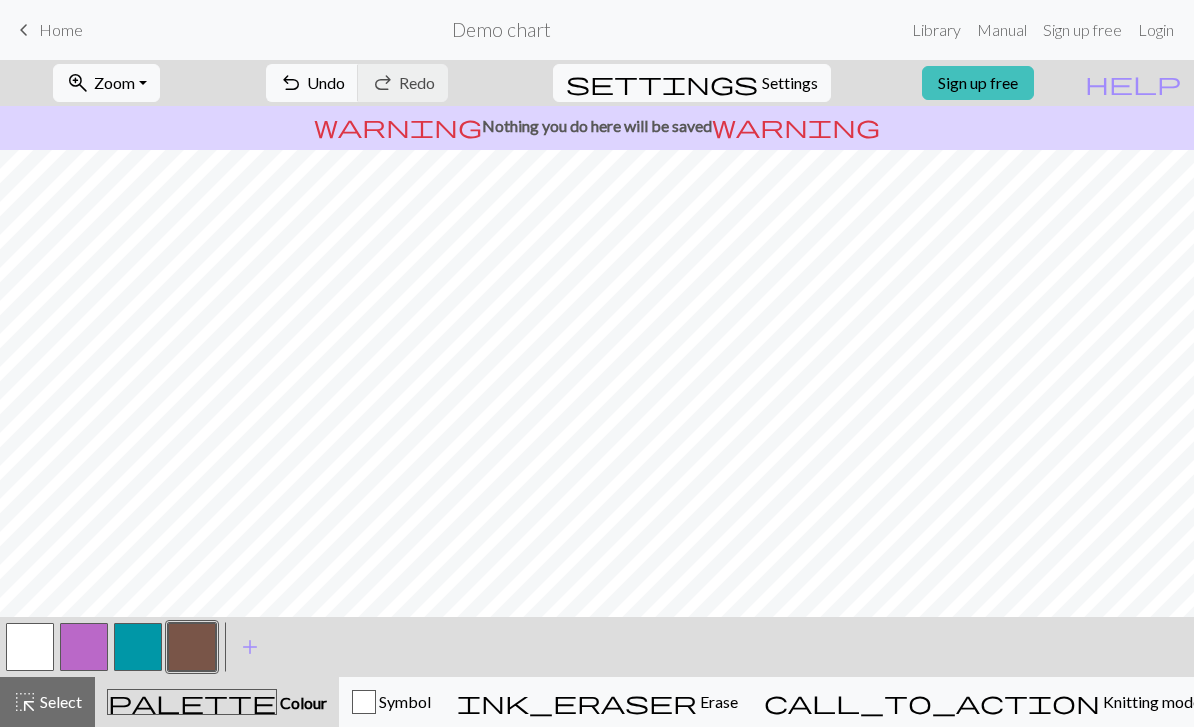 click at bounding box center (138, 647) 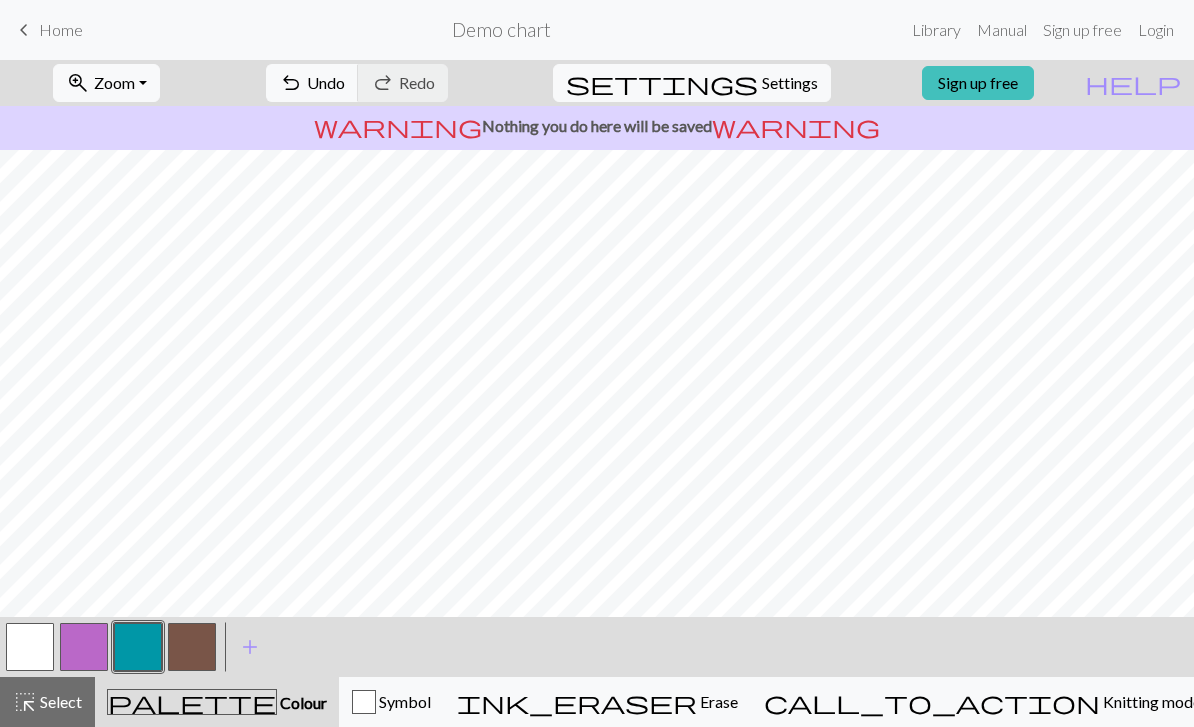 click at bounding box center (192, 647) 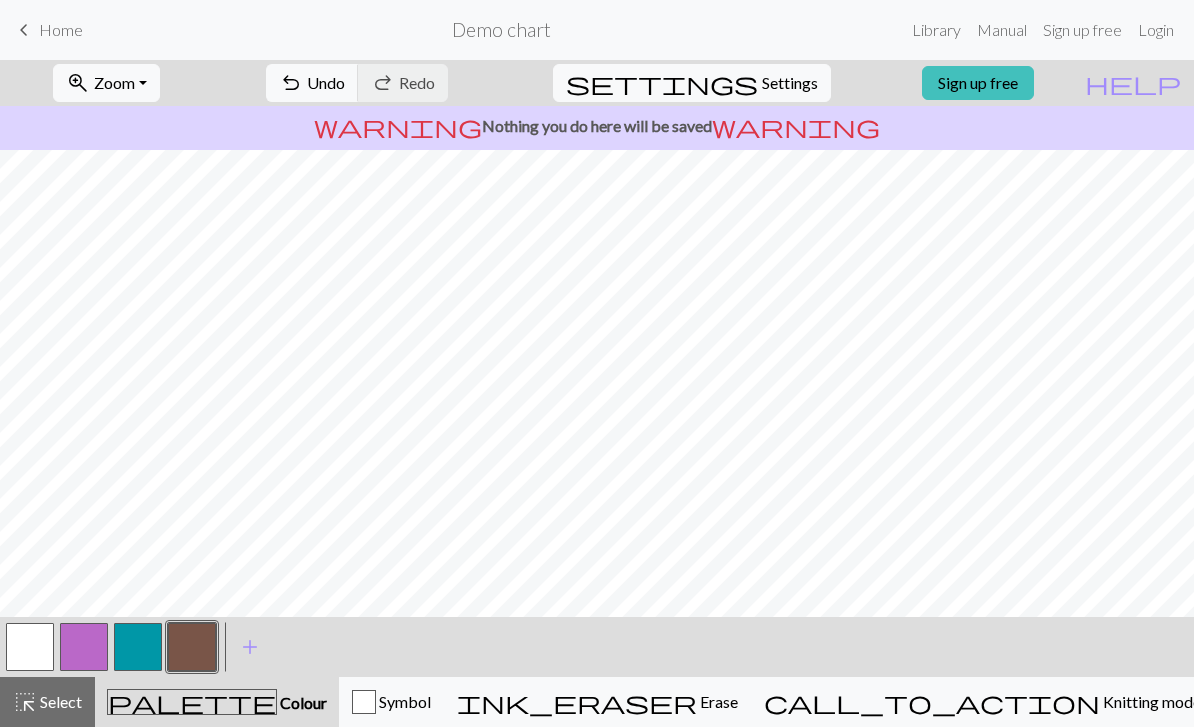click at bounding box center [138, 647] 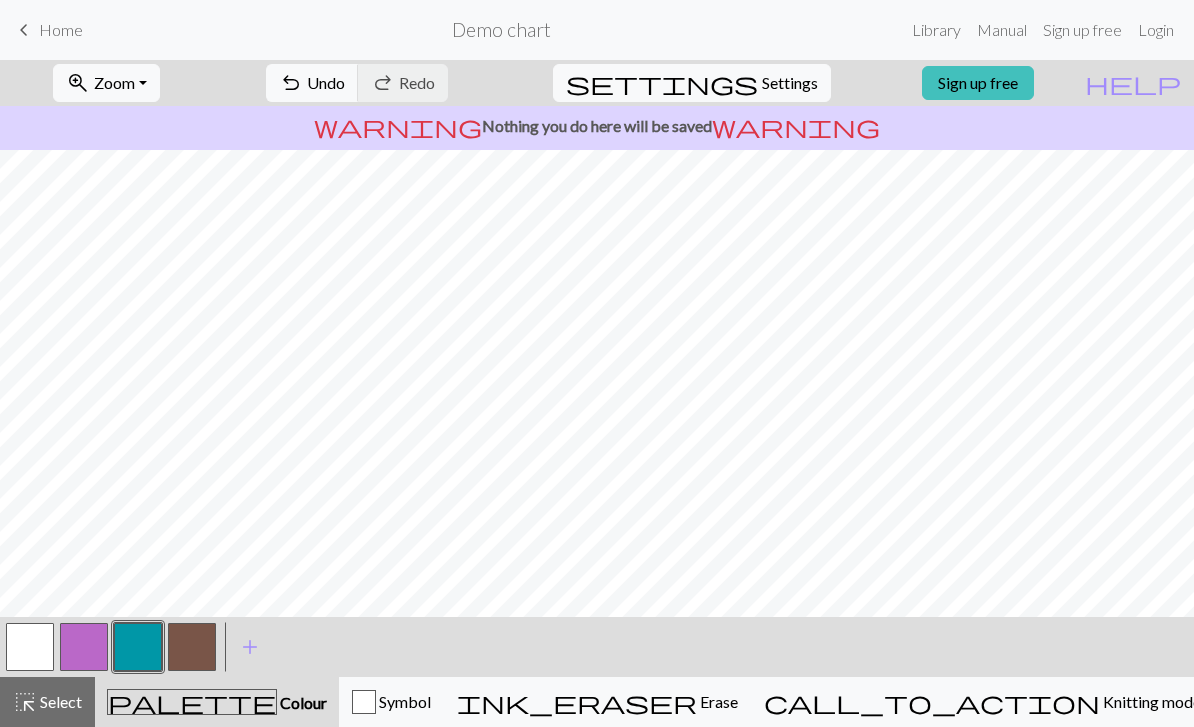 click at bounding box center (192, 647) 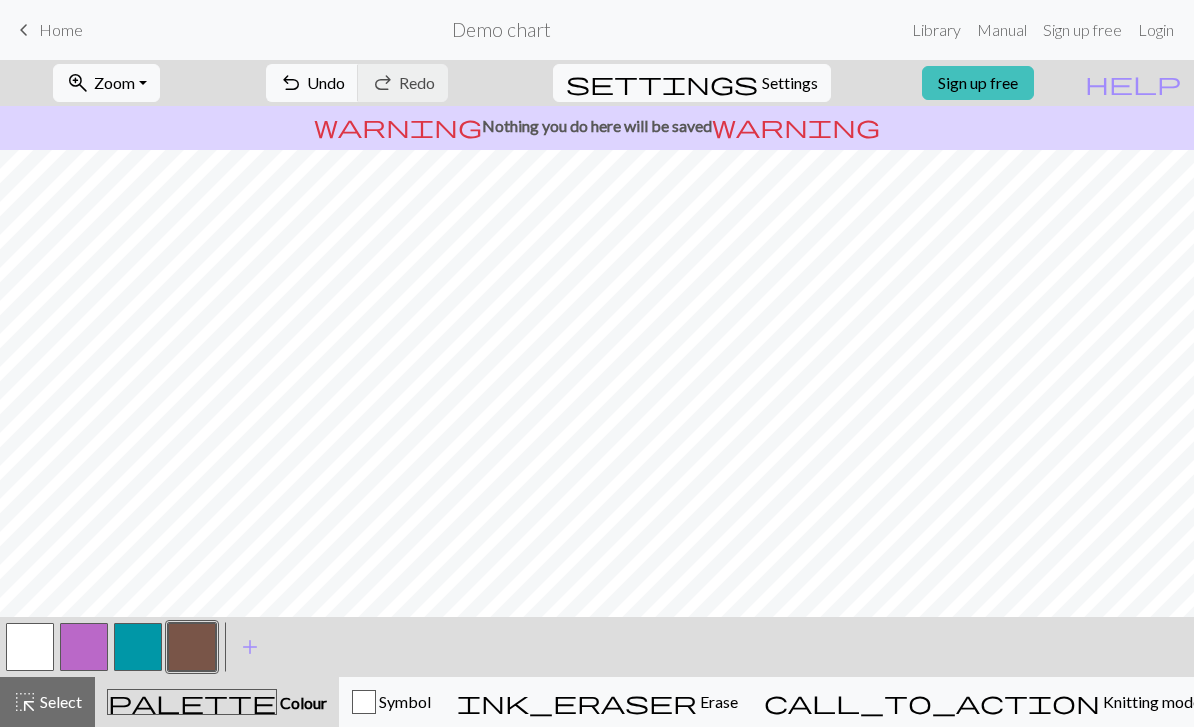 click at bounding box center [30, 647] 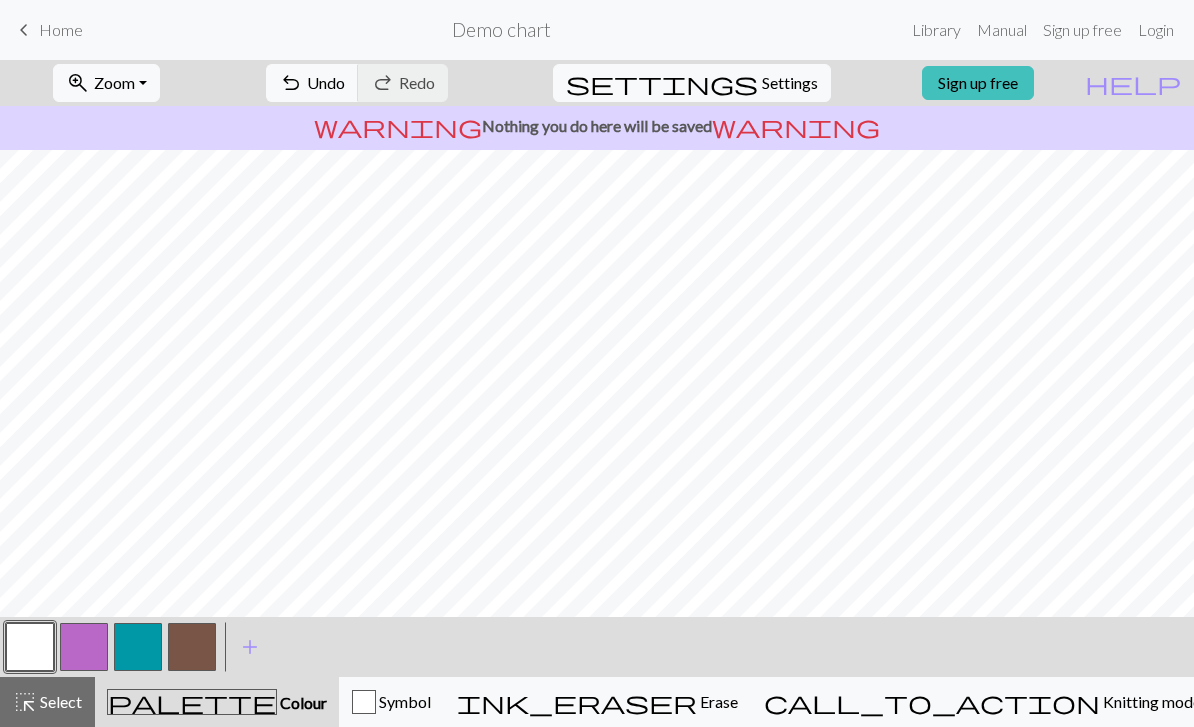 click at bounding box center [138, 647] 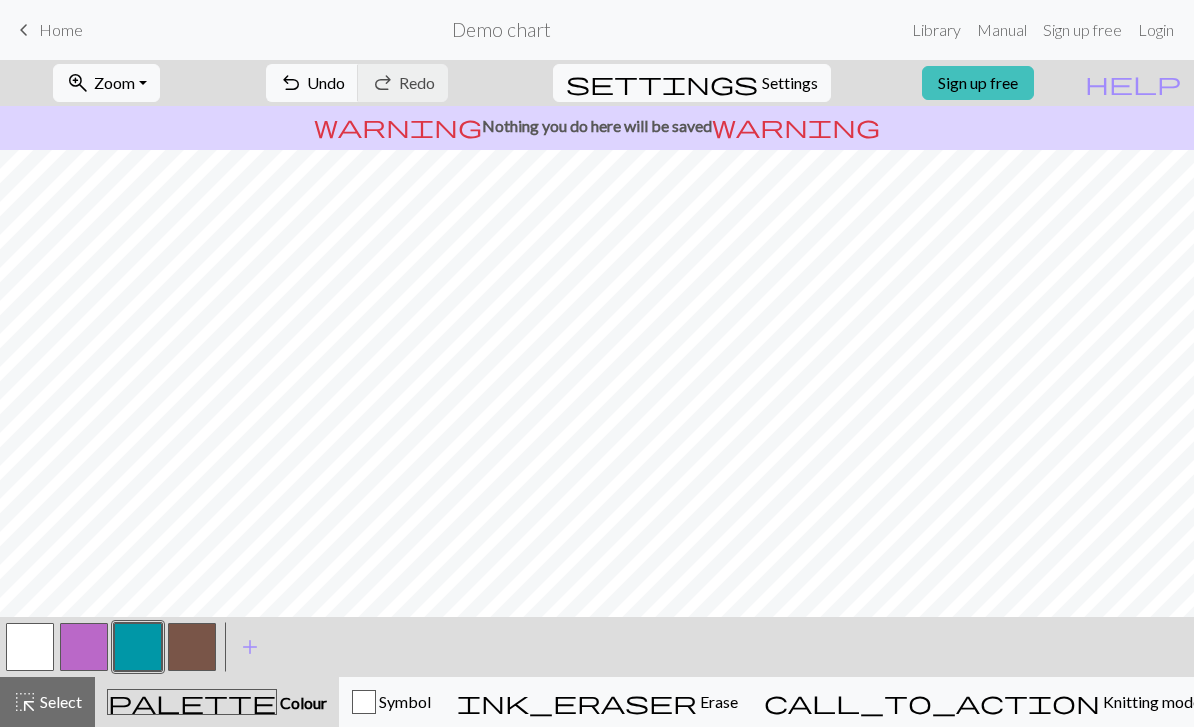 click at bounding box center (192, 647) 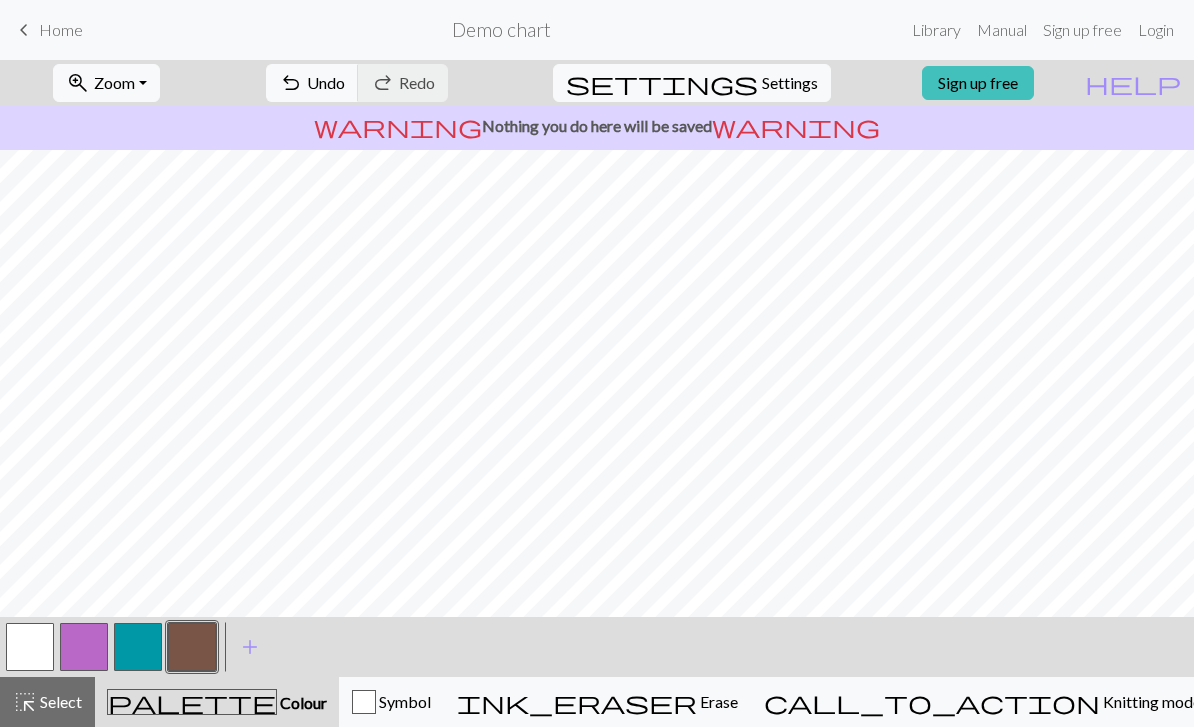 click at bounding box center [138, 647] 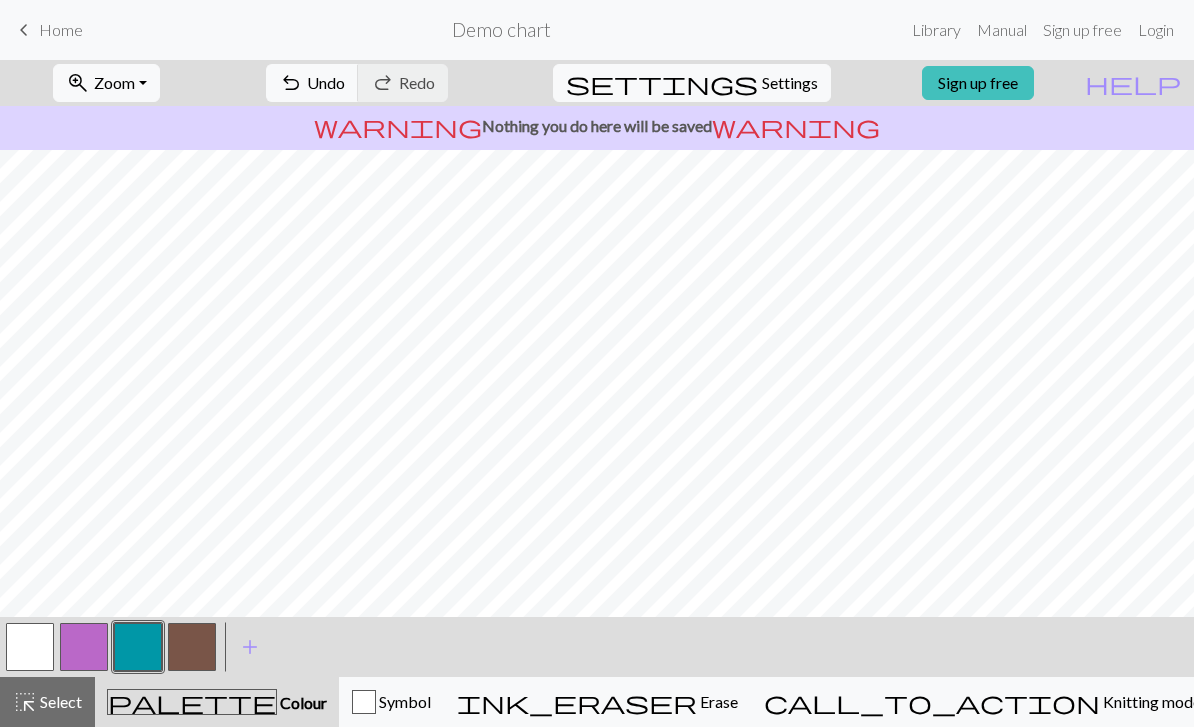 click at bounding box center (192, 647) 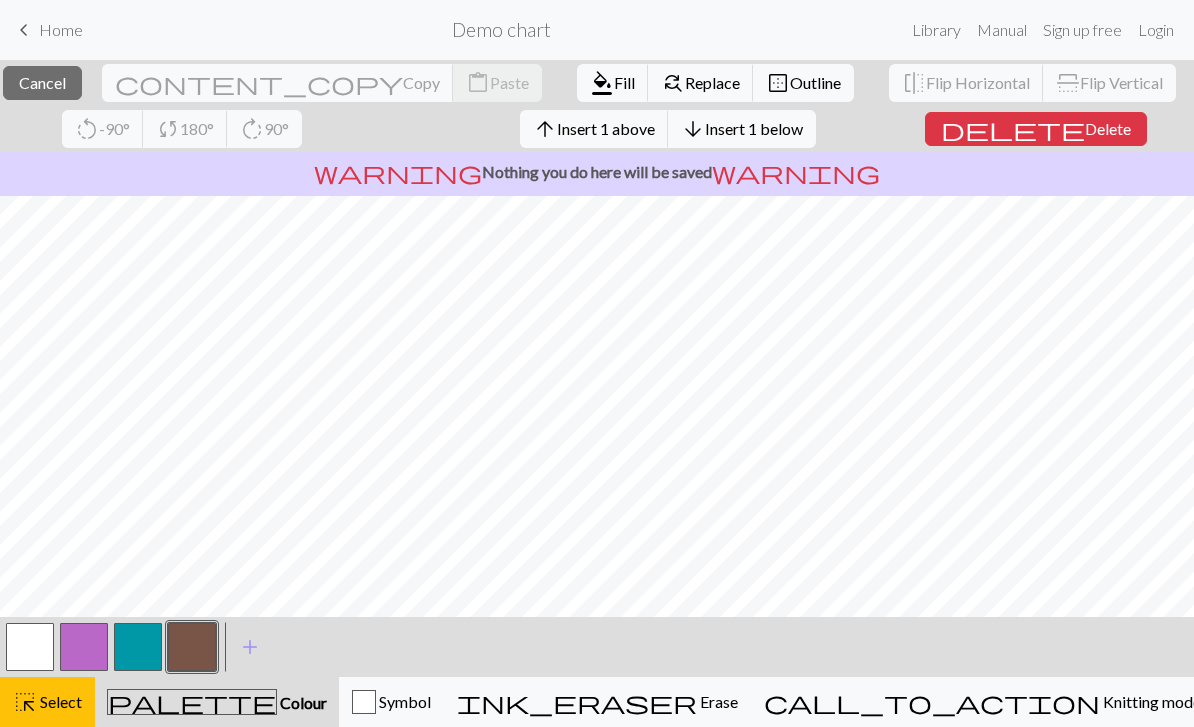 click at bounding box center (30, 647) 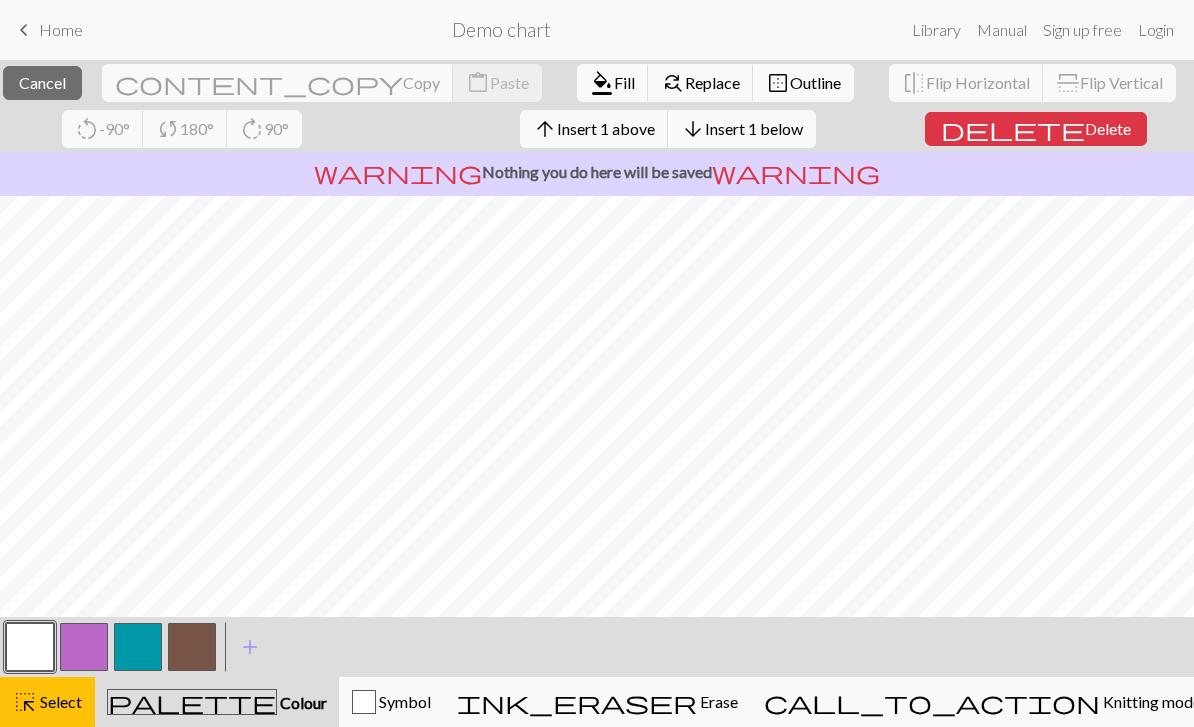 click at bounding box center [192, 647] 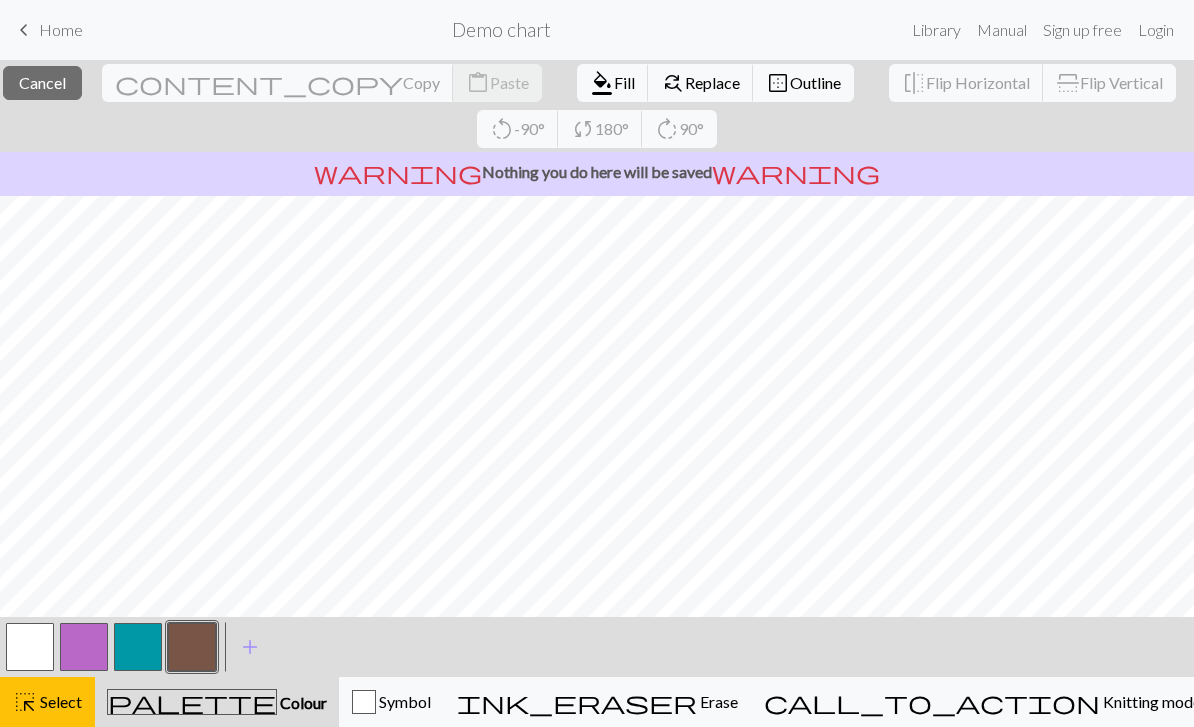click at bounding box center [138, 647] 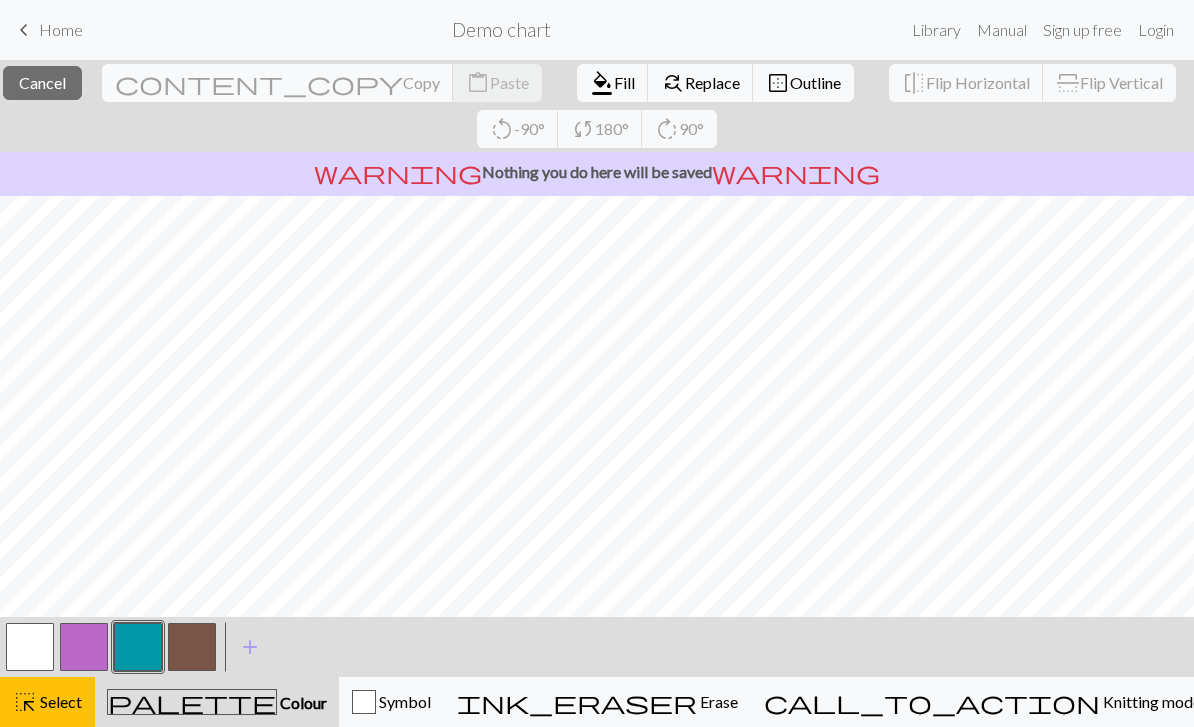 click on "palette" at bounding box center [192, 702] 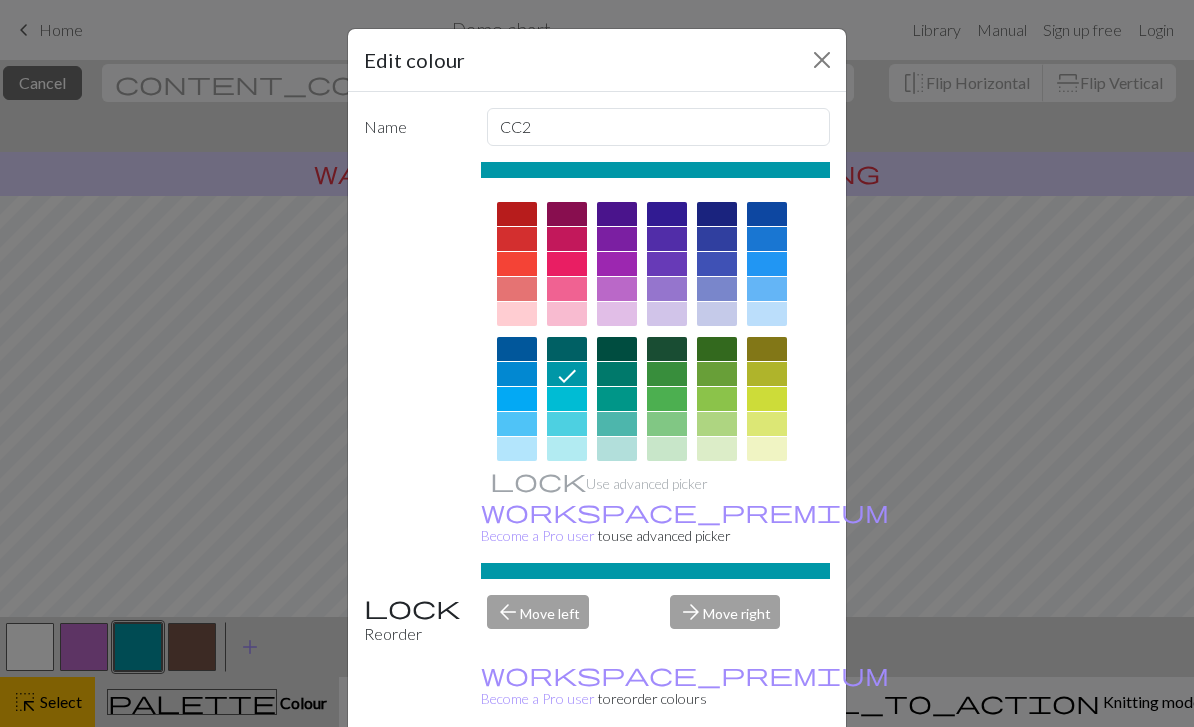 click on "Edit colour Name CC2 Use advanced picker workspace_premium Become a Pro user   to  use advanced picker Reorder arrow_back Move left arrow_forward Move right workspace_premium Become a Pro user   to  reorder colours Delete Done Cancel" at bounding box center (597, 363) 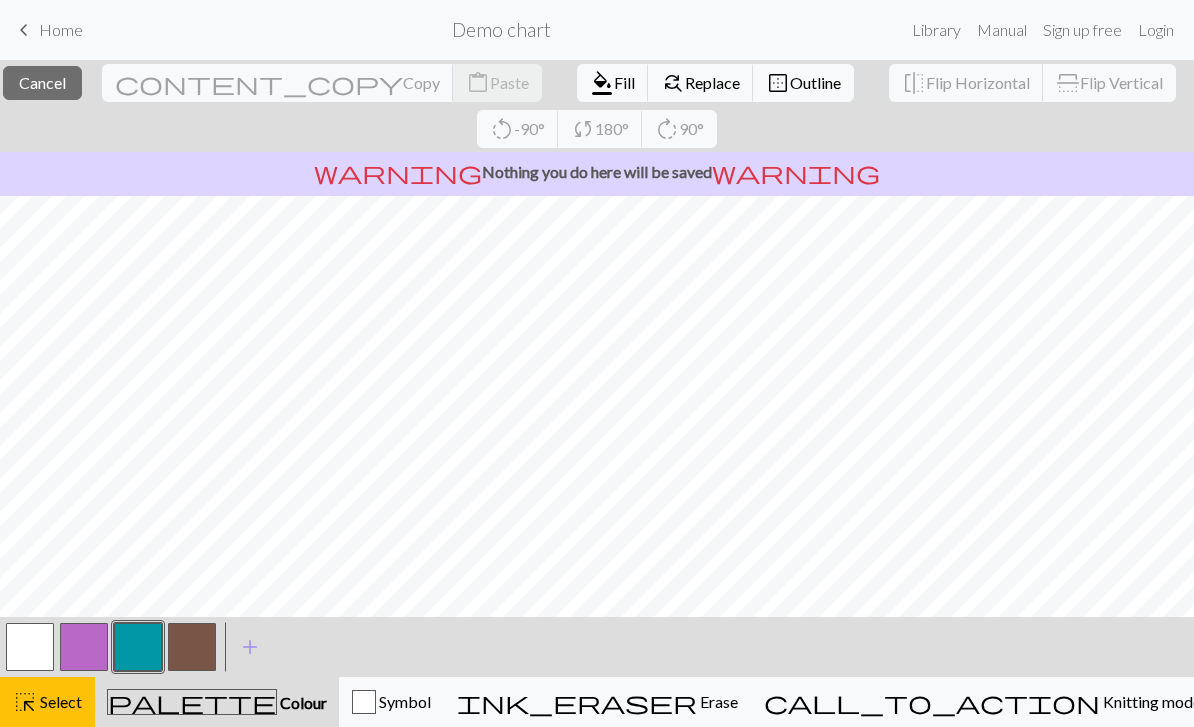 click at bounding box center [138, 647] 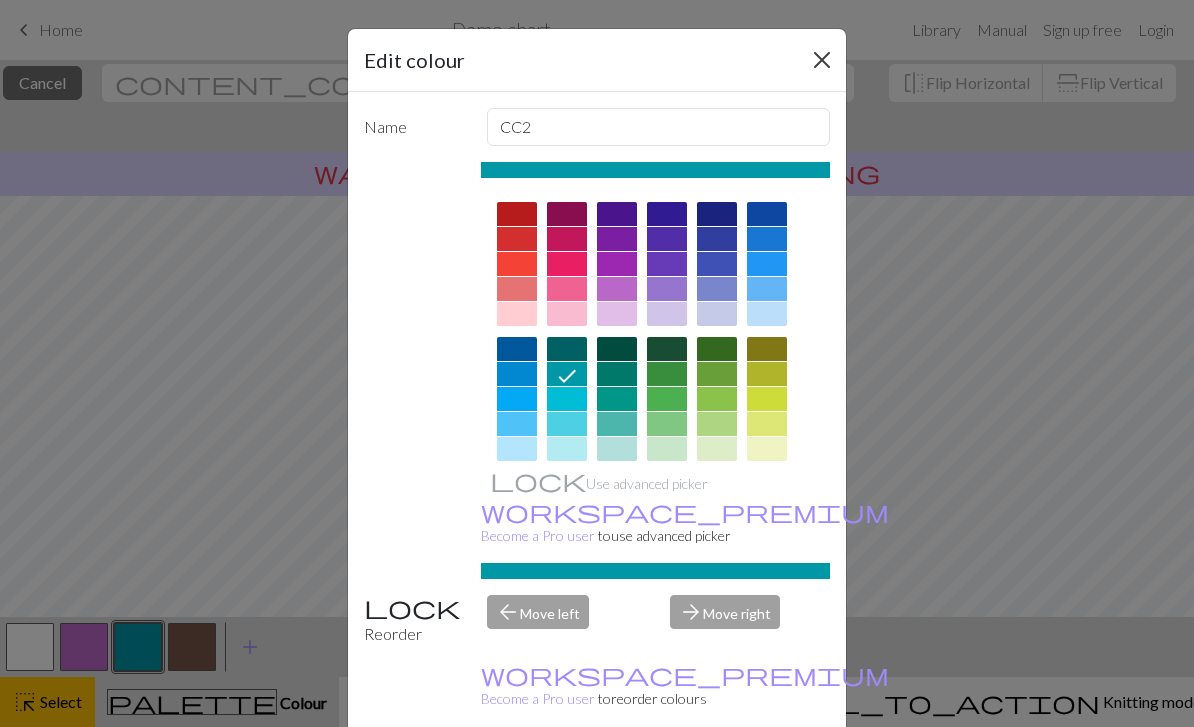 click at bounding box center (822, 60) 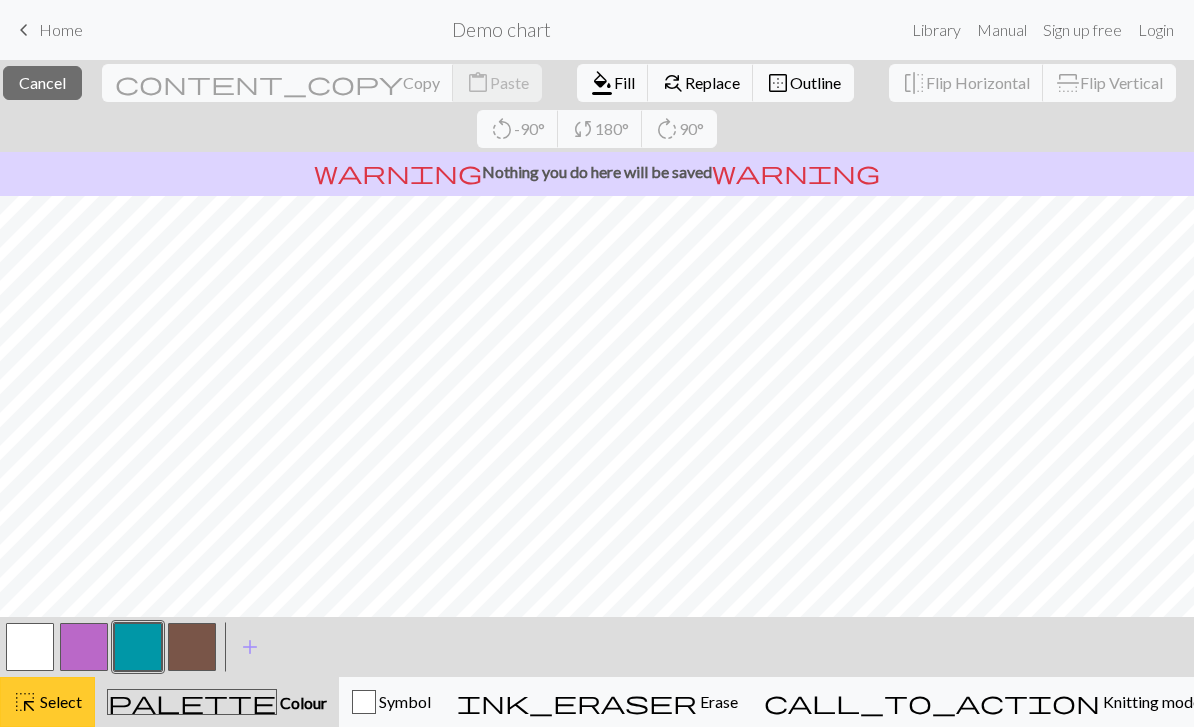 click on "Select" at bounding box center [59, 701] 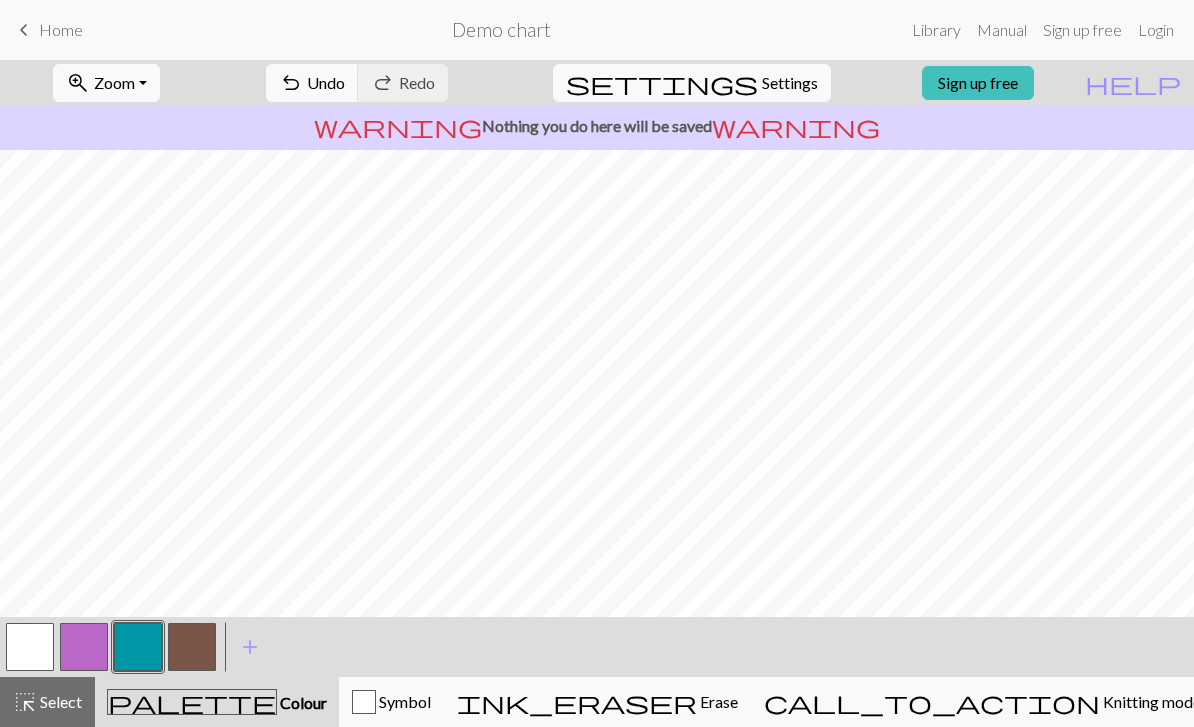 click on "palette" at bounding box center (192, 702) 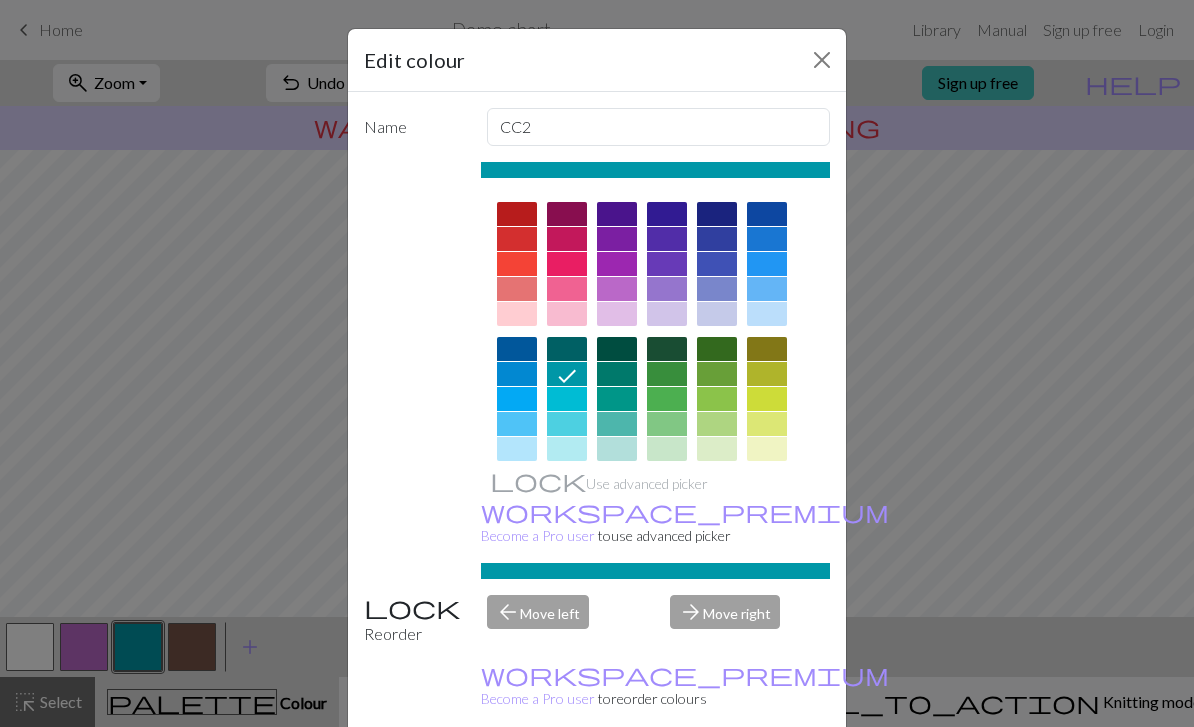 click on "Edit colour Name CC2 Use advanced picker workspace_premium Become a Pro user   to  use advanced picker Reorder arrow_back Move left arrow_forward Move right workspace_premium Become a Pro user   to  reorder colours Delete Done Cancel" at bounding box center [597, 363] 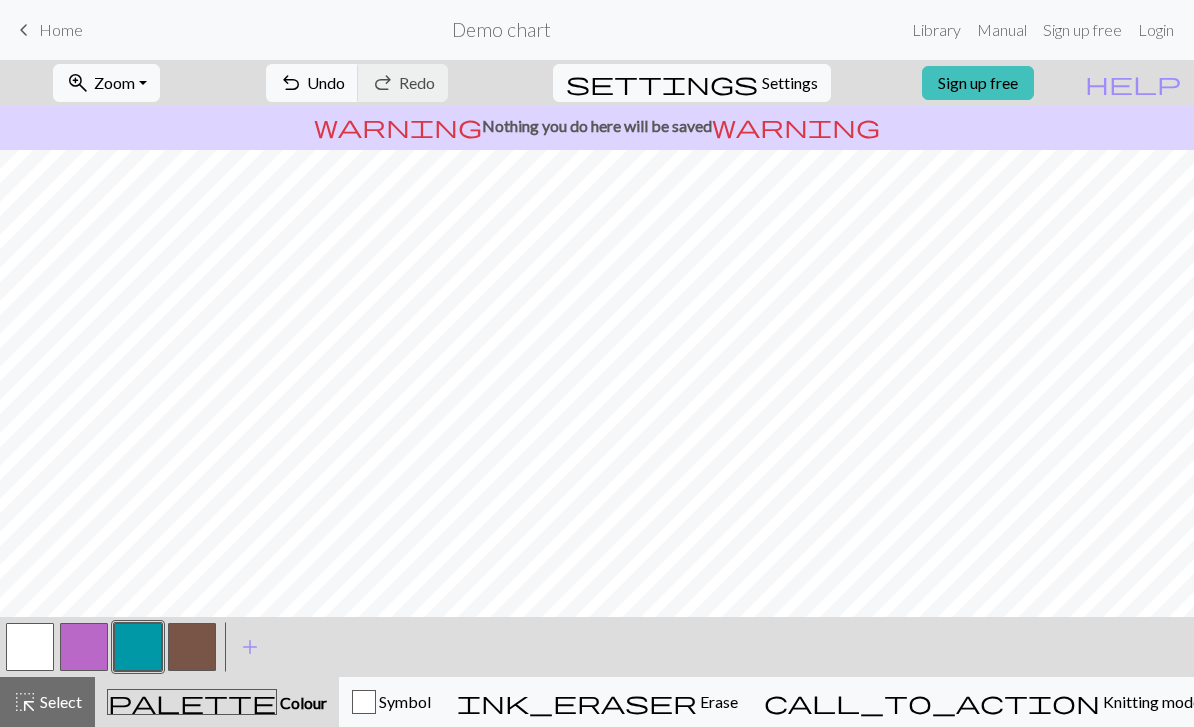click at bounding box center (192, 647) 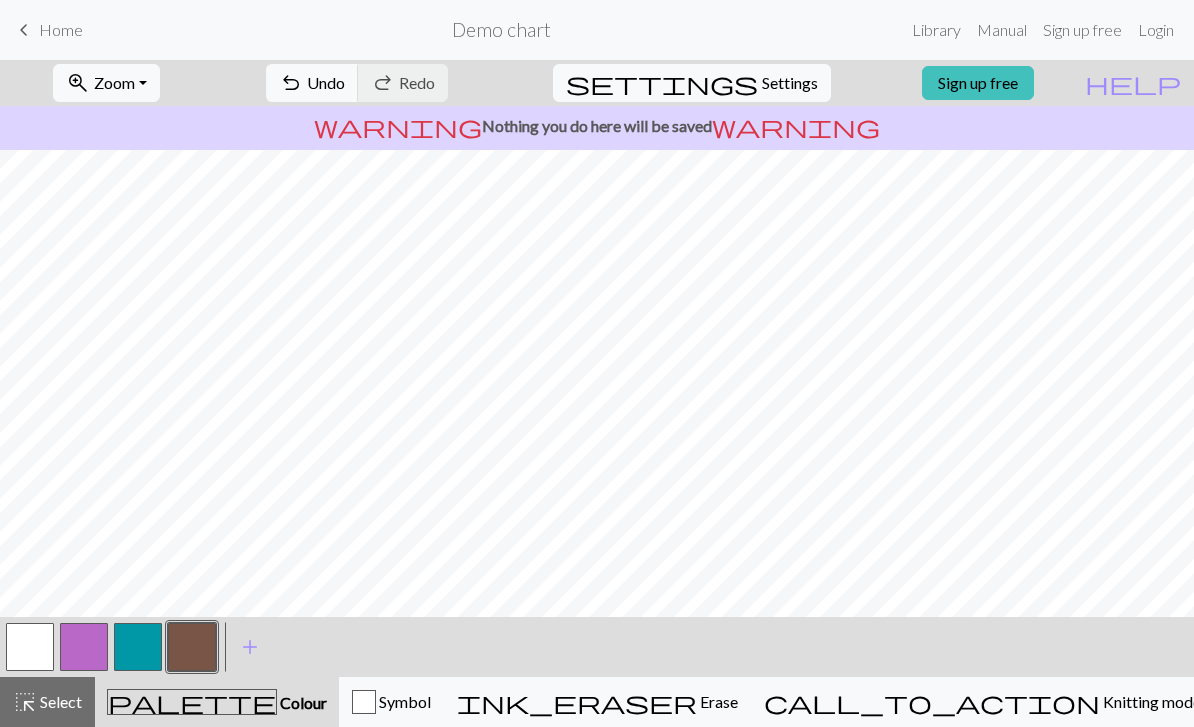 click at bounding box center [138, 647] 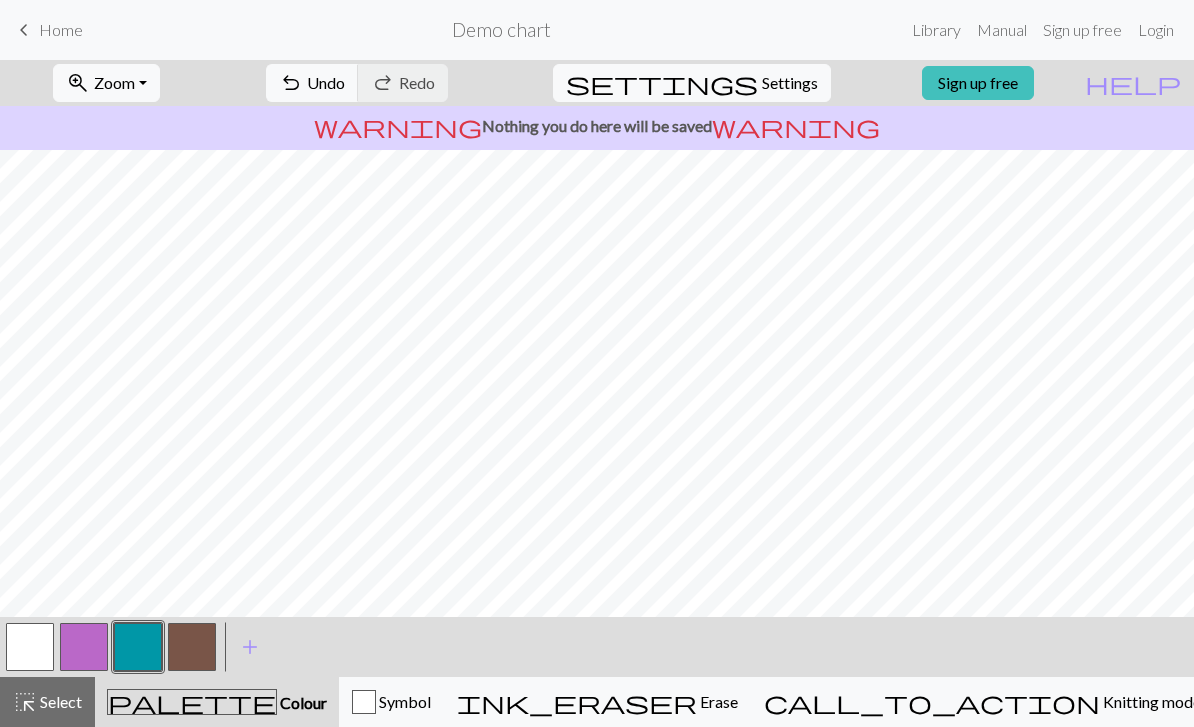 click at bounding box center (192, 647) 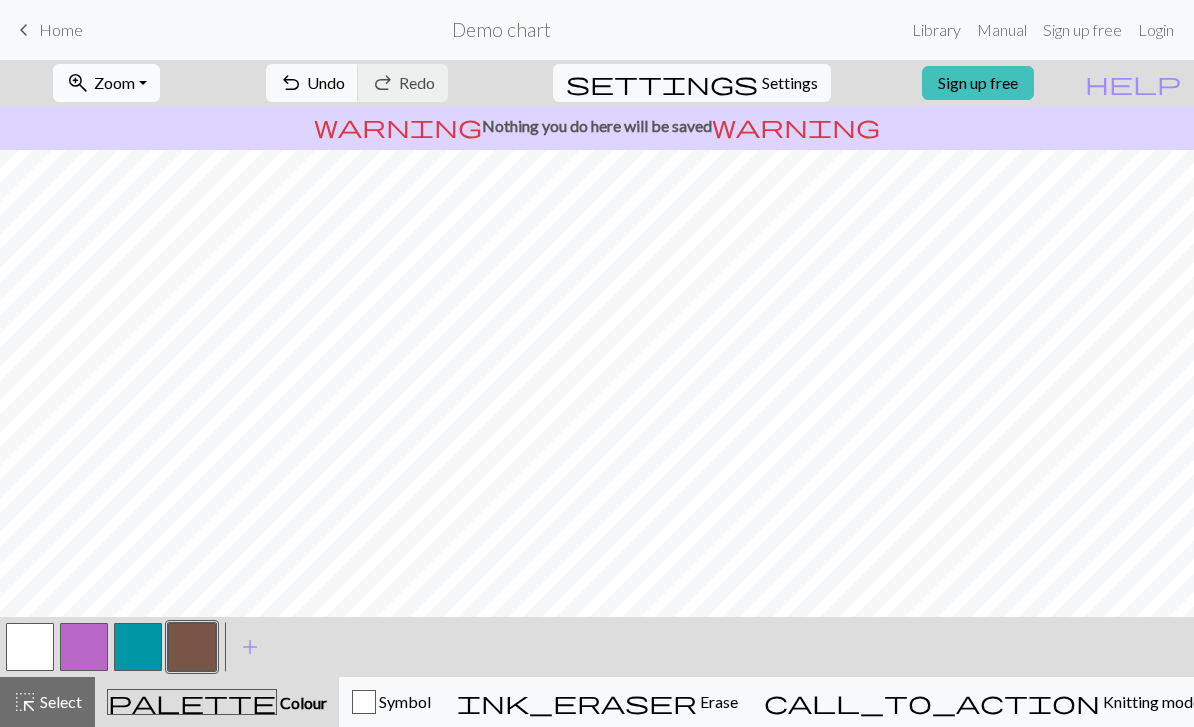 click on "zoom_in" at bounding box center (78, 83) 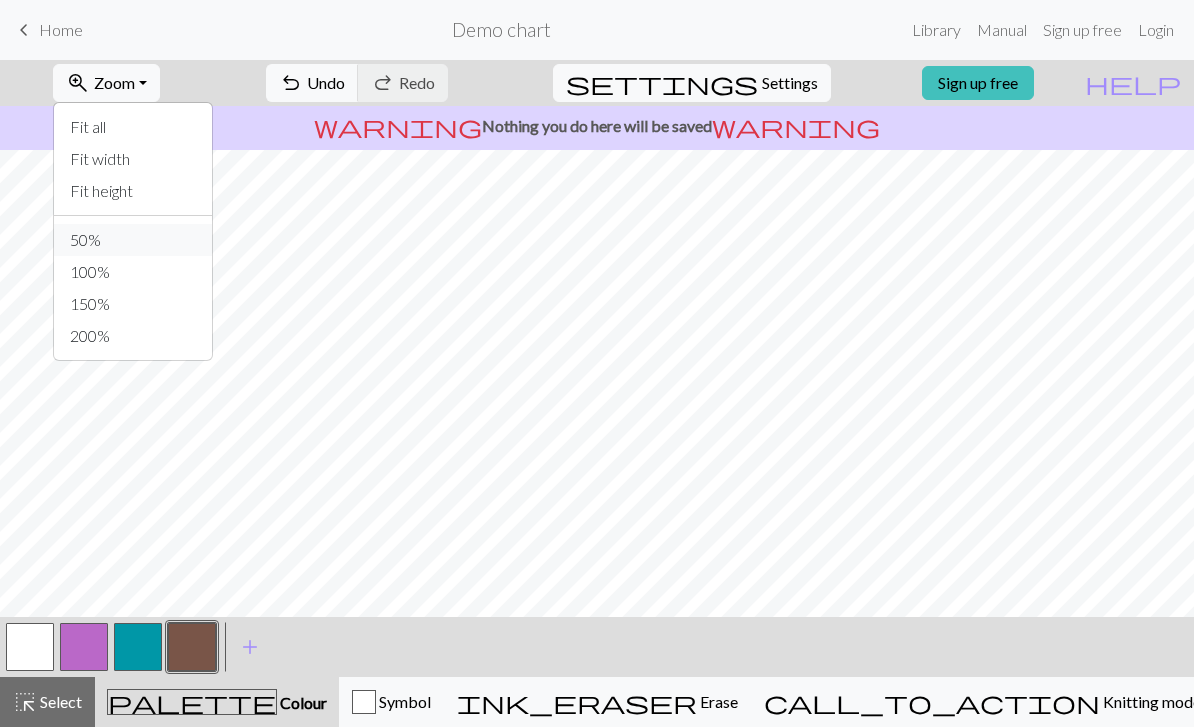 click on "50%" at bounding box center (133, 240) 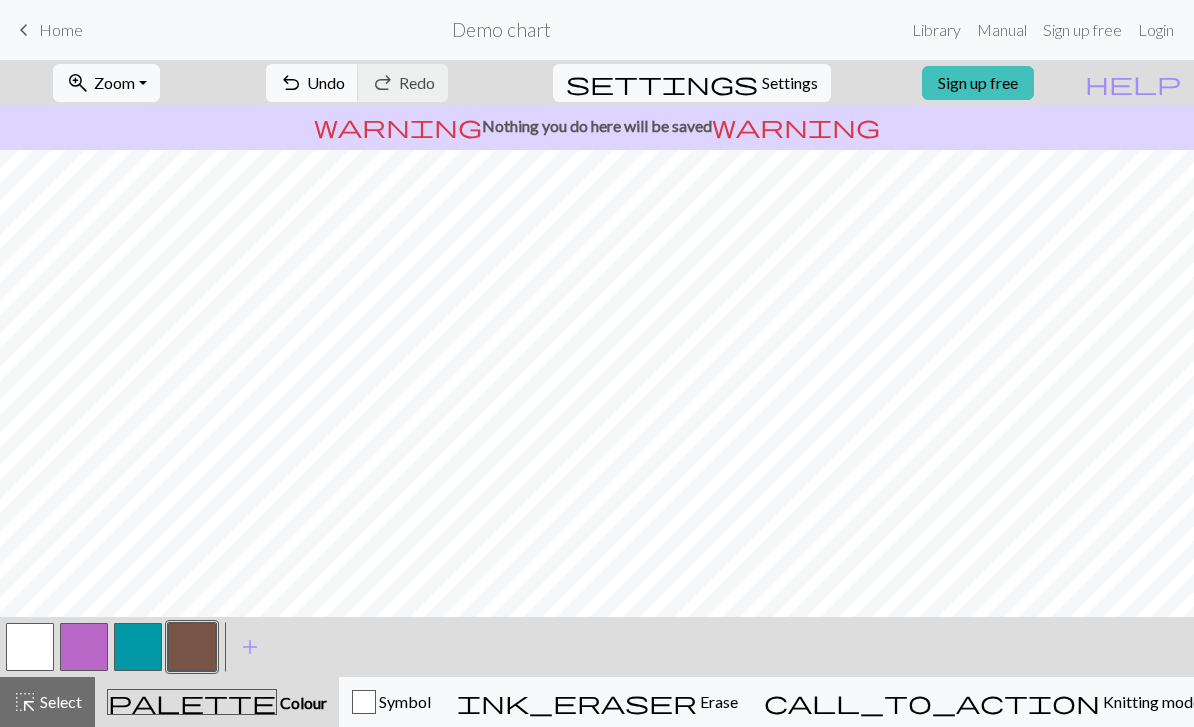 scroll, scrollTop: 0, scrollLeft: 0, axis: both 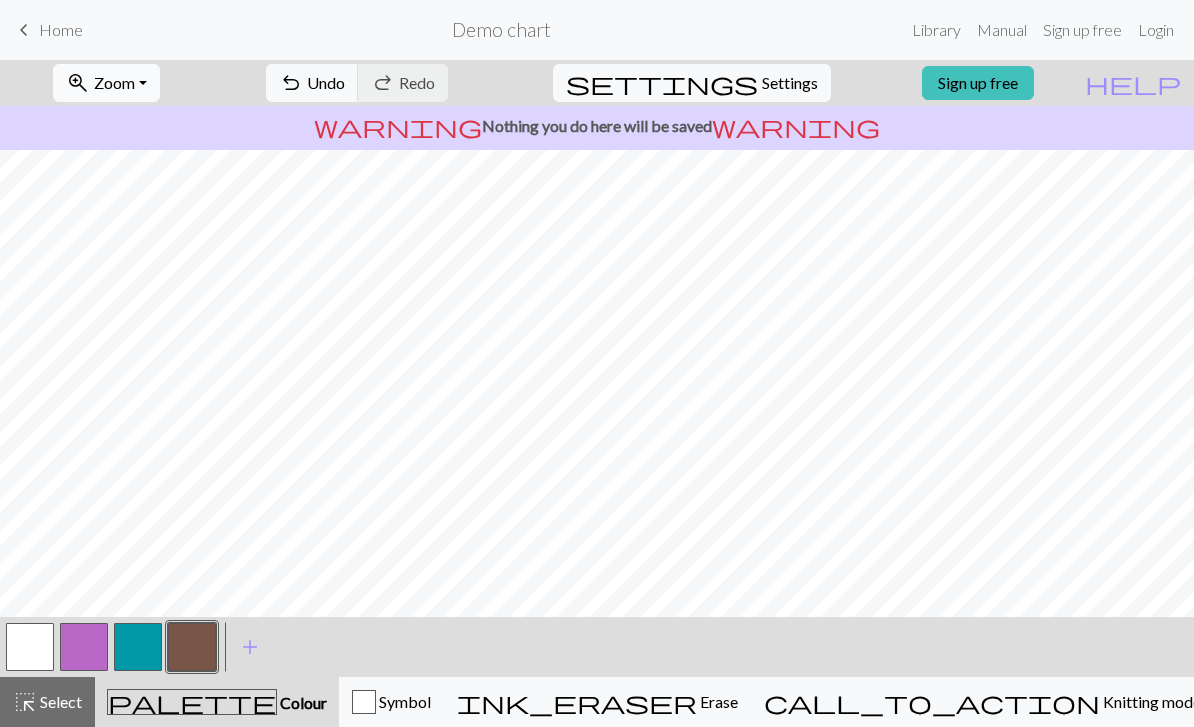 click on "zoom_in" at bounding box center (78, 83) 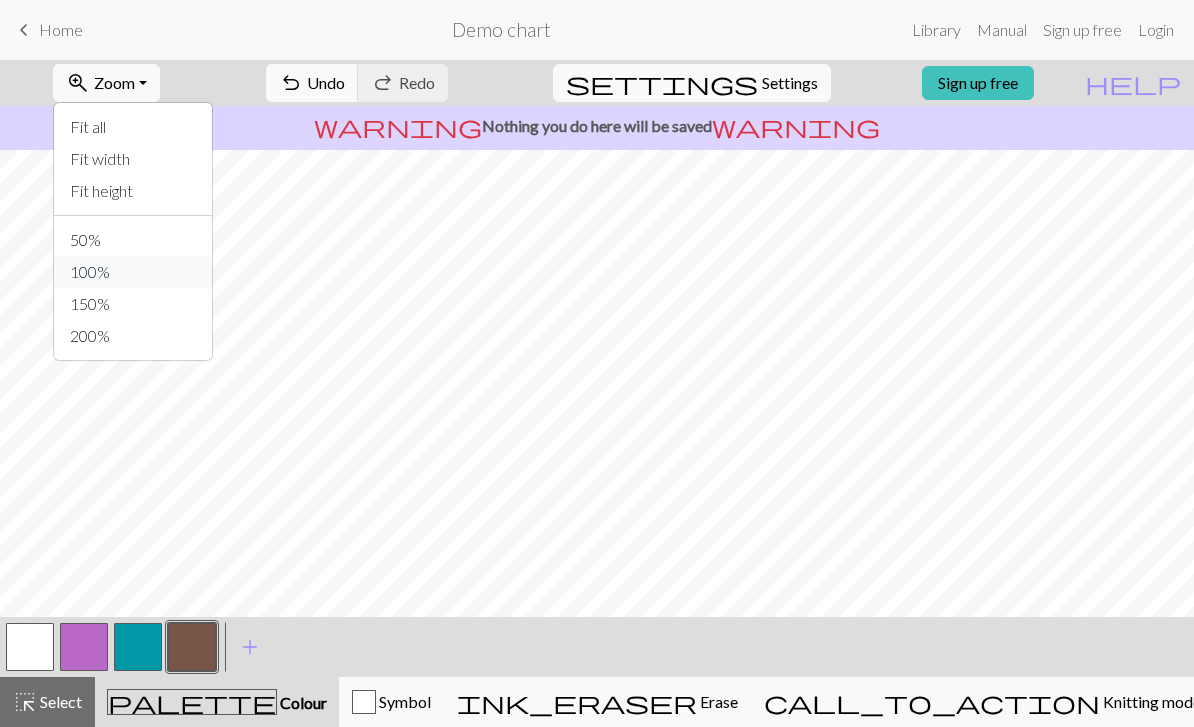 click on "100%" at bounding box center (133, 272) 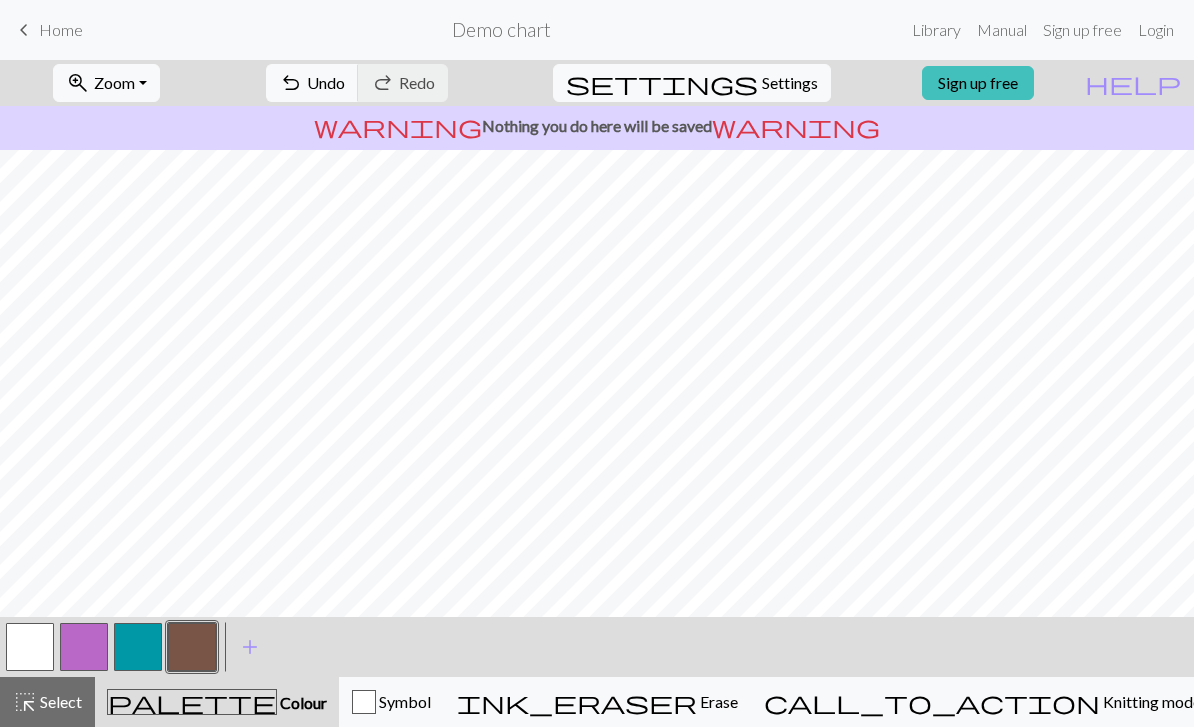 click at bounding box center [138, 647] 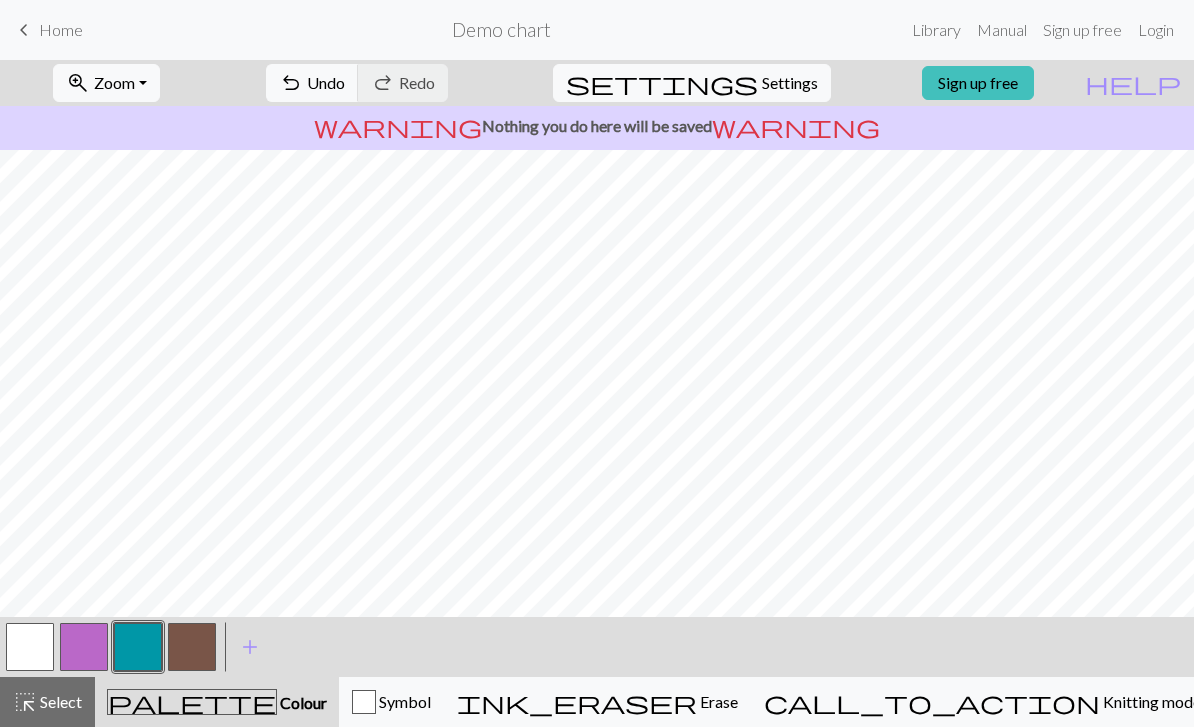 click at bounding box center [192, 647] 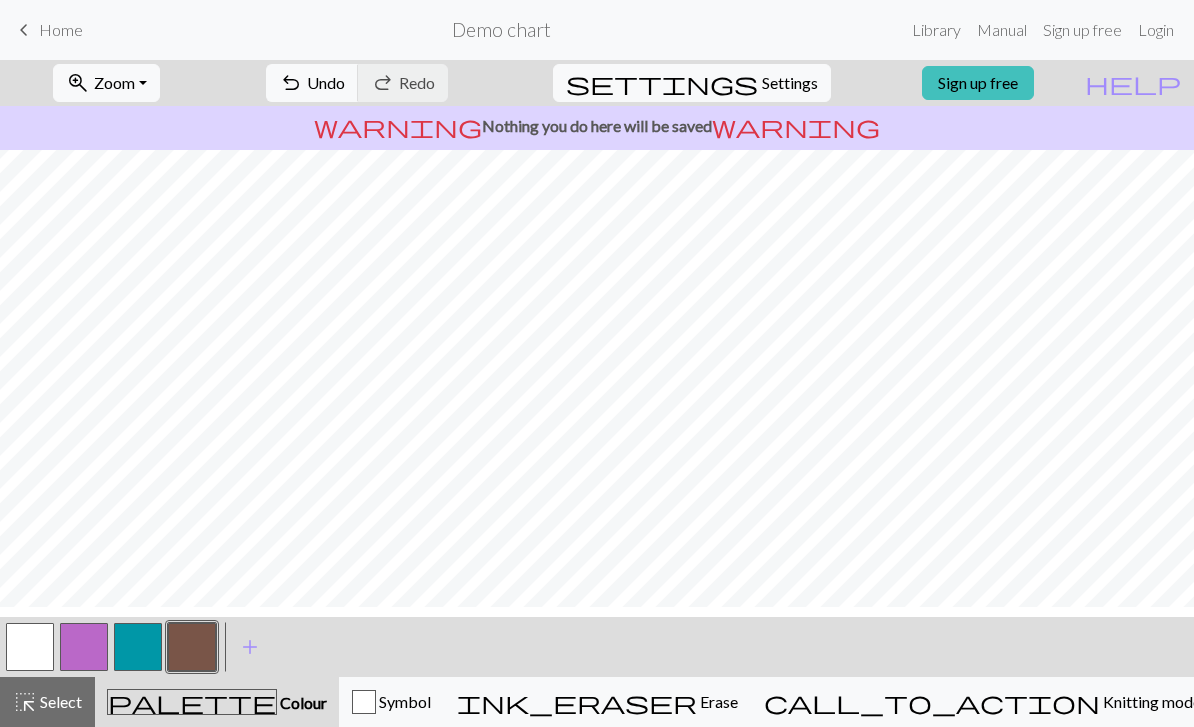 scroll, scrollTop: 110, scrollLeft: 0, axis: vertical 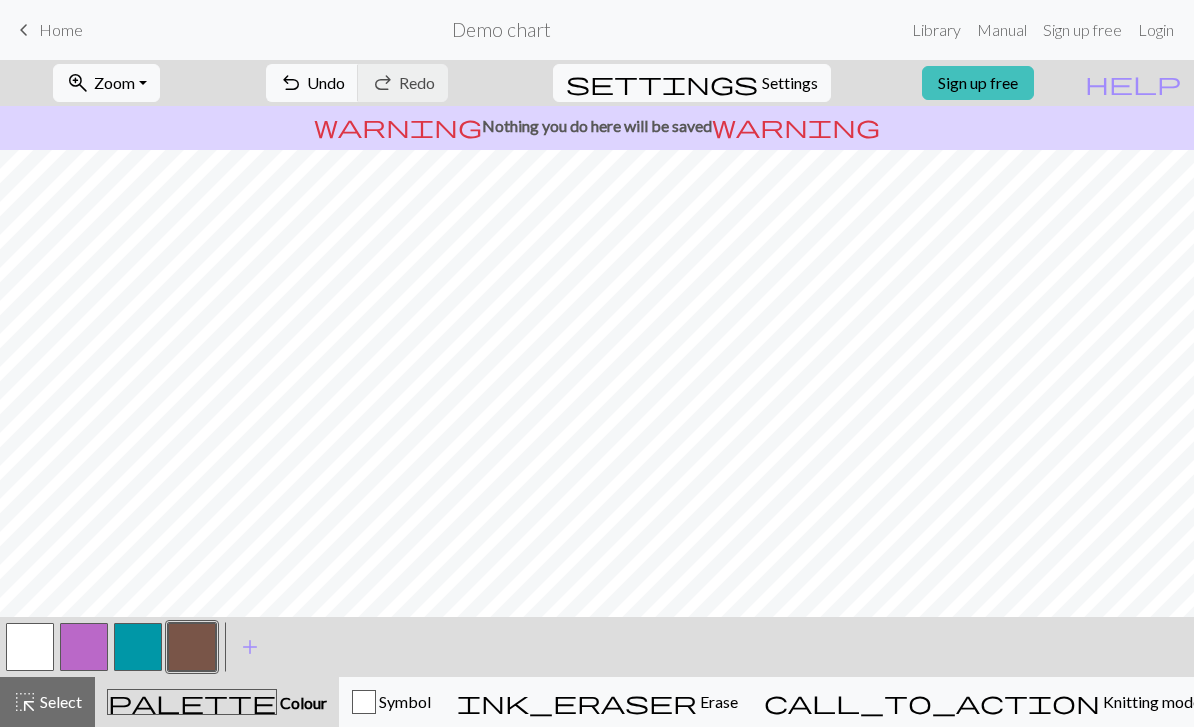 click at bounding box center (138, 647) 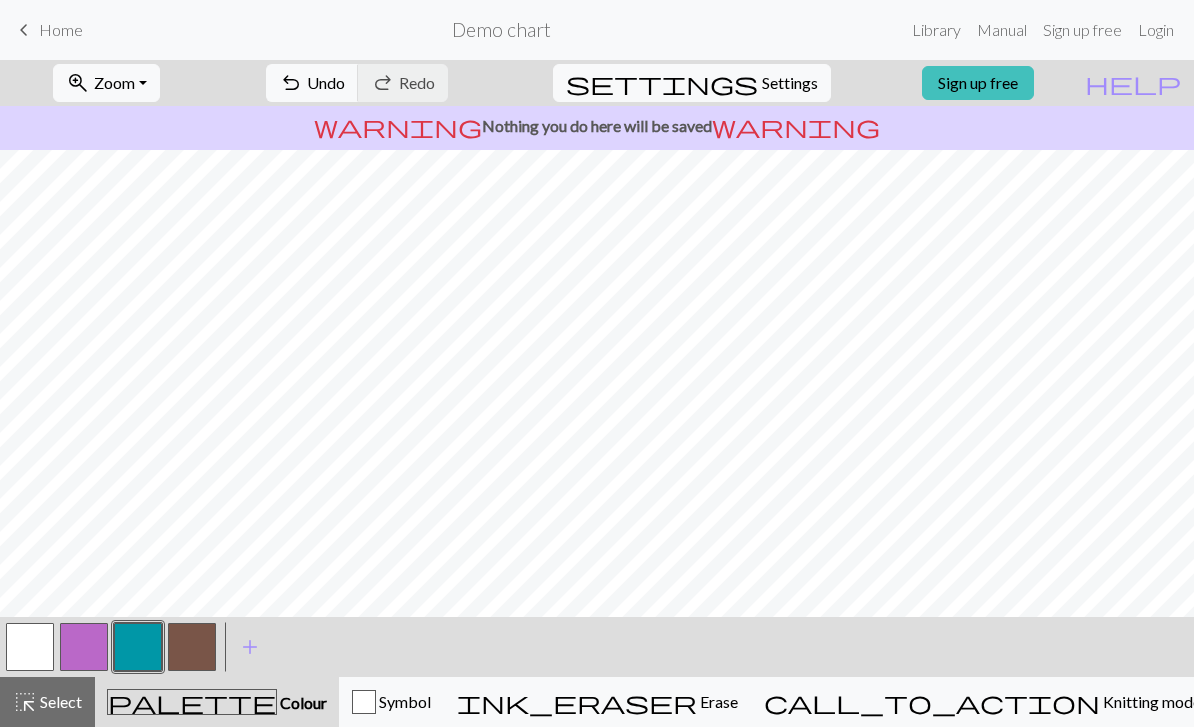 click at bounding box center (192, 647) 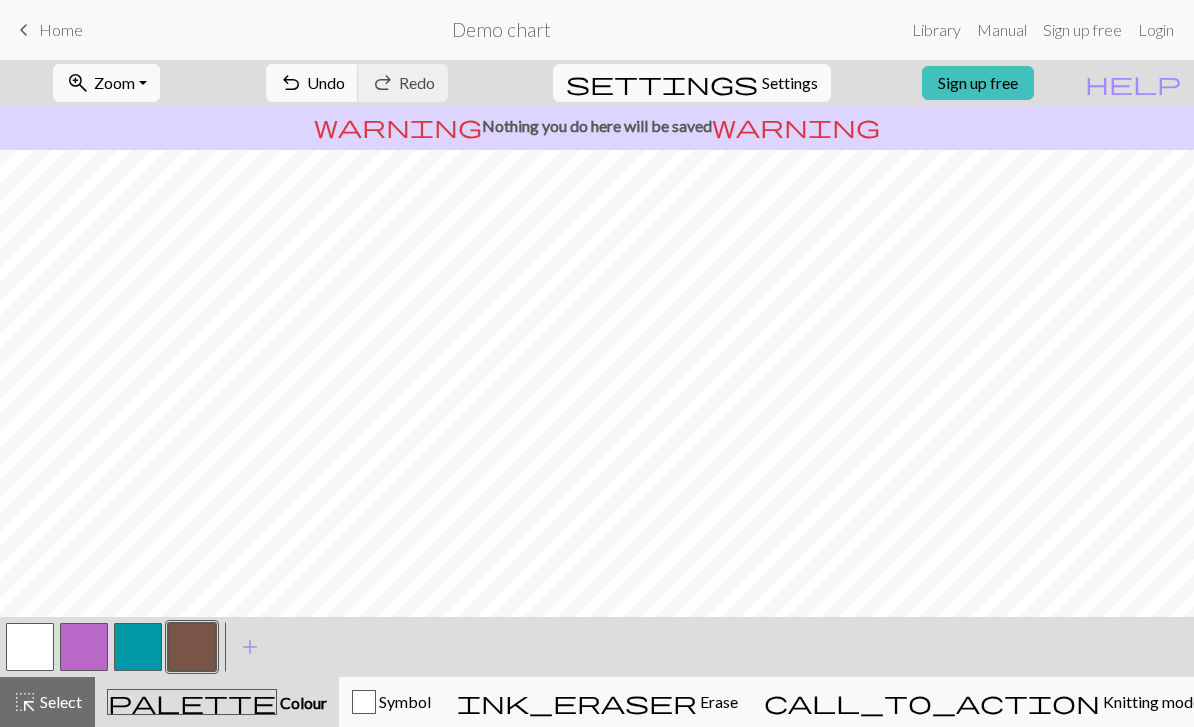 click at bounding box center (138, 647) 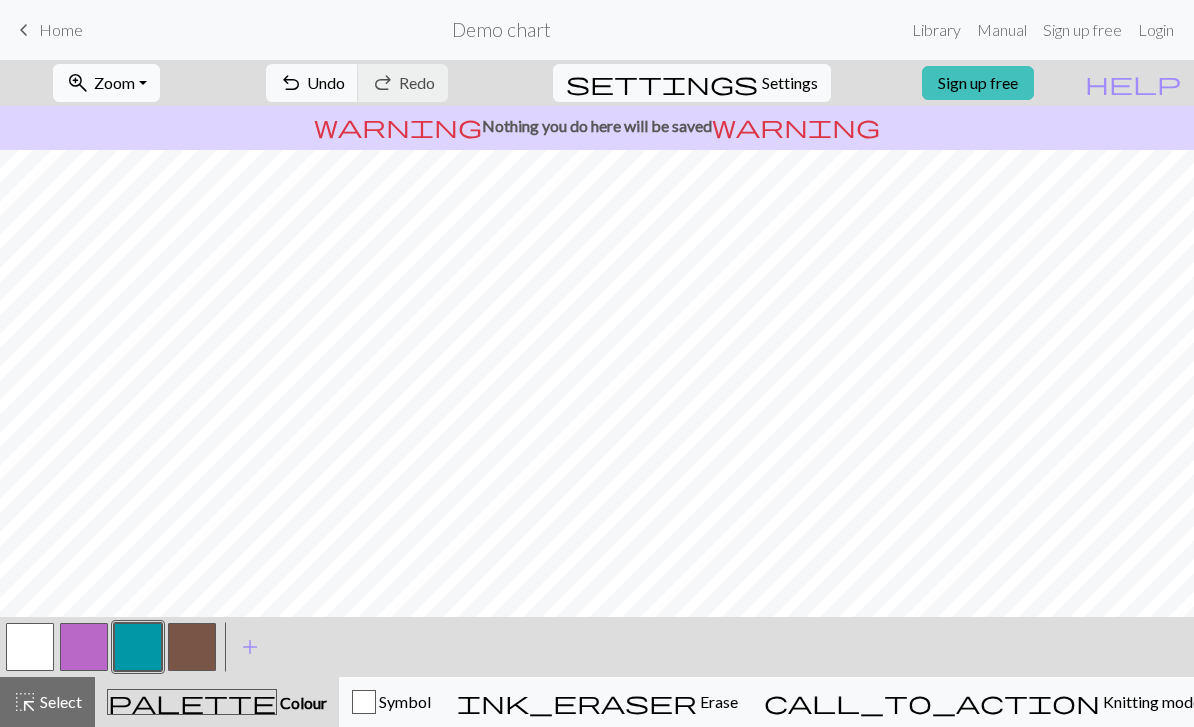 click on "zoom_in" at bounding box center [78, 83] 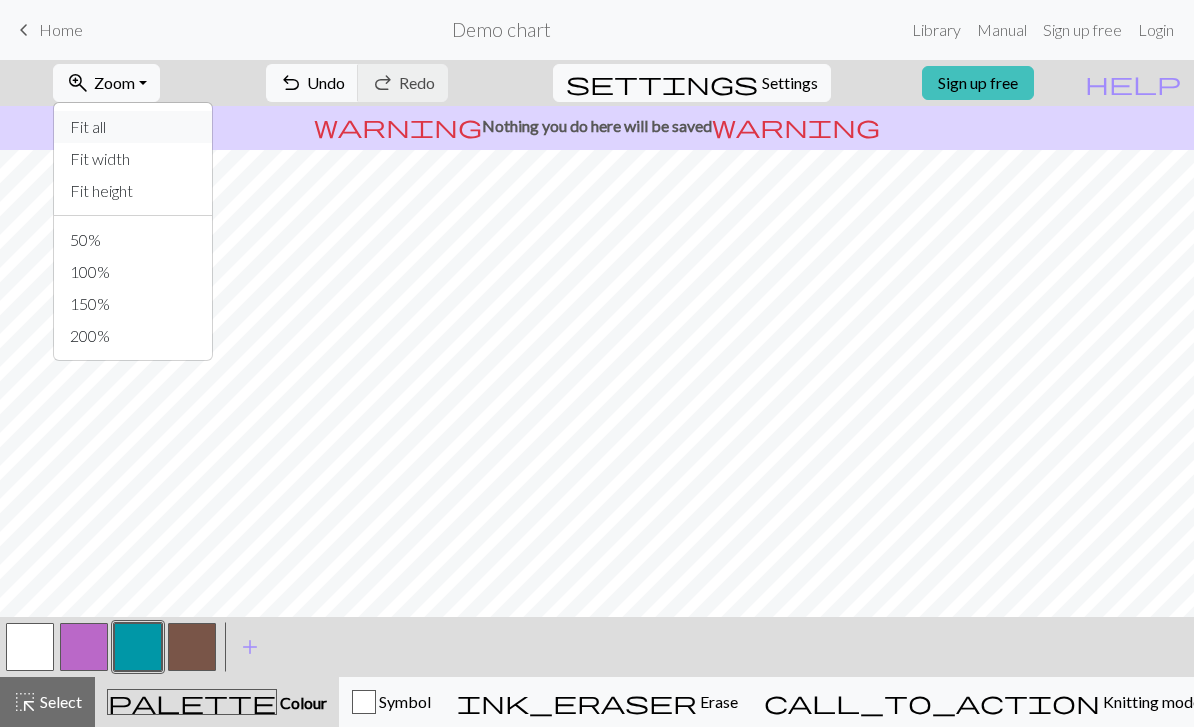 click on "Fit all" at bounding box center [133, 127] 